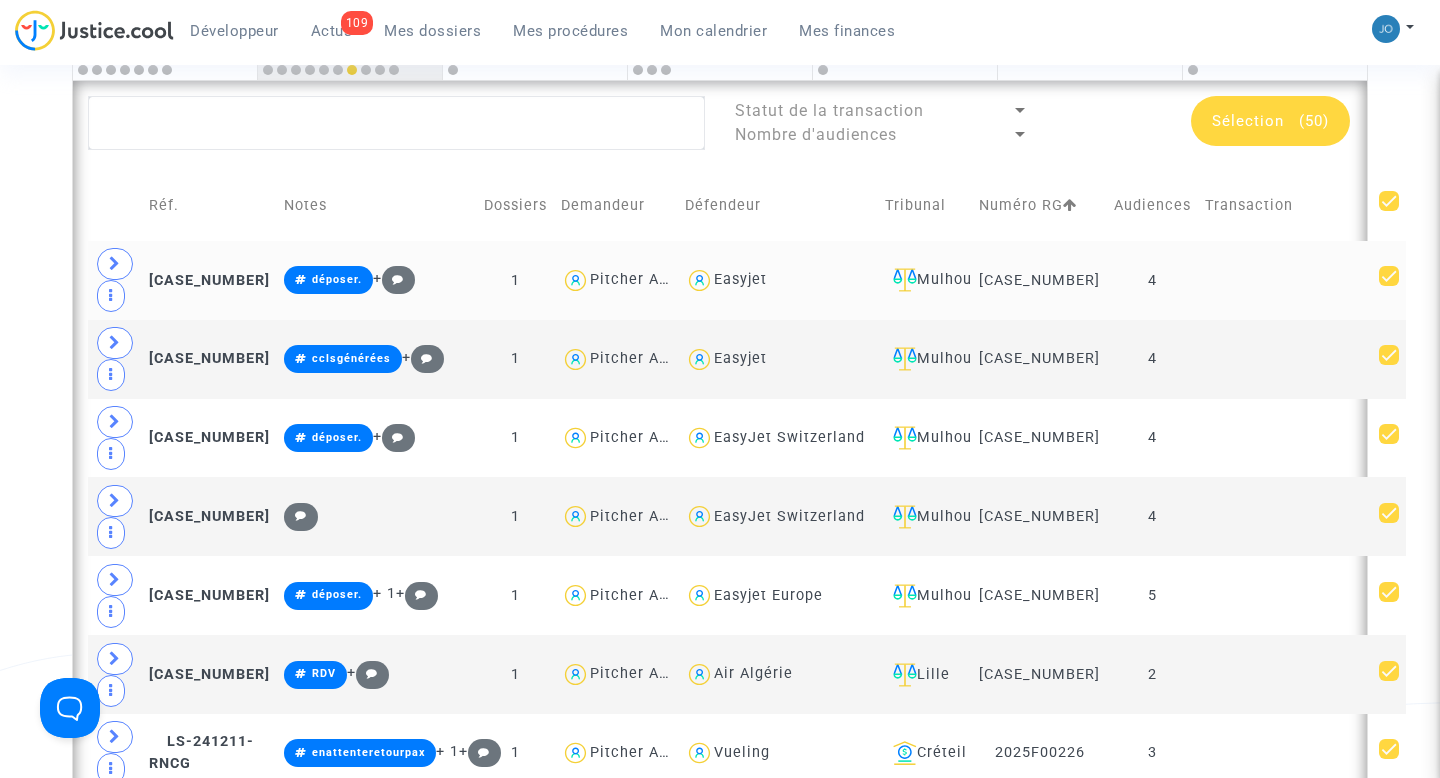 scroll, scrollTop: 631, scrollLeft: 0, axis: vertical 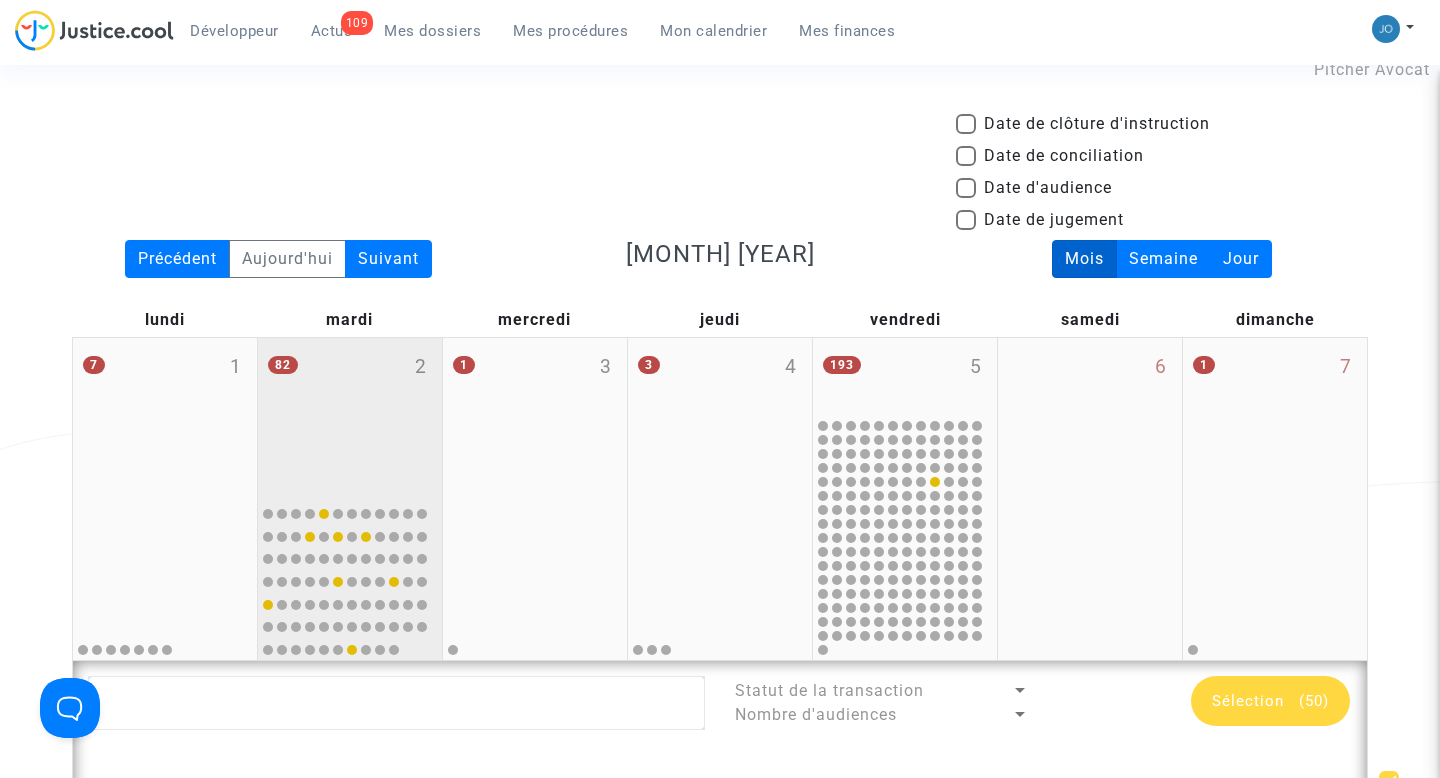 click on "[NUMBER] [NUMBER]" 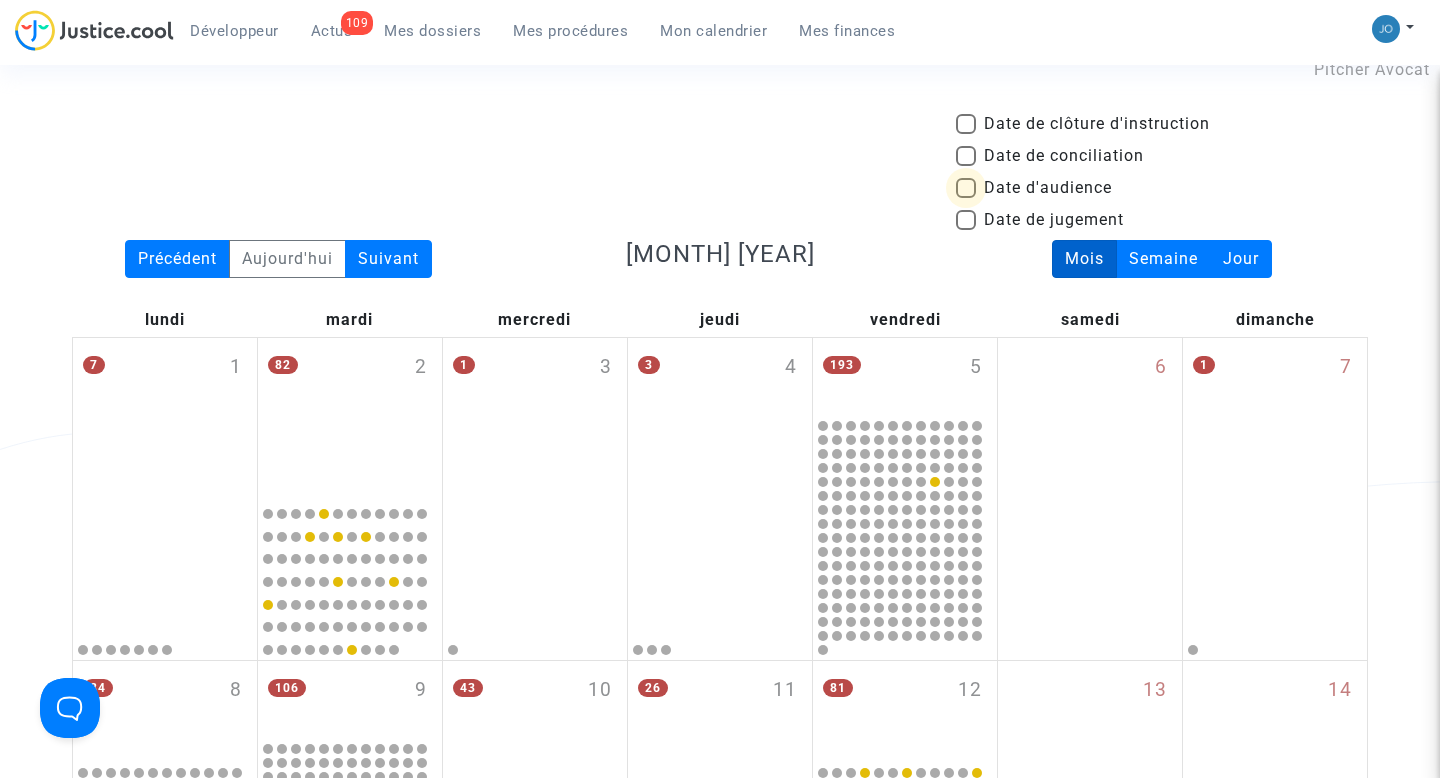 click at bounding box center [966, 188] 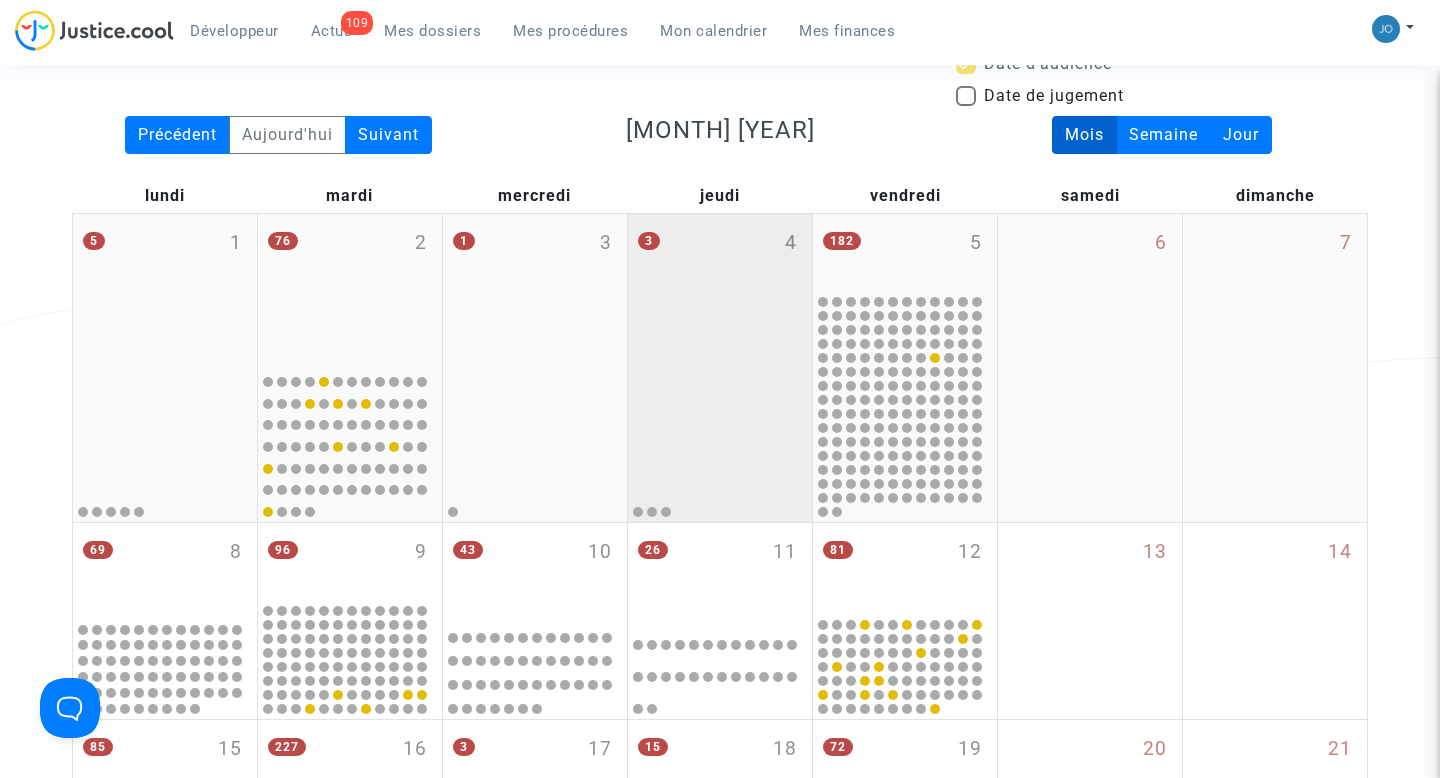 scroll, scrollTop: 148, scrollLeft: 0, axis: vertical 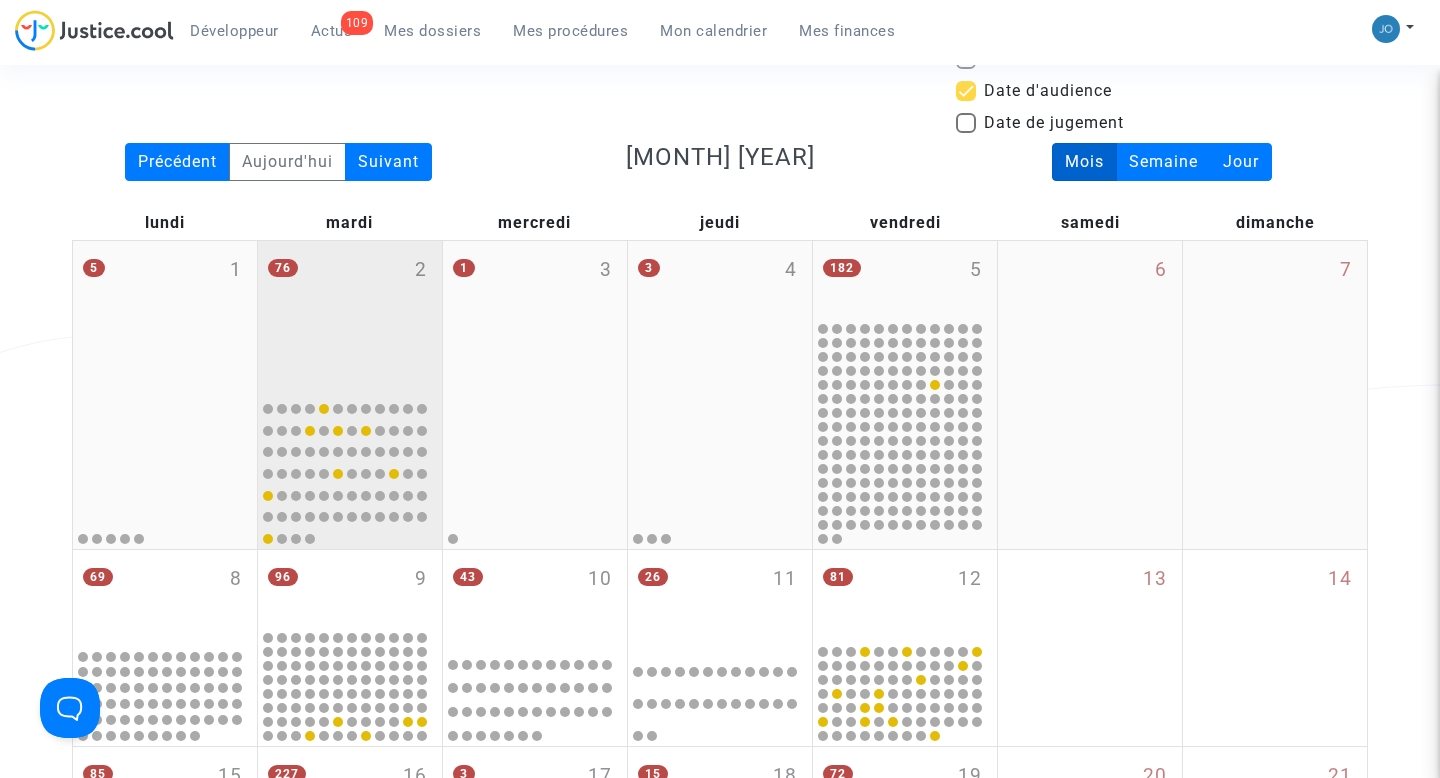 click on "76 2" 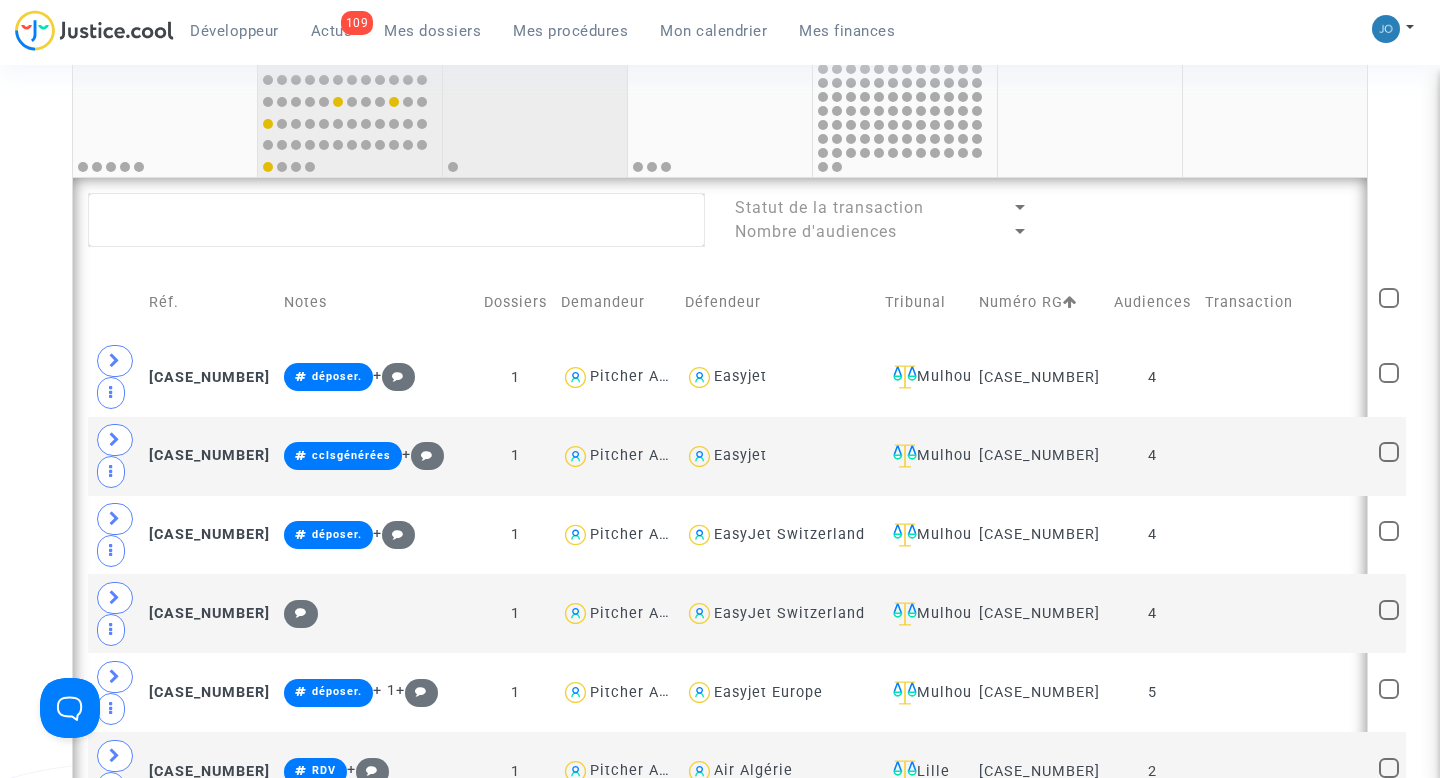 scroll, scrollTop: 533, scrollLeft: 0, axis: vertical 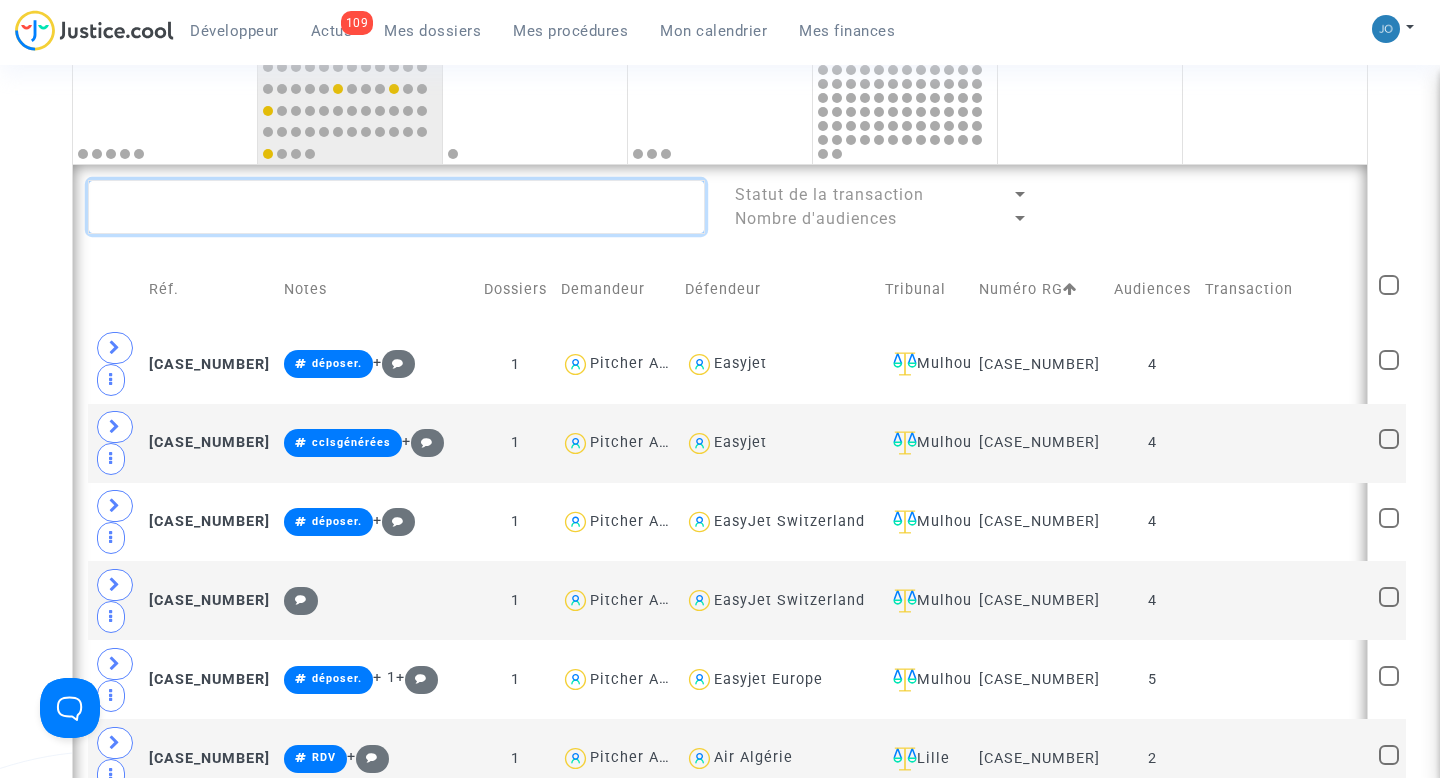 click 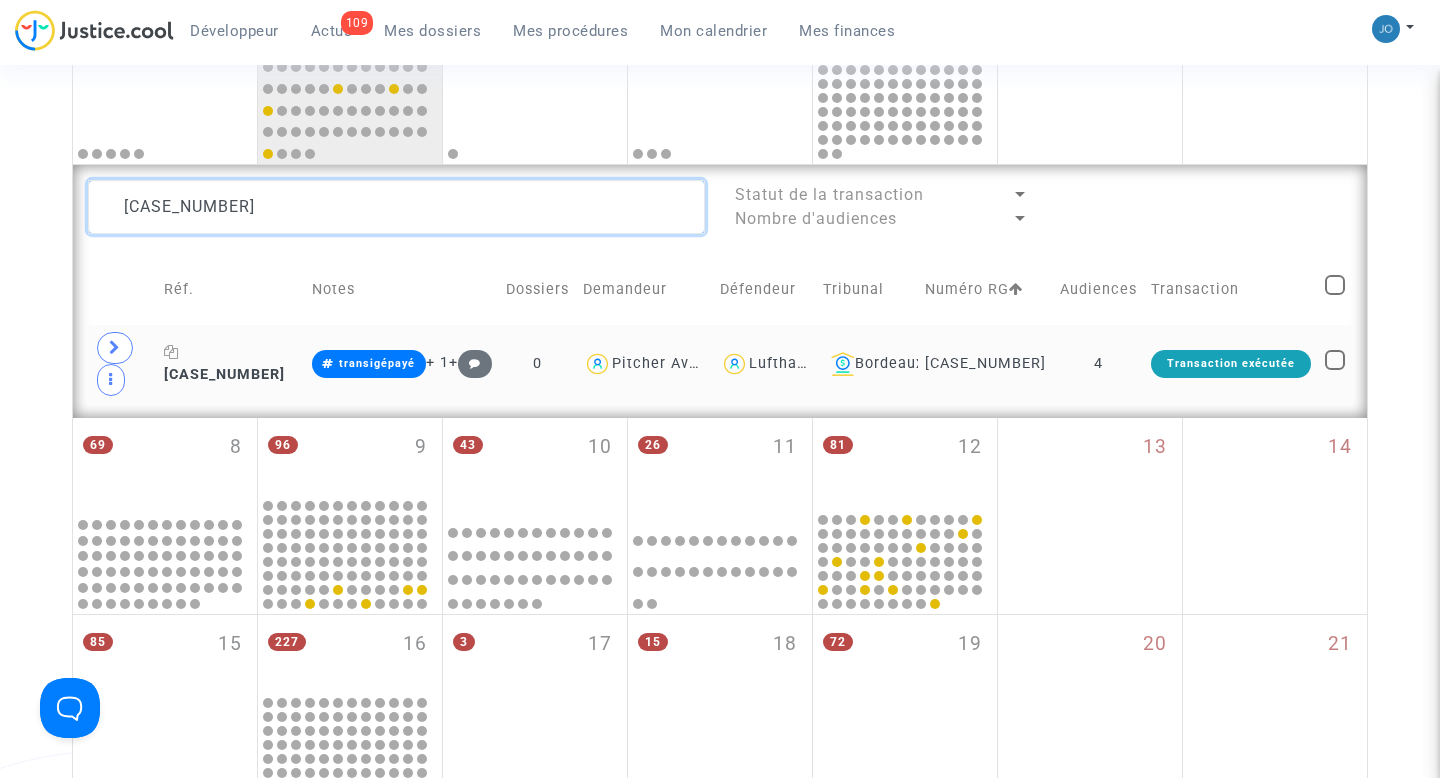 type on "[CASE_NUMBER]" 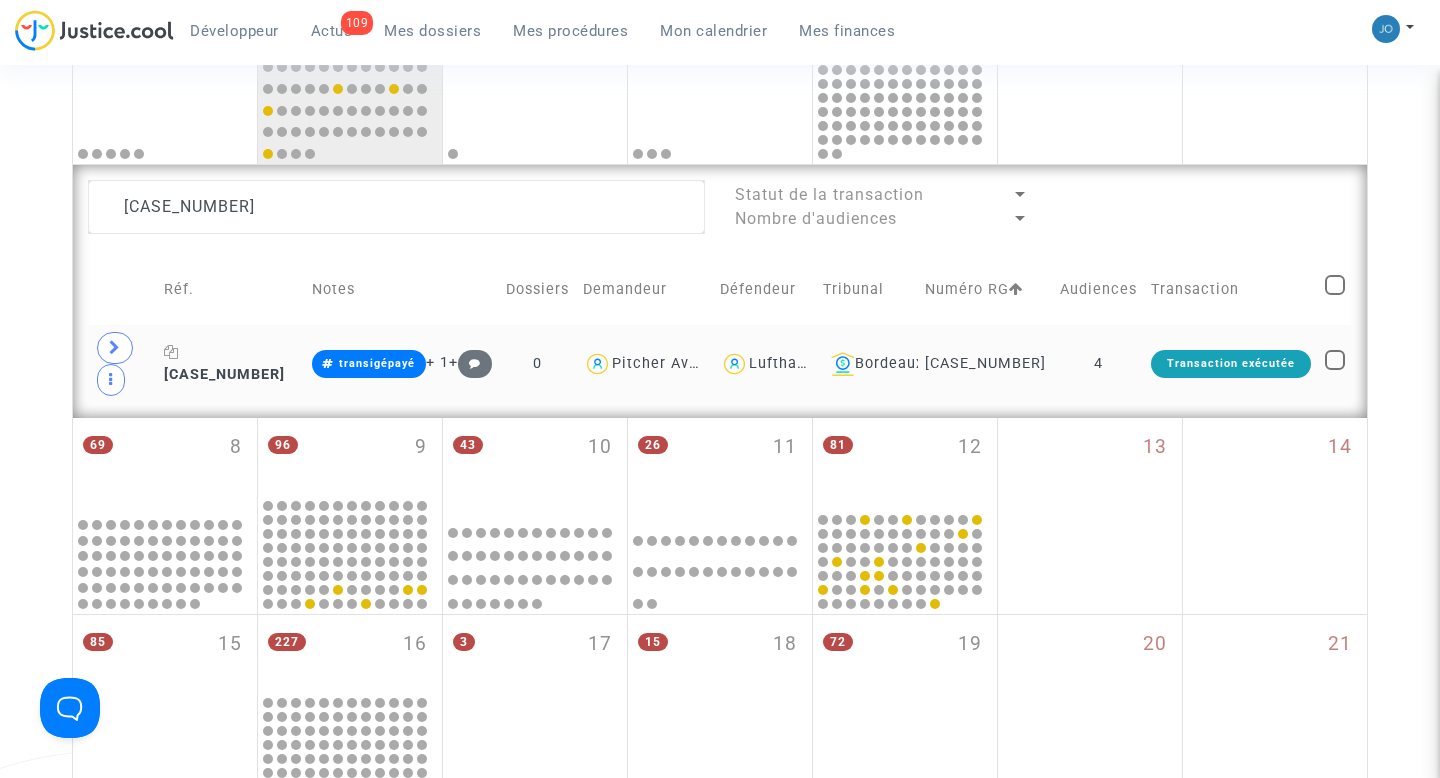 click on "[CASE_NUMBER]" 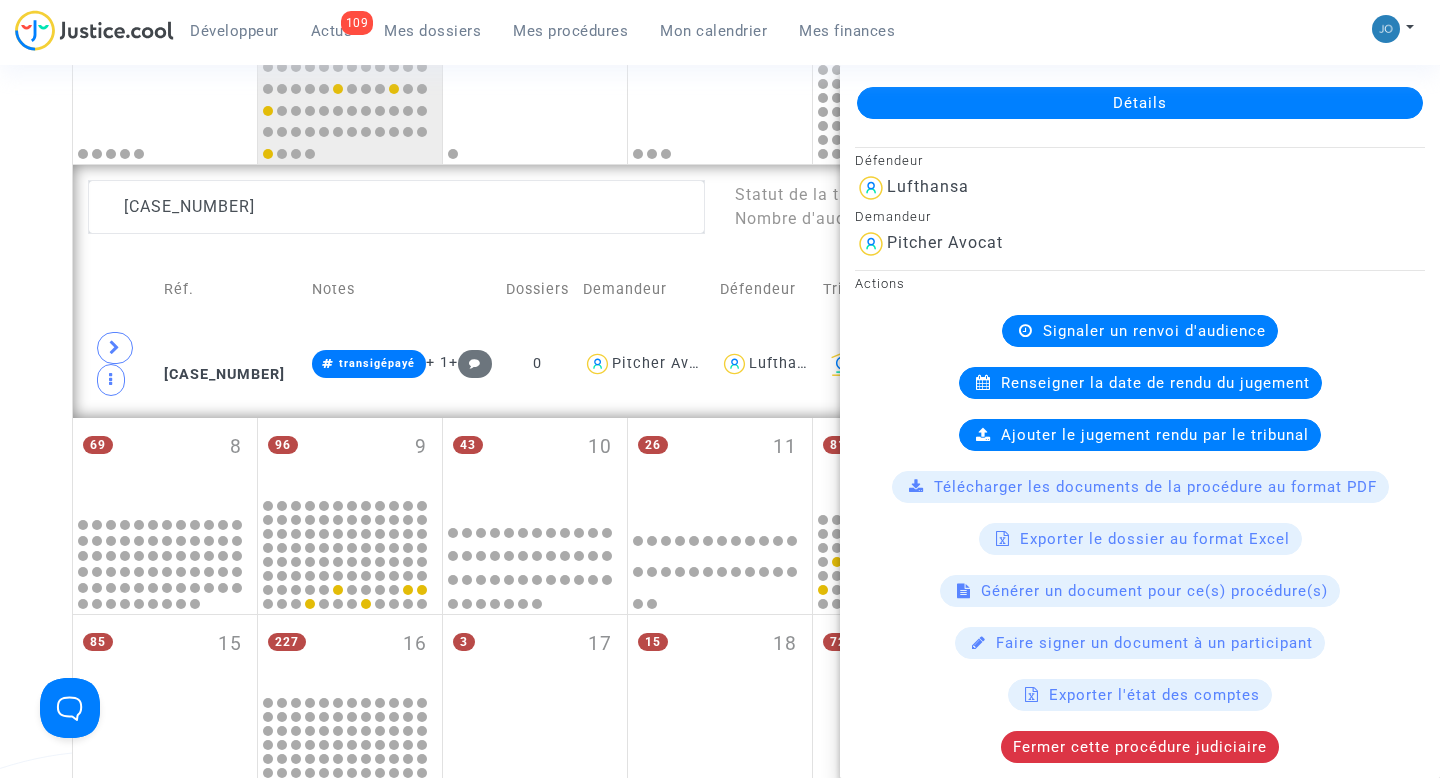 scroll, scrollTop: 127, scrollLeft: 0, axis: vertical 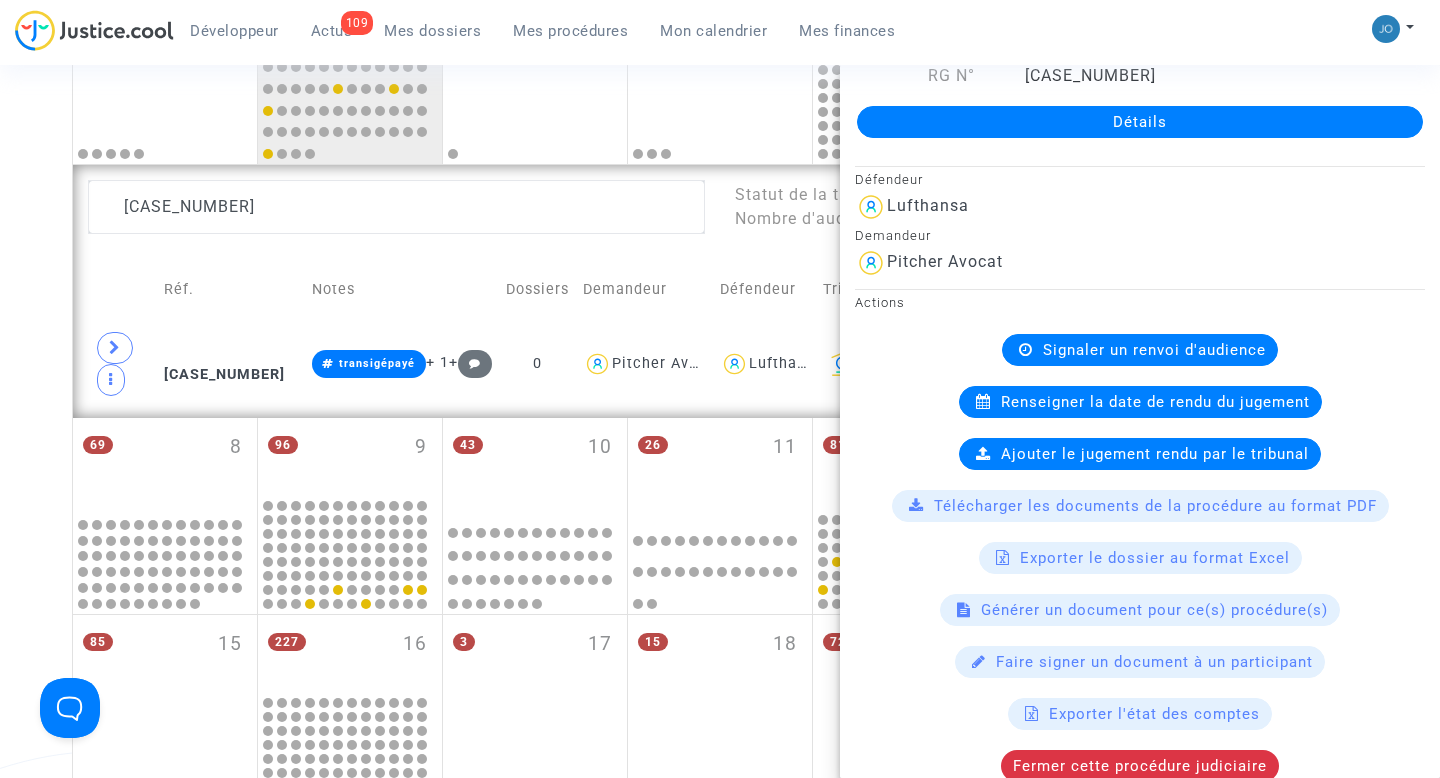 click on "Détails" 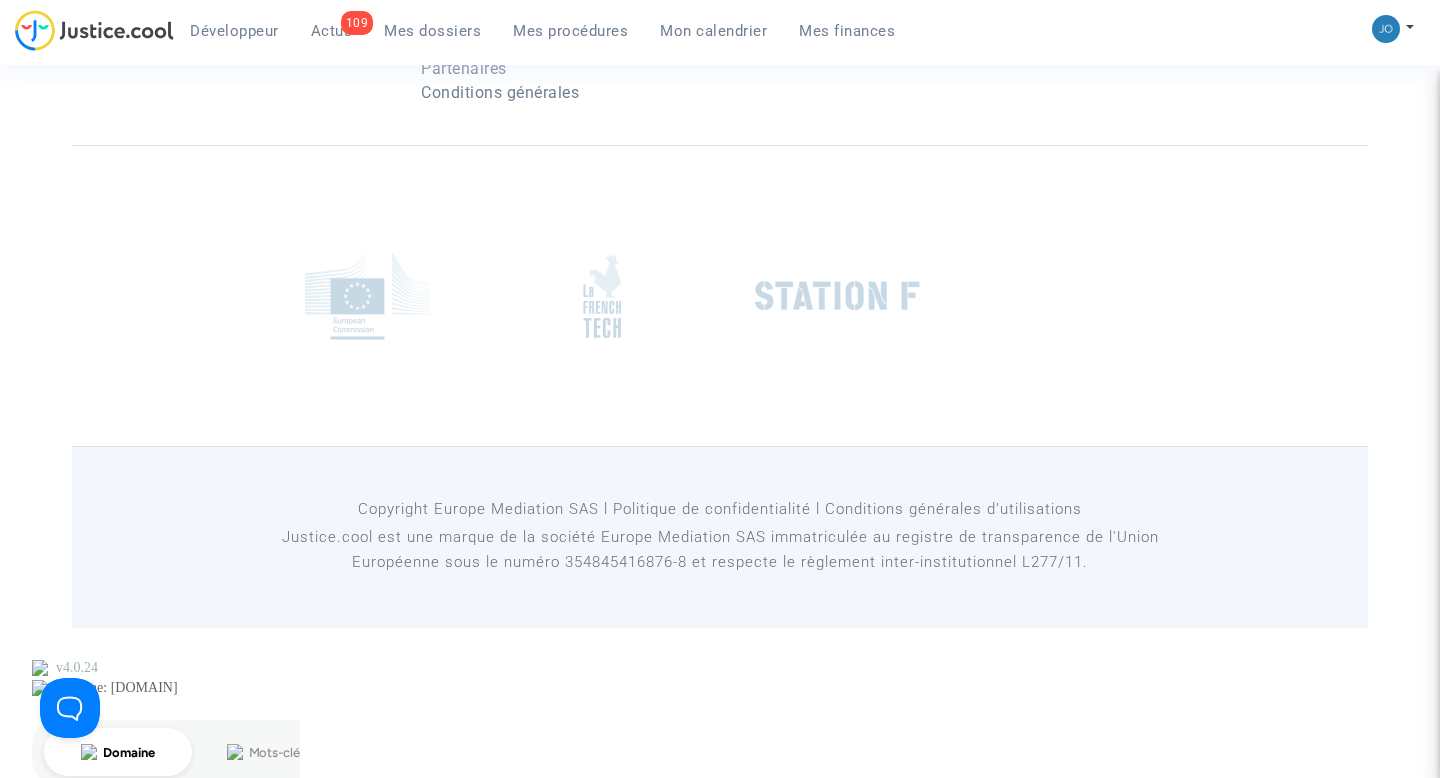 scroll, scrollTop: 583, scrollLeft: 0, axis: vertical 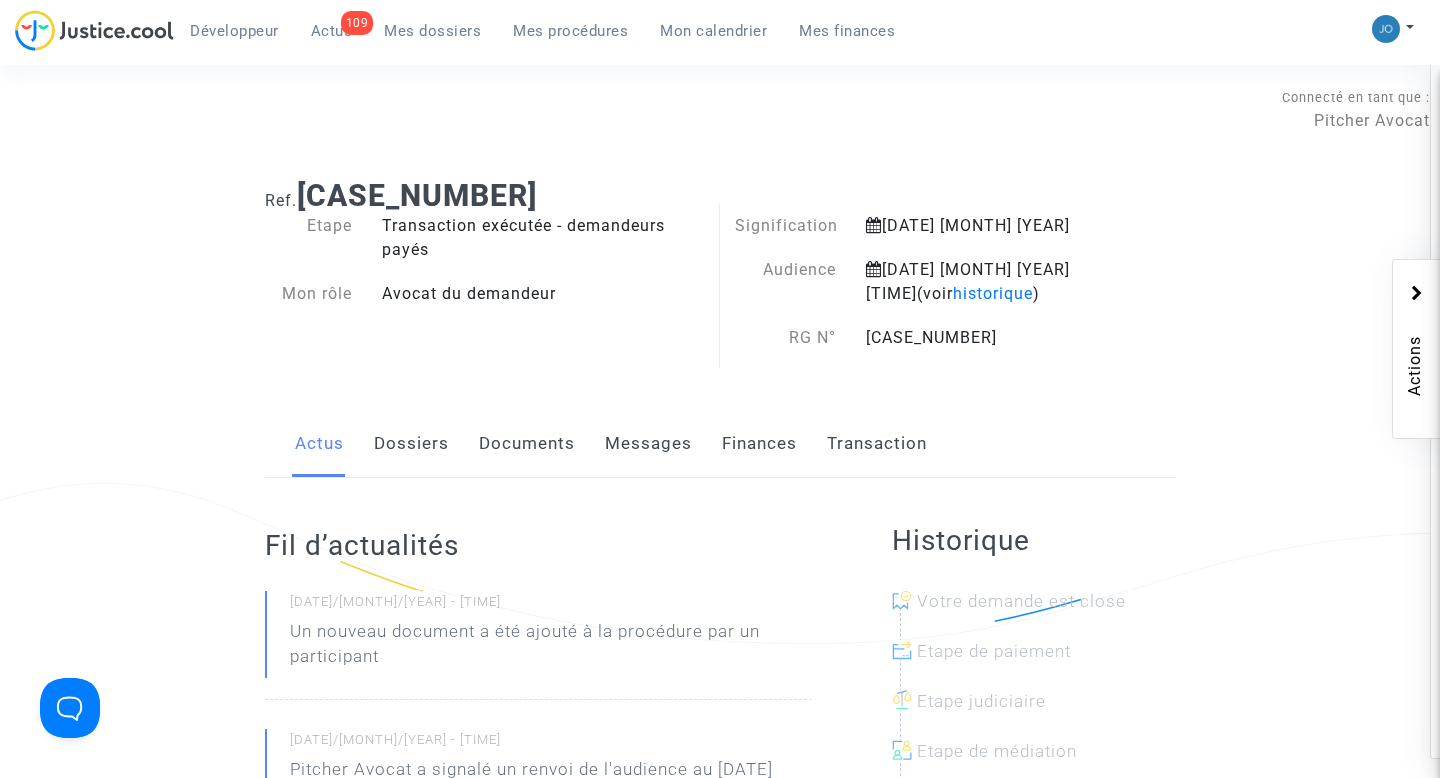 click on "Dossiers" 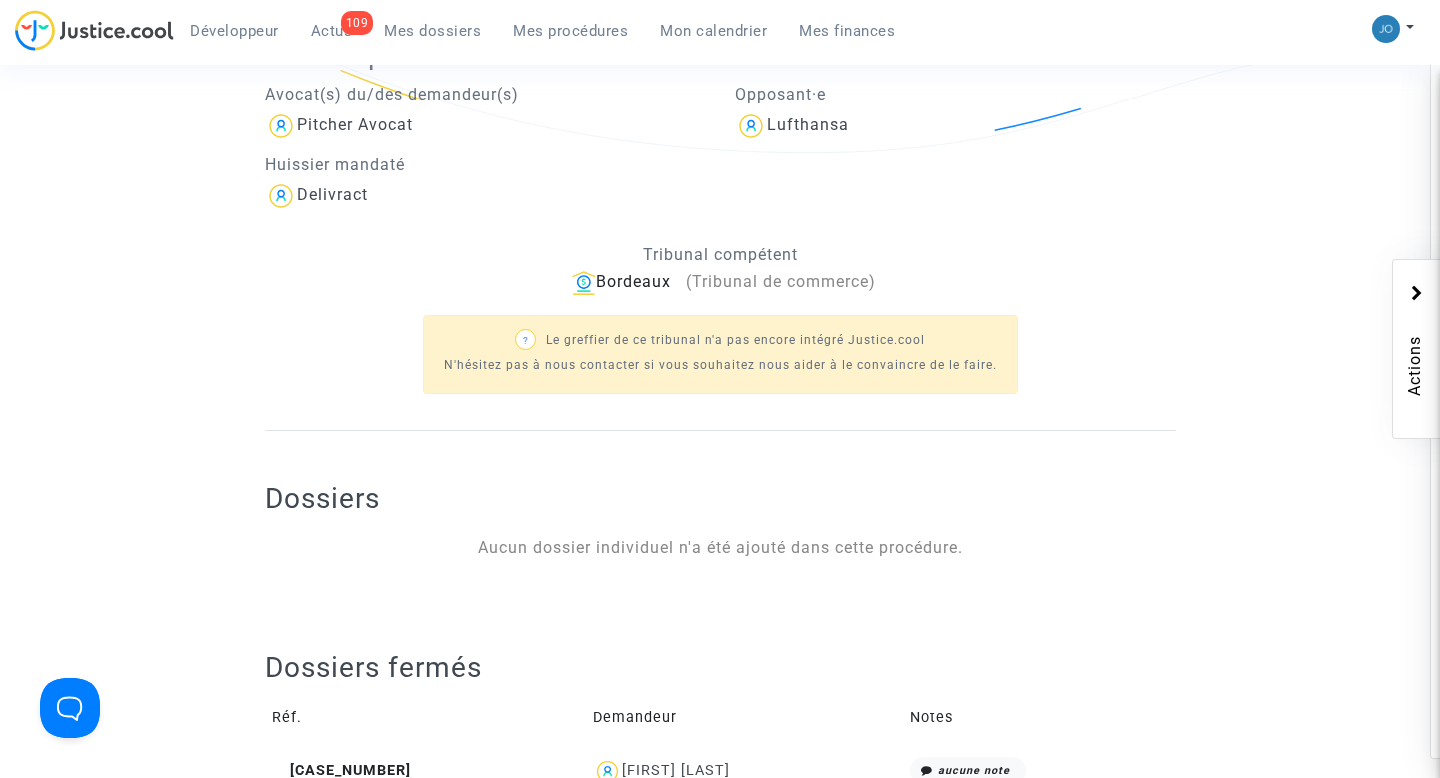 click on "Aucun dossier individuel n'a été ajouté dans cette procédure." 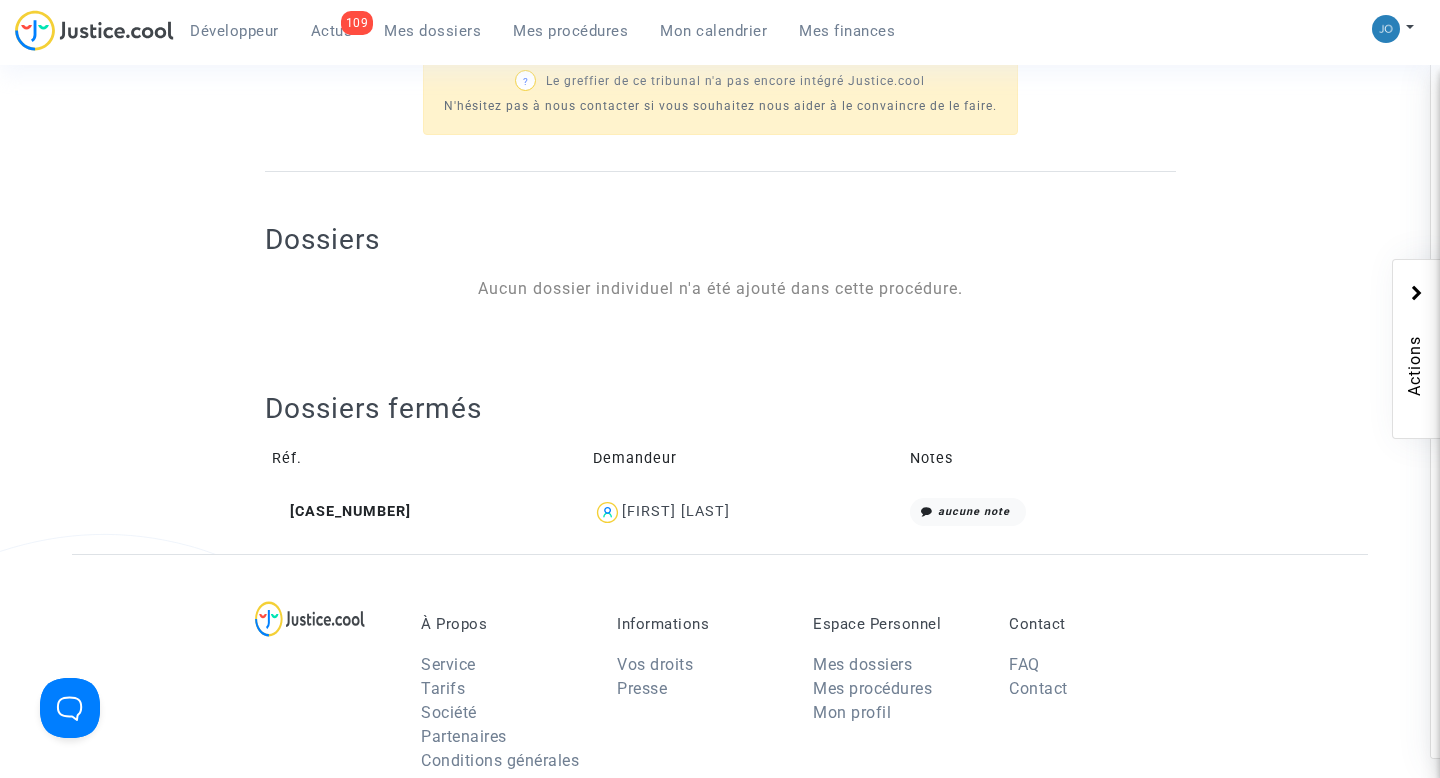 scroll, scrollTop: 749, scrollLeft: 0, axis: vertical 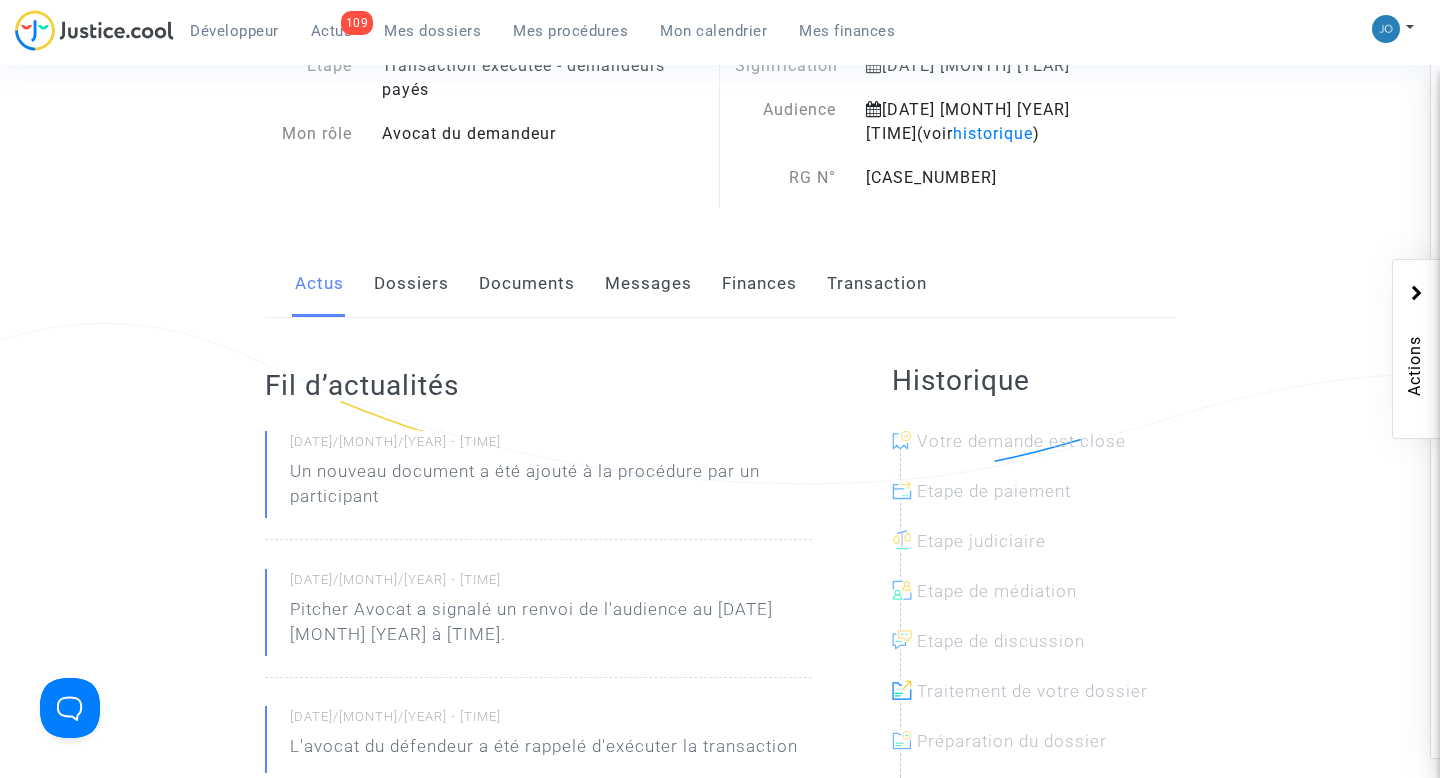 click on "Dossiers" 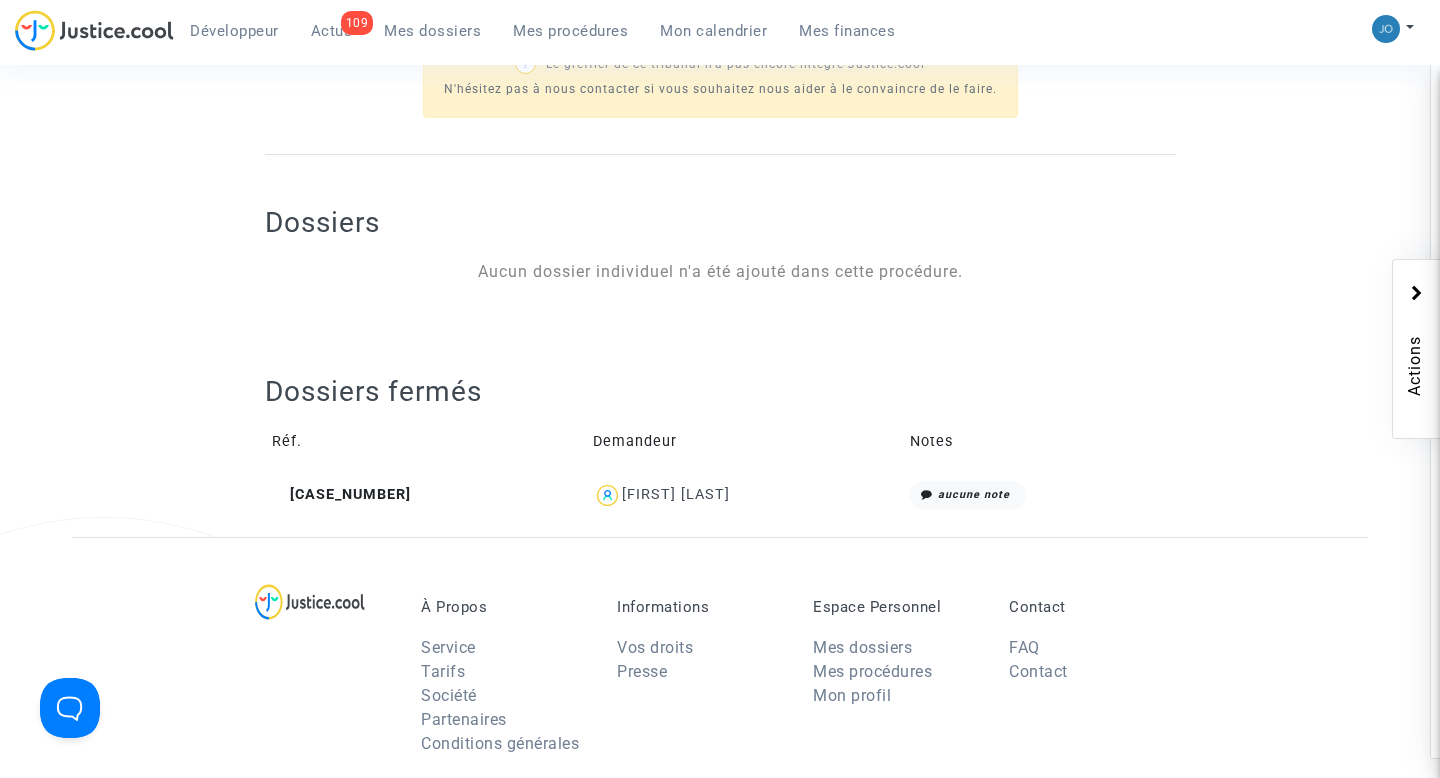 scroll, scrollTop: 766, scrollLeft: 0, axis: vertical 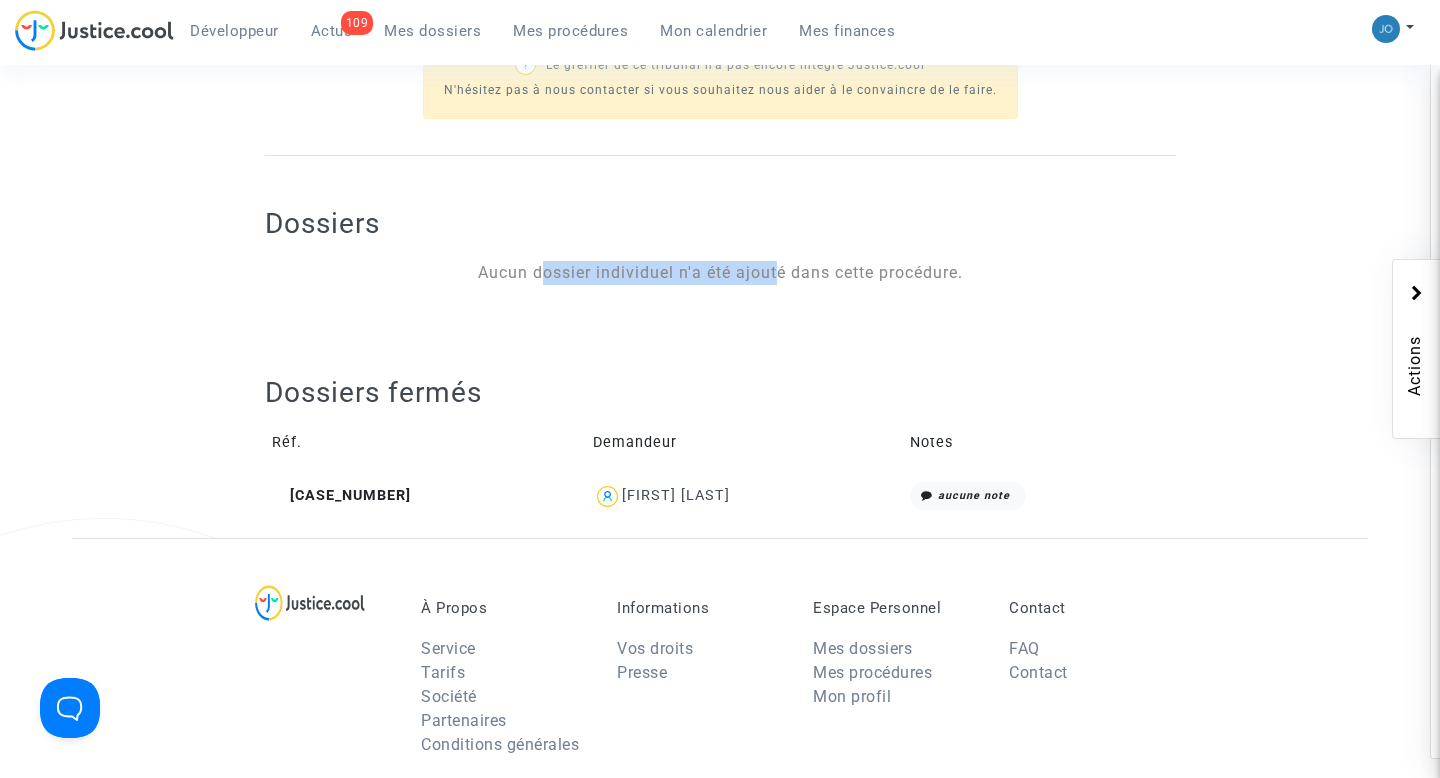 drag, startPoint x: 528, startPoint y: 267, endPoint x: 769, endPoint y: 283, distance: 241.53053 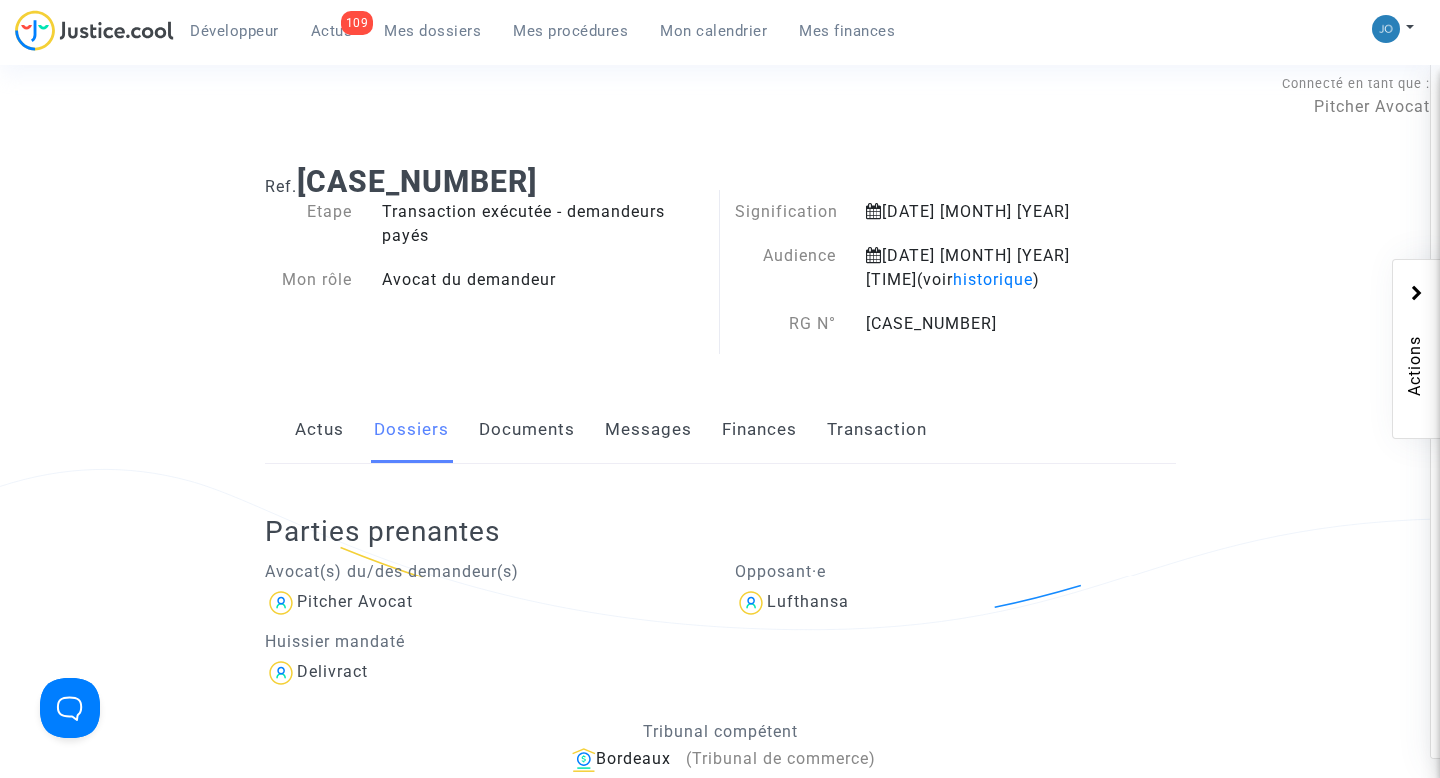 scroll, scrollTop: 0, scrollLeft: 0, axis: both 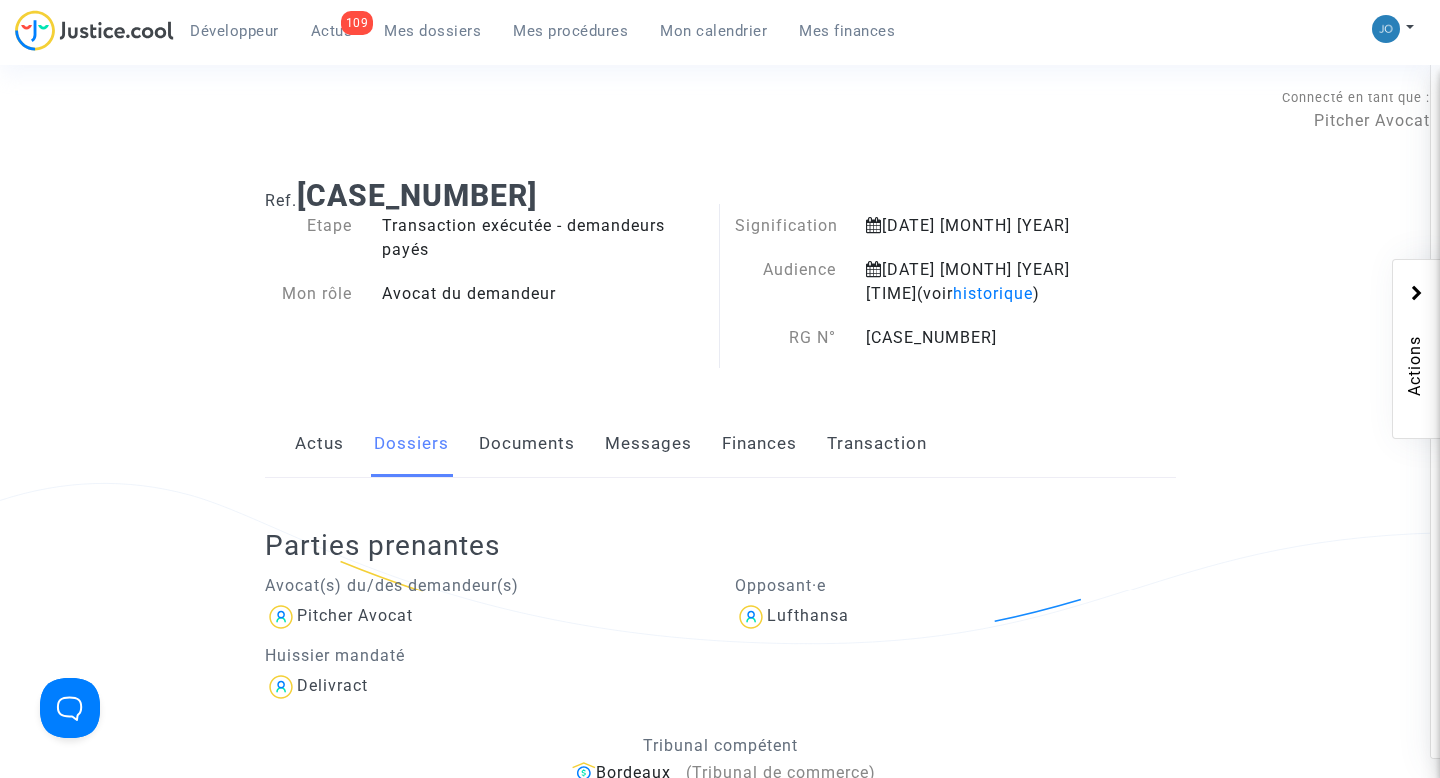 drag, startPoint x: 558, startPoint y: 194, endPoint x: 482, endPoint y: 199, distance: 76.1643 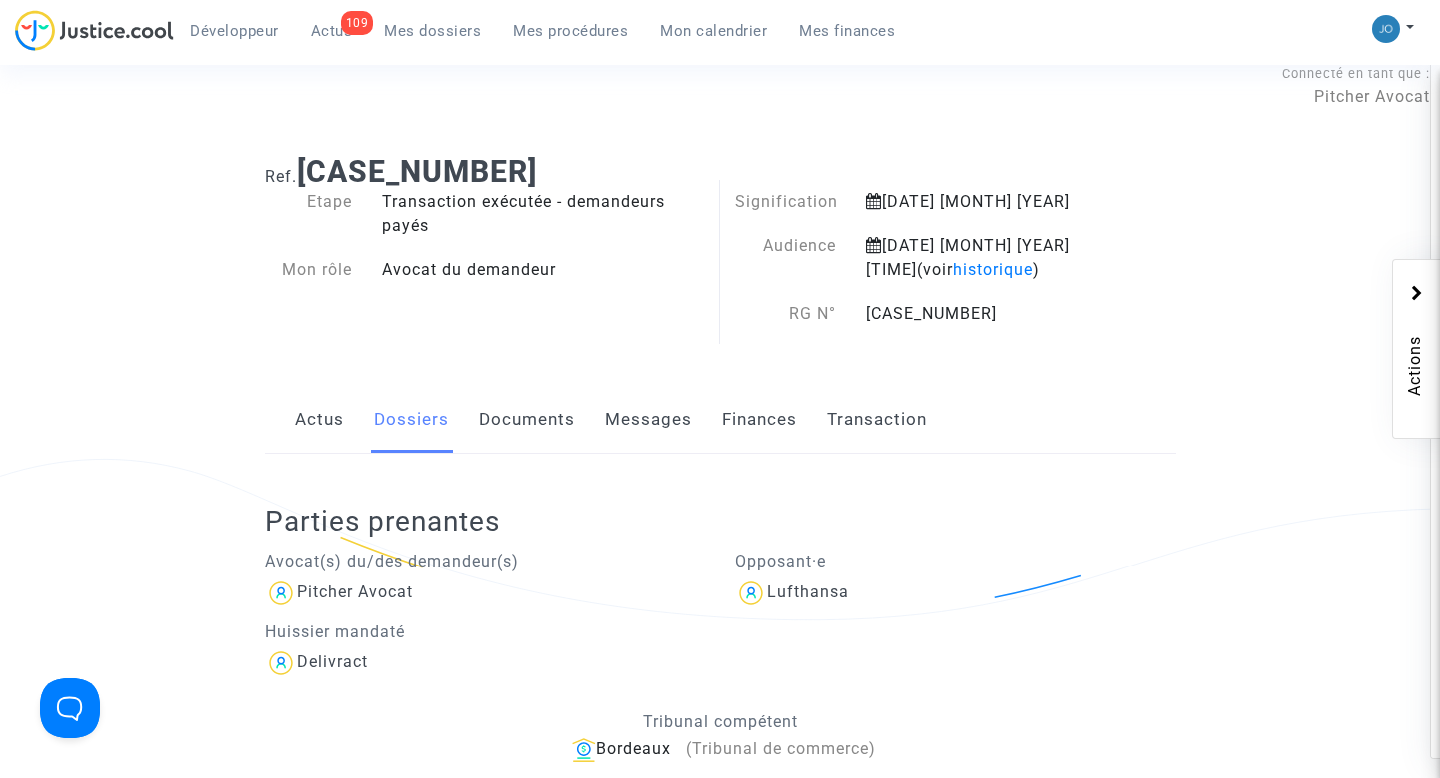 scroll, scrollTop: 26, scrollLeft: 0, axis: vertical 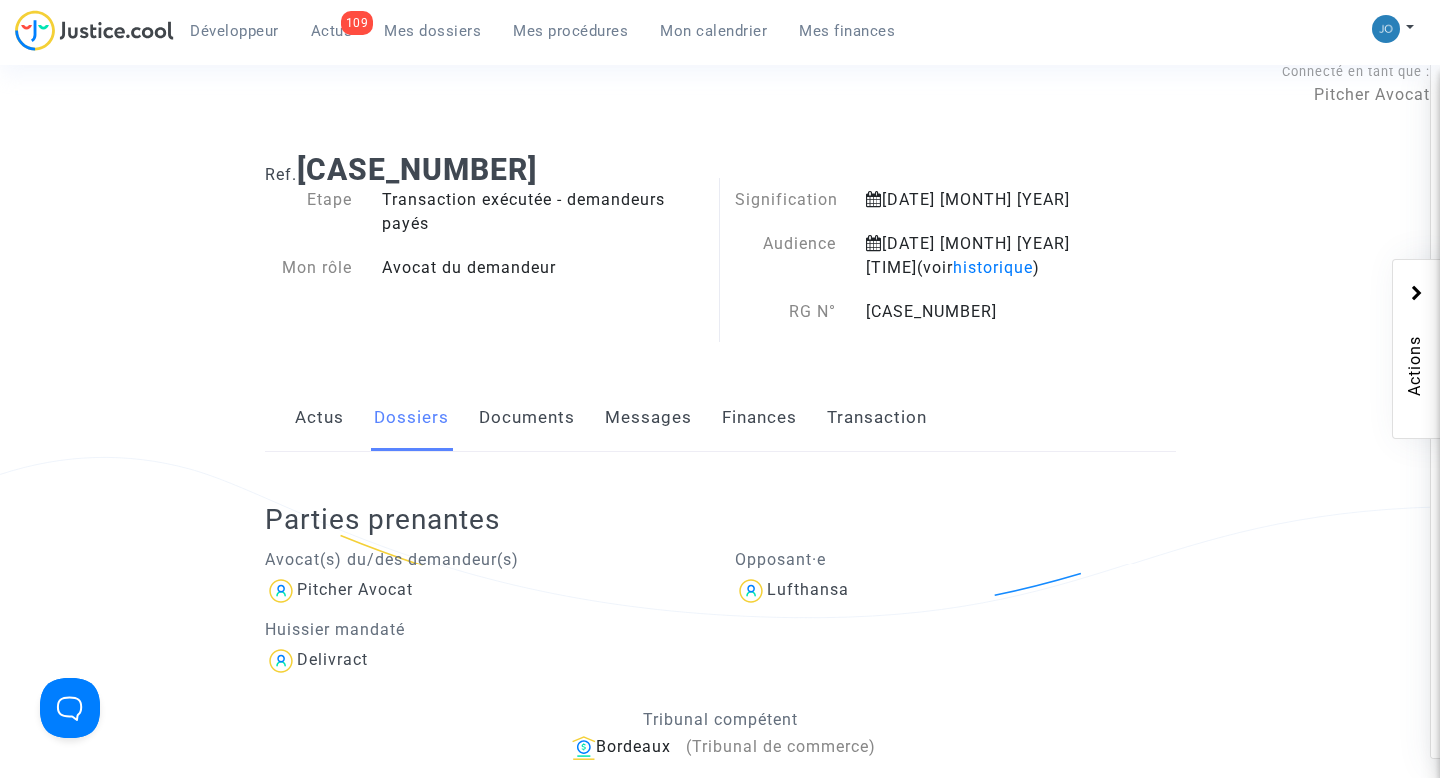 click on "Etape Transaction exécutée - demandeurs payés Mon rôle Avocat du demandeur" 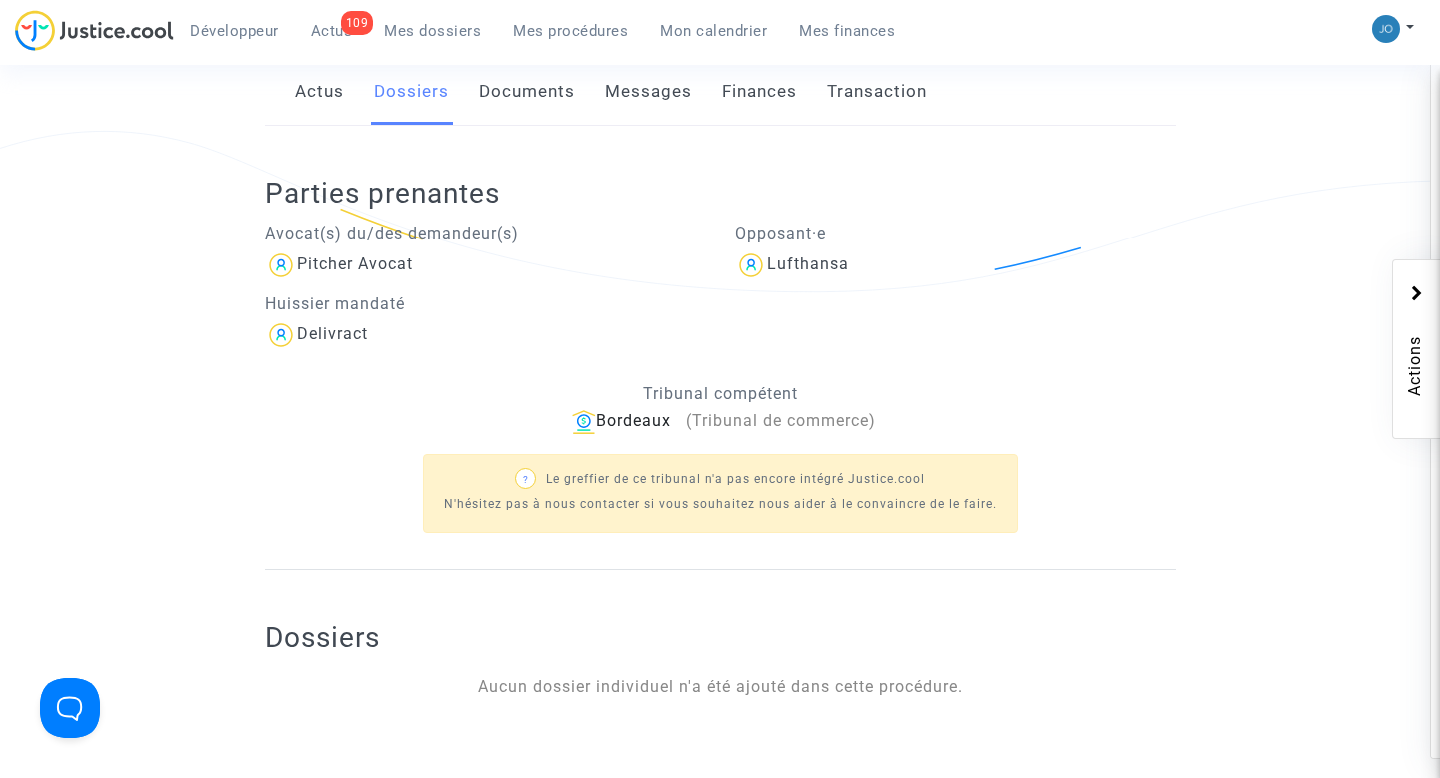 scroll, scrollTop: 350, scrollLeft: 0, axis: vertical 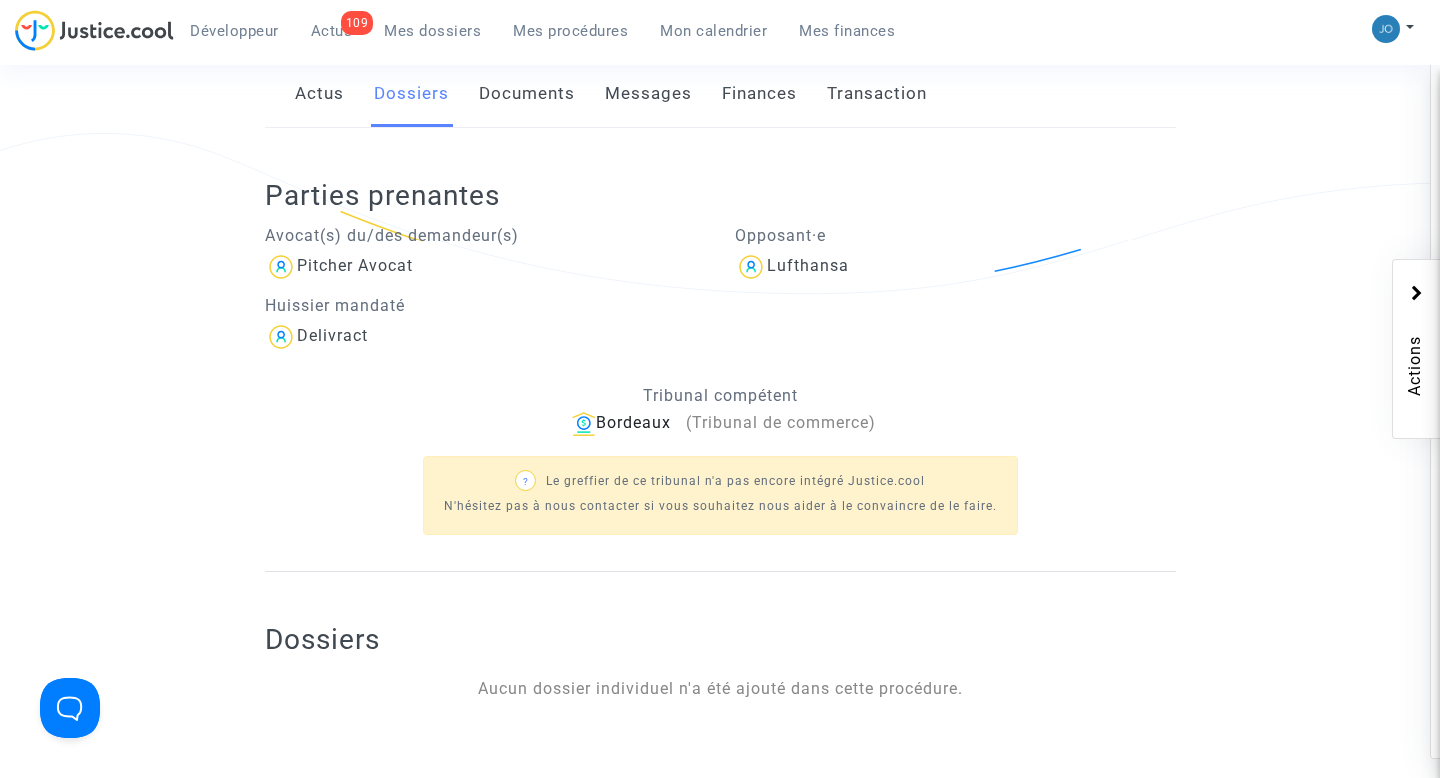 click on "Documents" 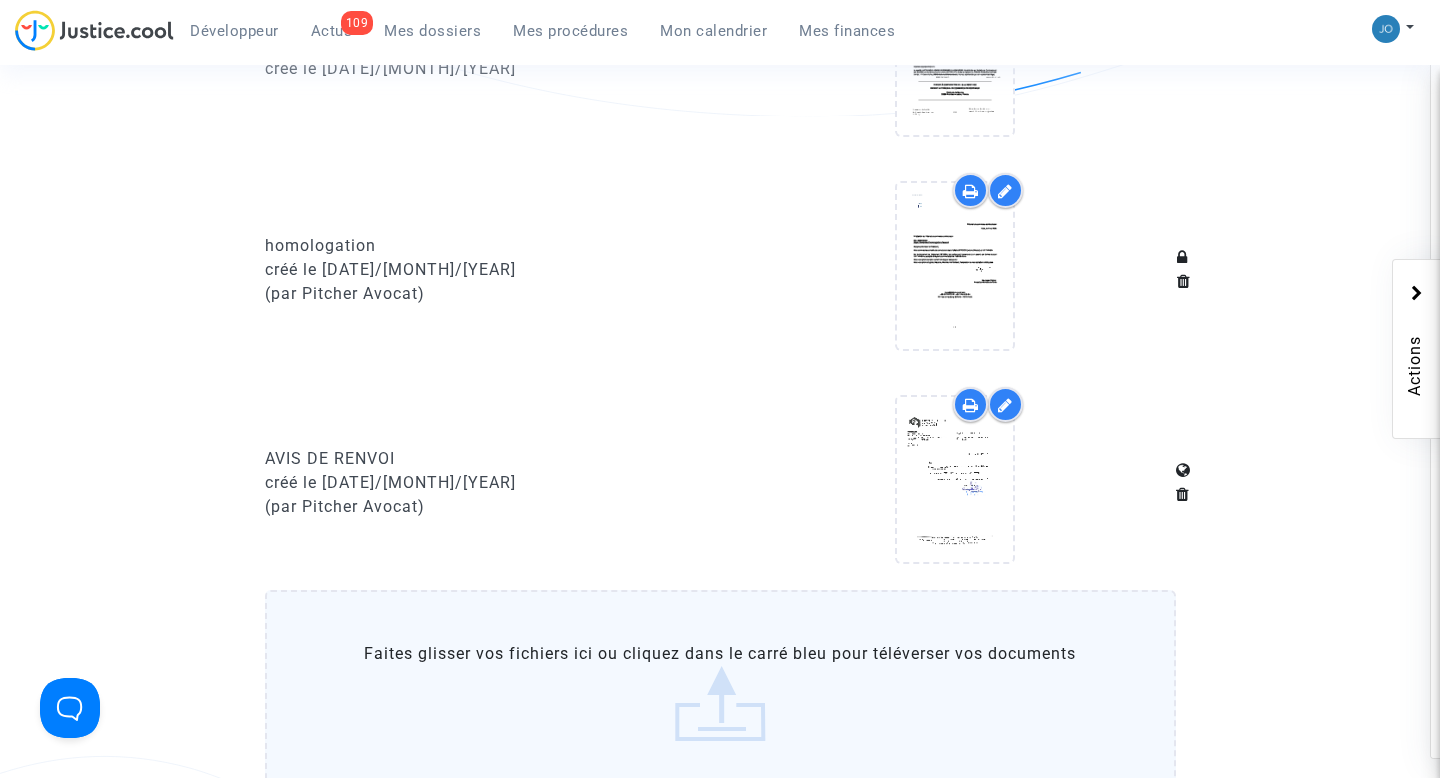 scroll, scrollTop: 1358, scrollLeft: 0, axis: vertical 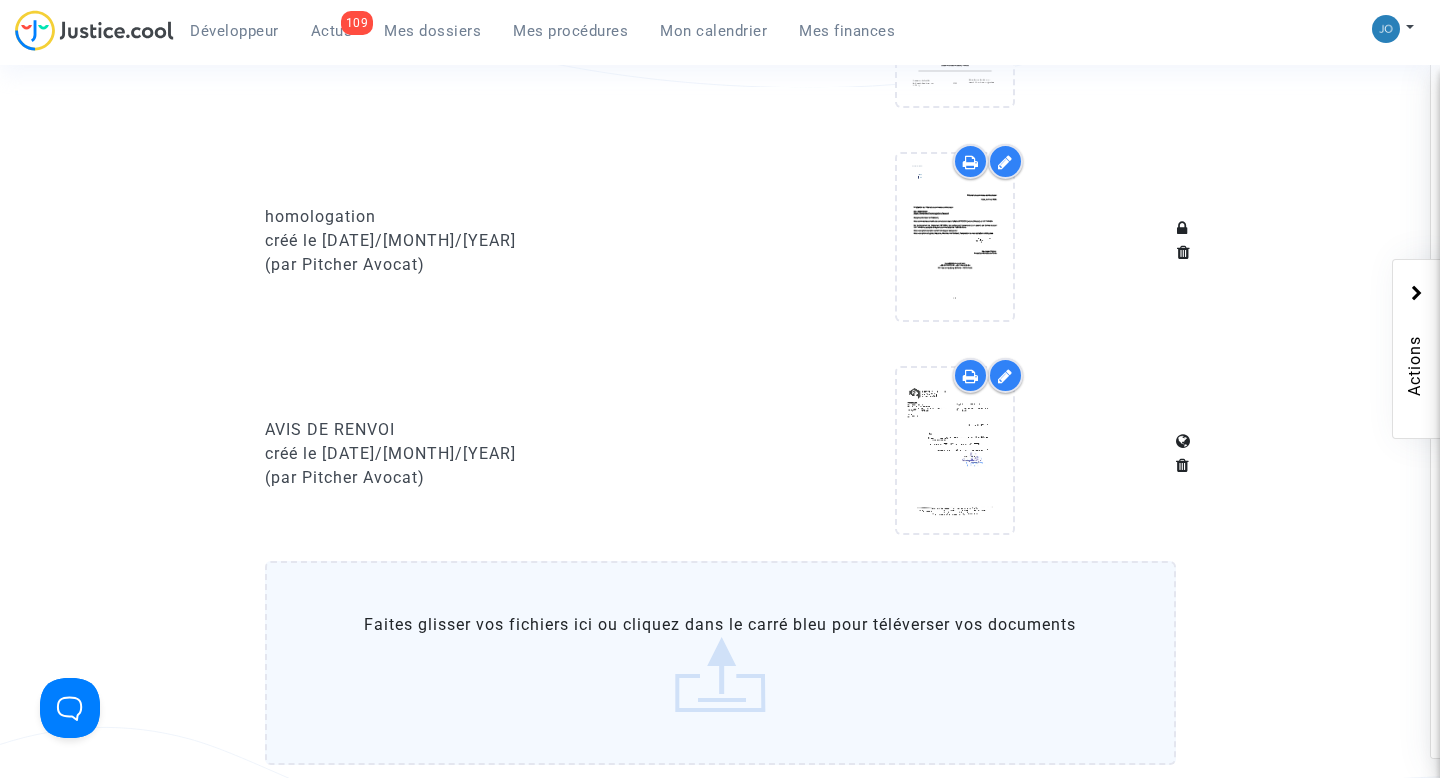 click at bounding box center (955, 454) 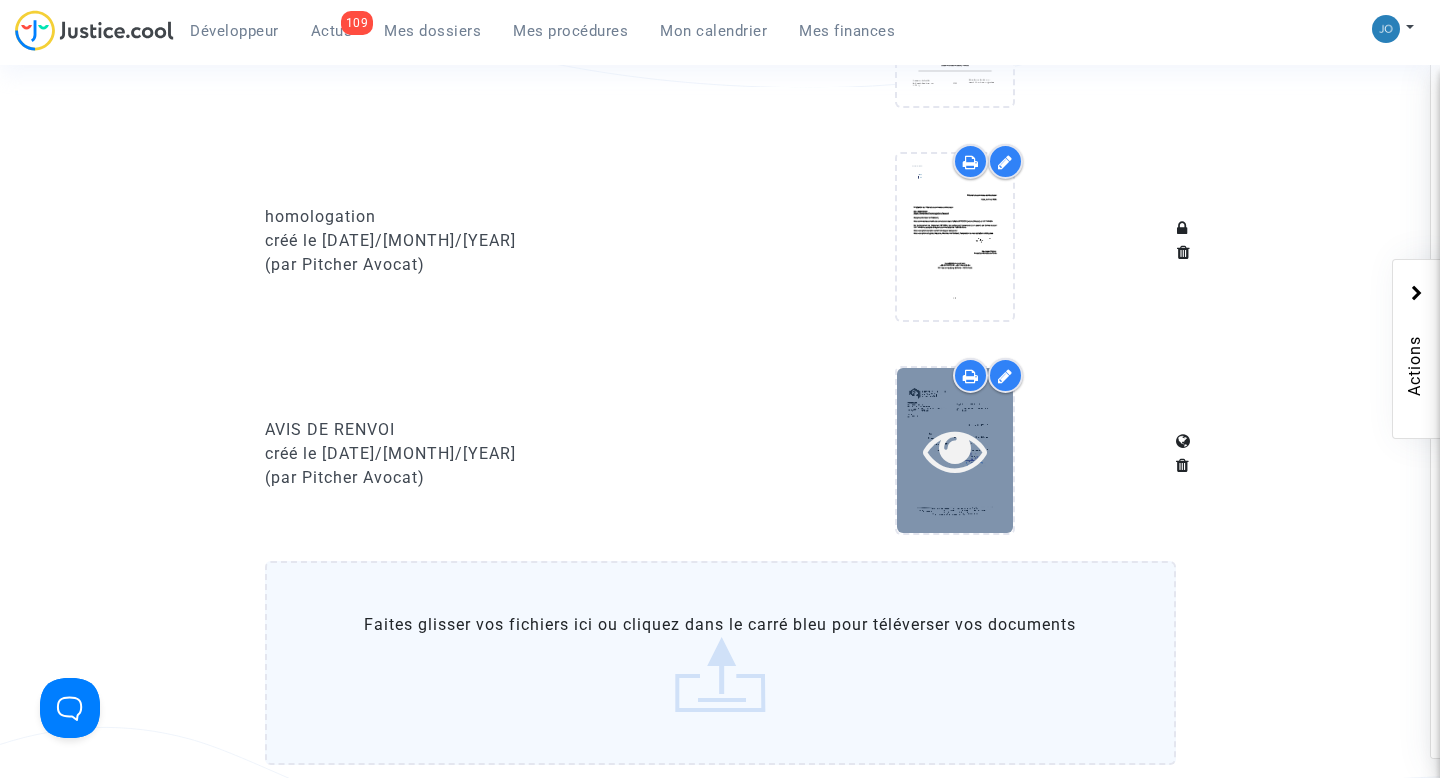 click at bounding box center [955, 450] 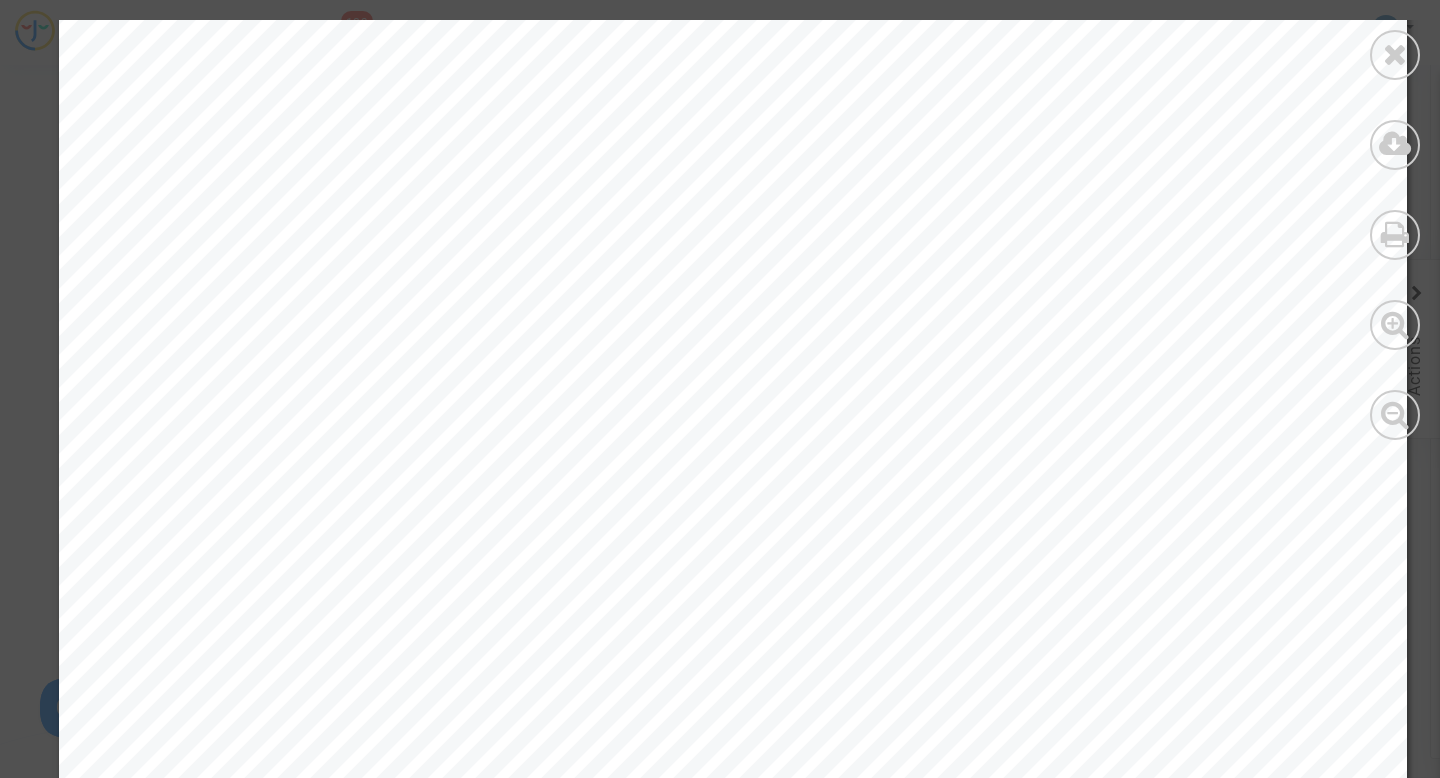 scroll, scrollTop: 1160, scrollLeft: 0, axis: vertical 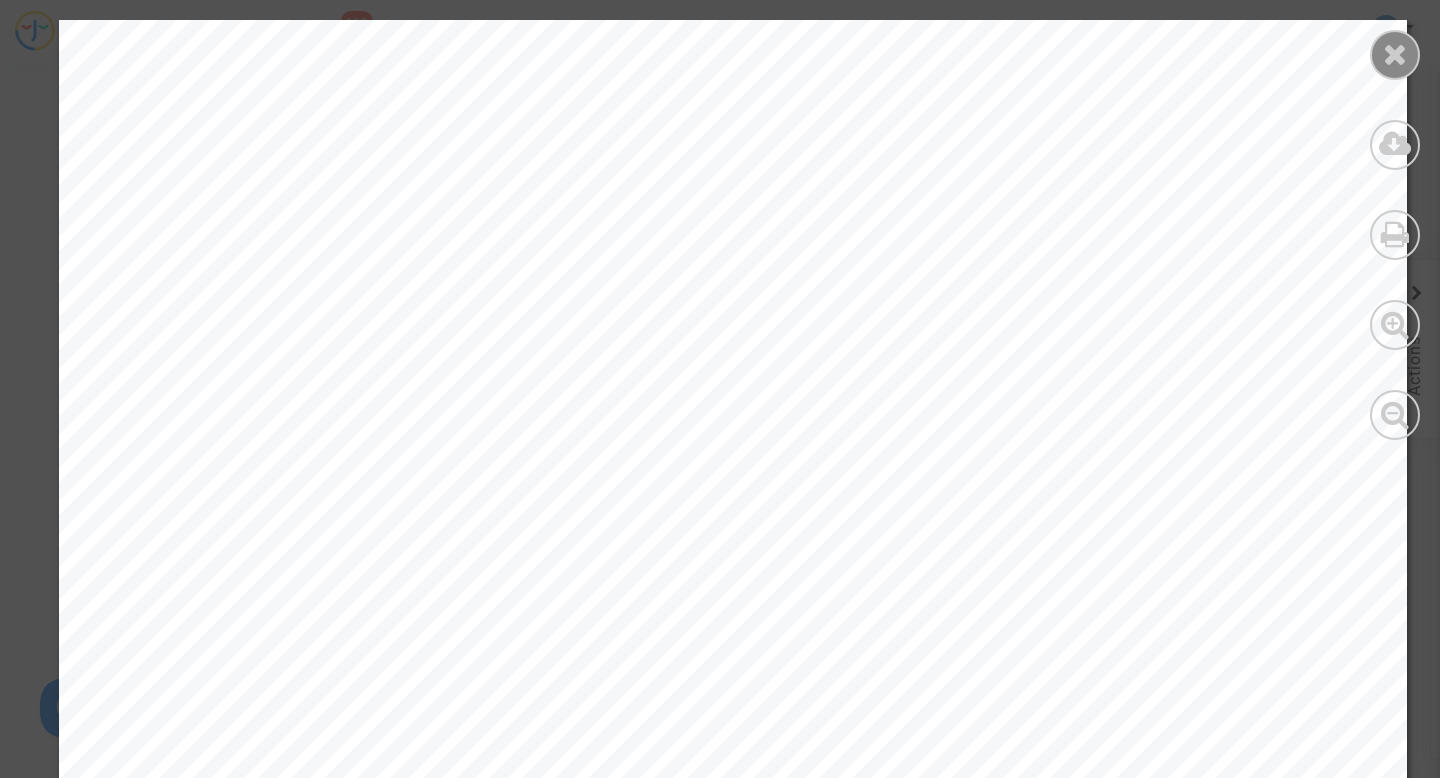 click at bounding box center (1395, 54) 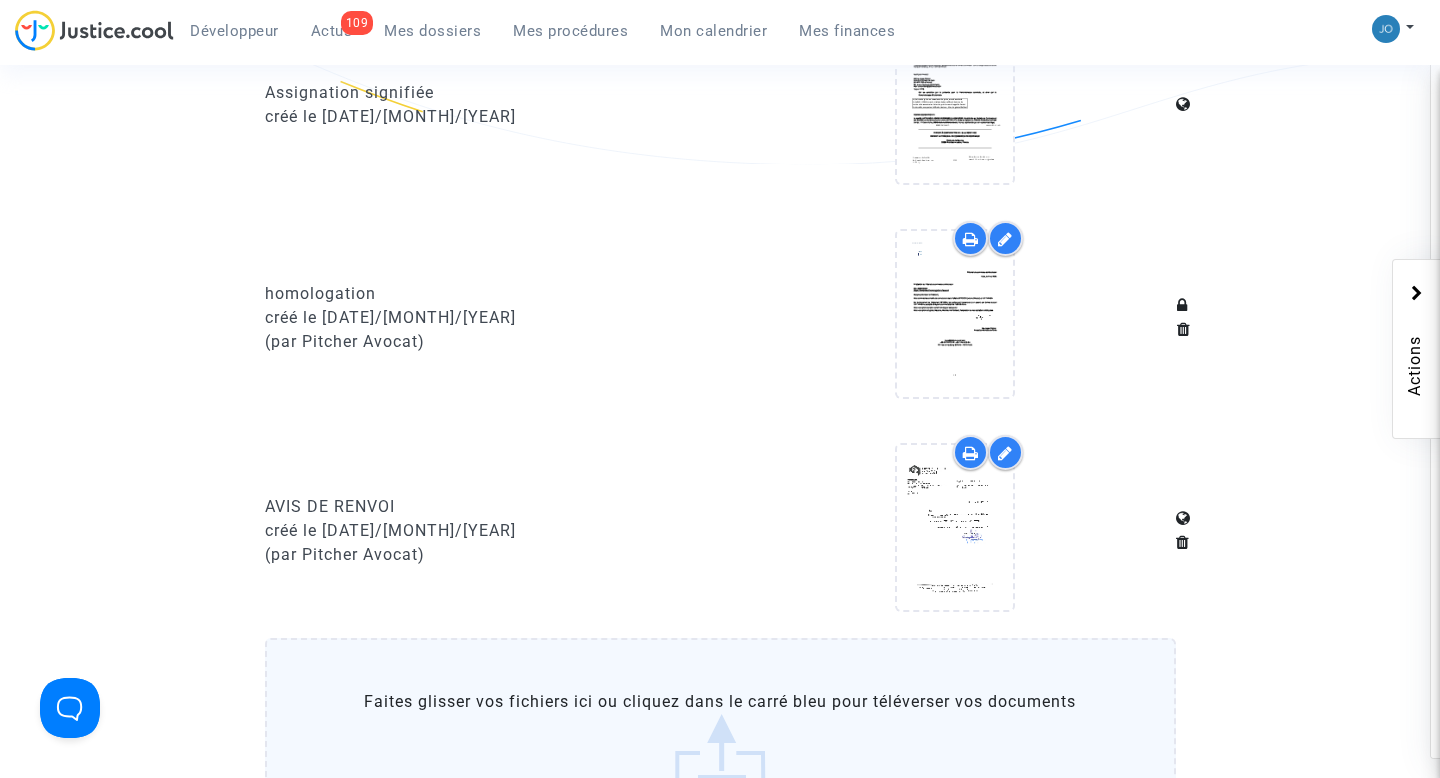 scroll, scrollTop: 1270, scrollLeft: 0, axis: vertical 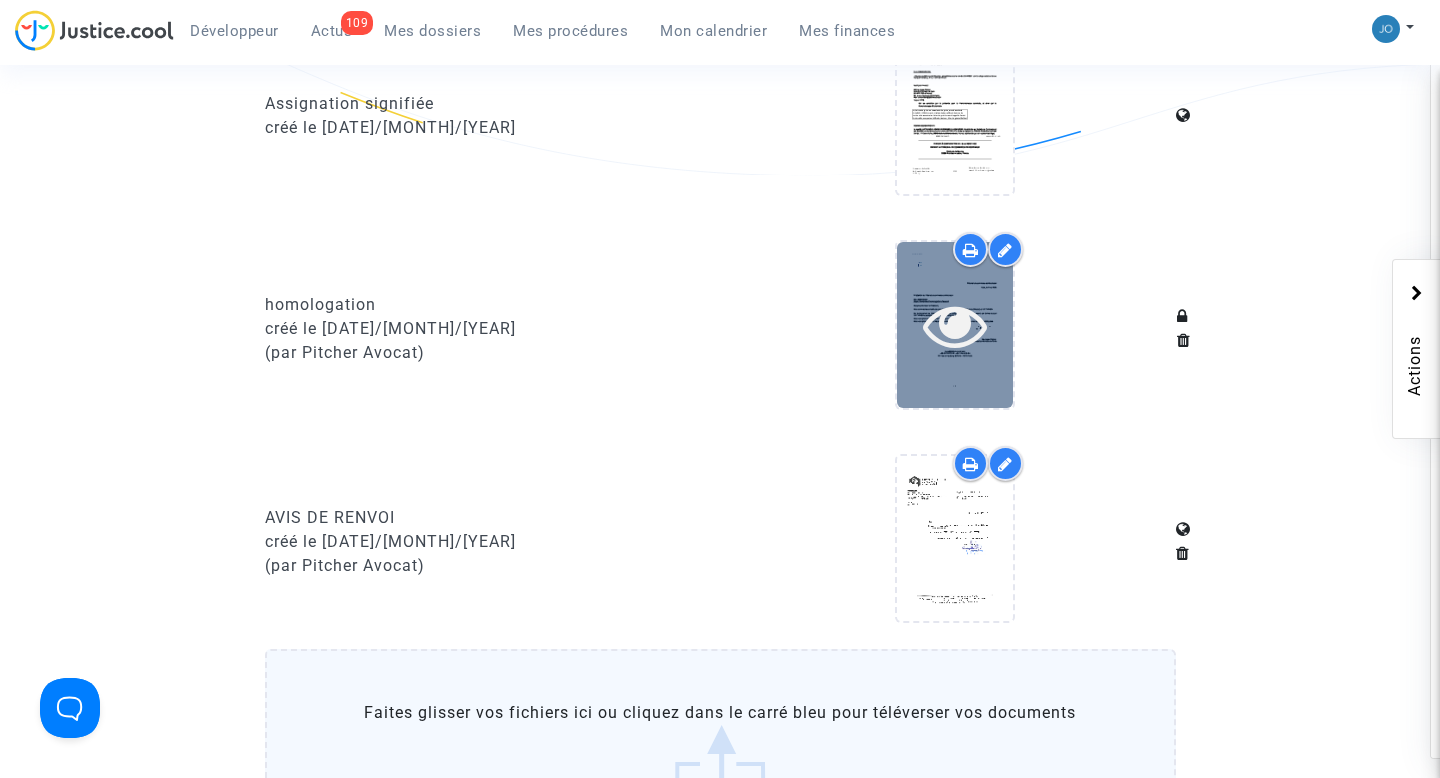click at bounding box center (955, 325) 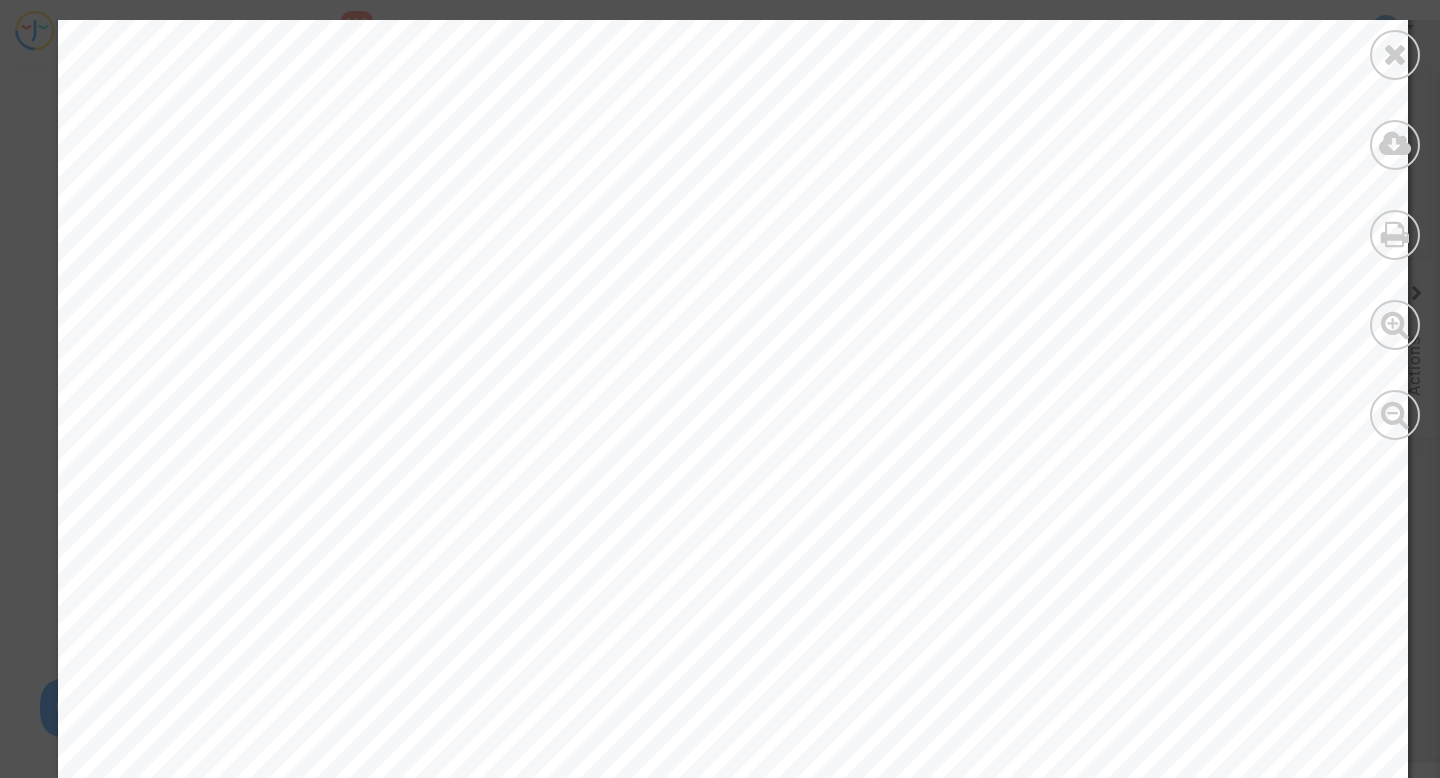 scroll, scrollTop: 369, scrollLeft: 0, axis: vertical 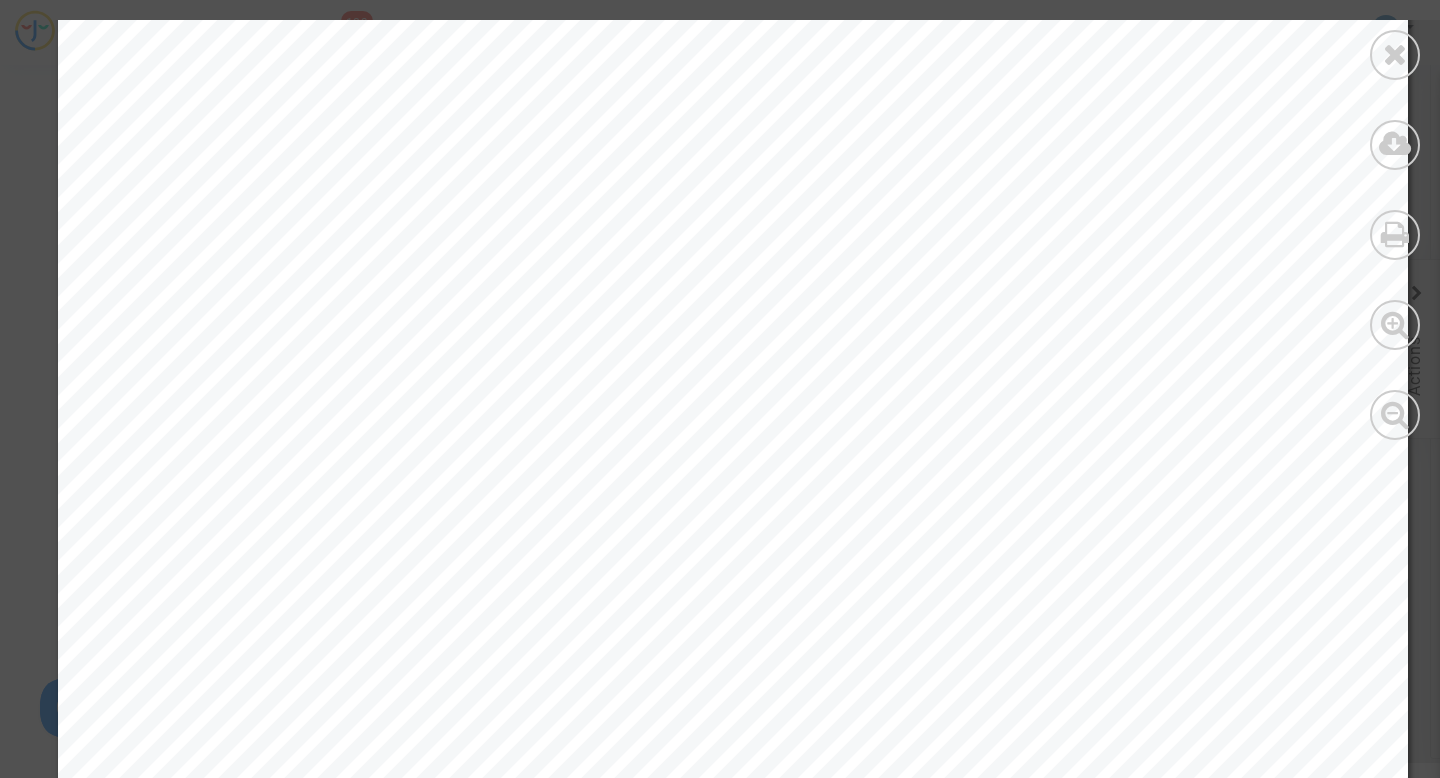 click at bounding box center [1395, 230] 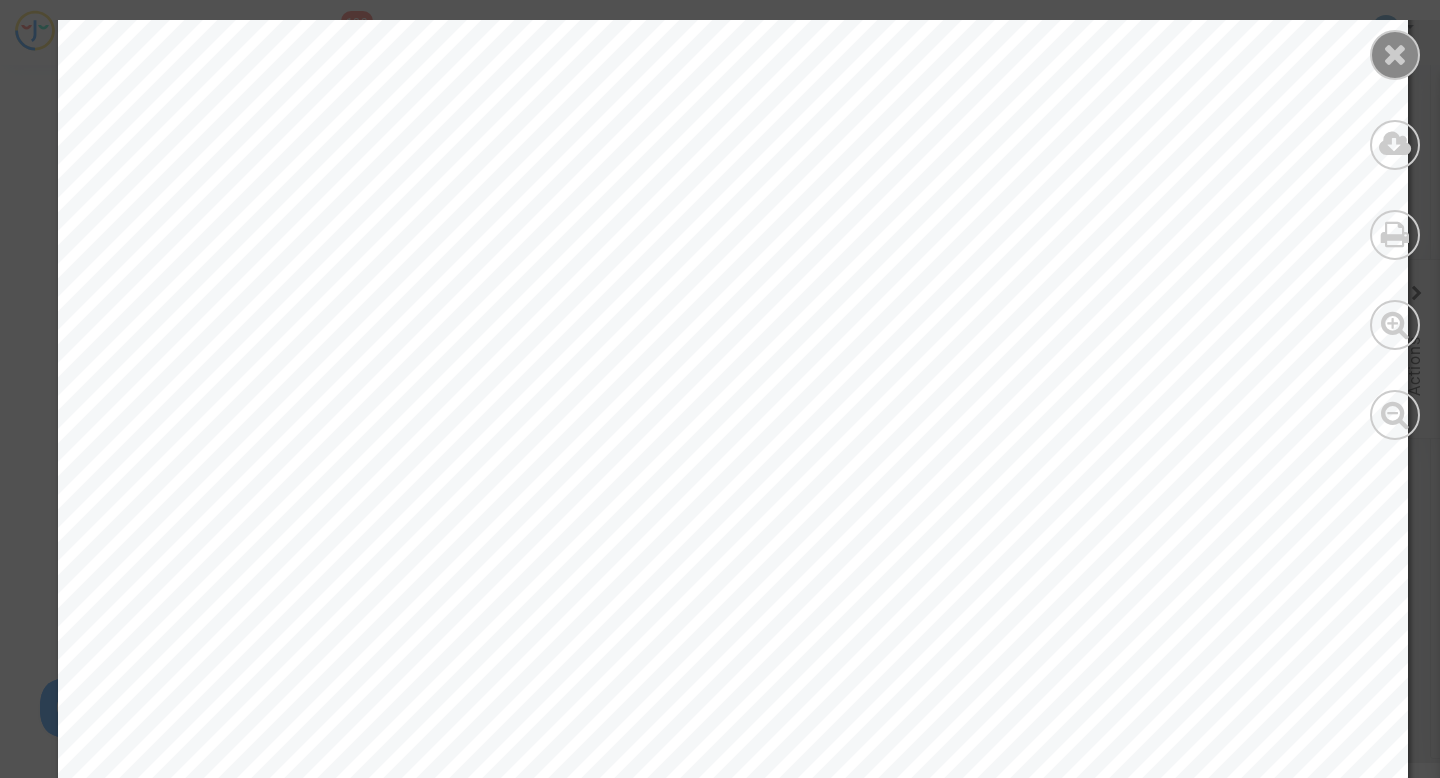 click at bounding box center [1395, 54] 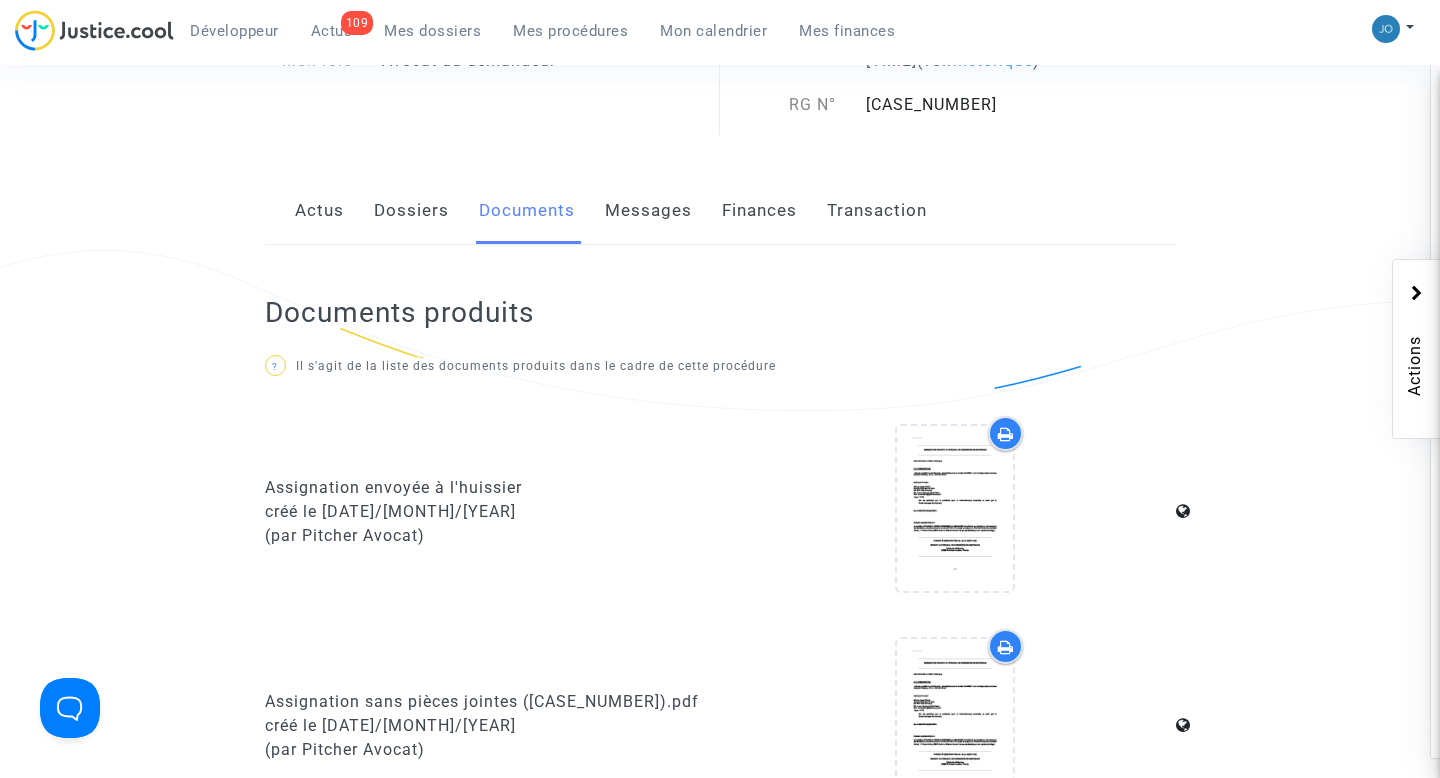 scroll, scrollTop: 302, scrollLeft: 0, axis: vertical 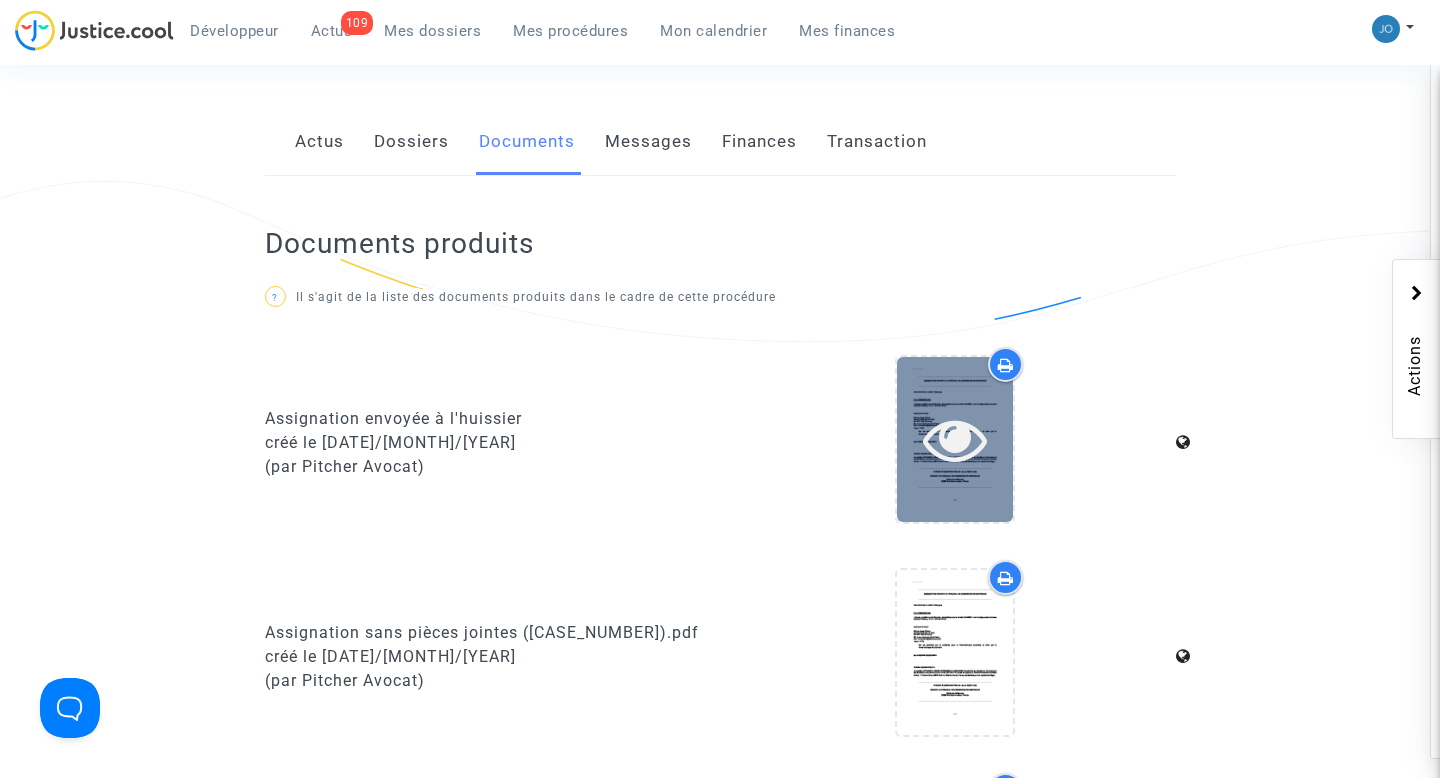 click at bounding box center [955, 439] 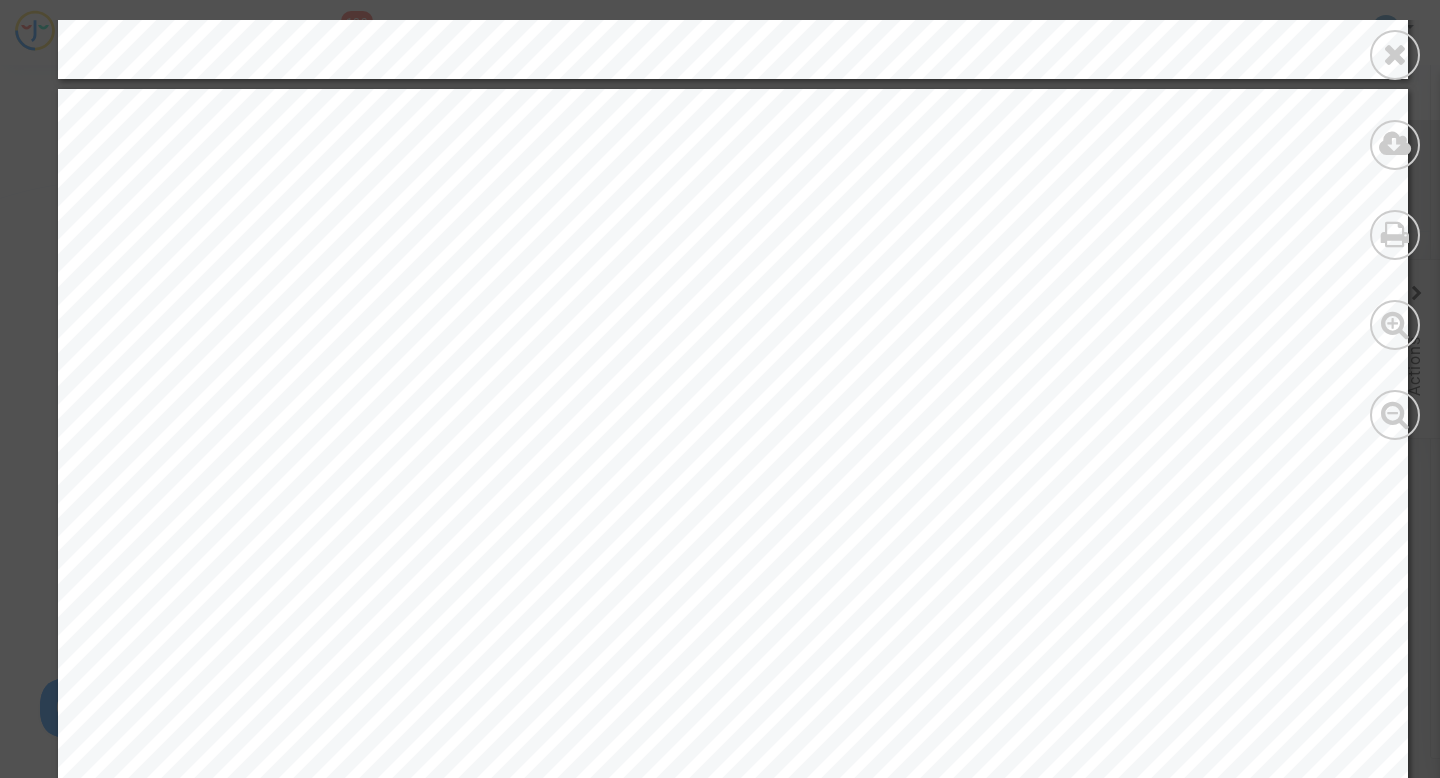 scroll, scrollTop: 3855, scrollLeft: 0, axis: vertical 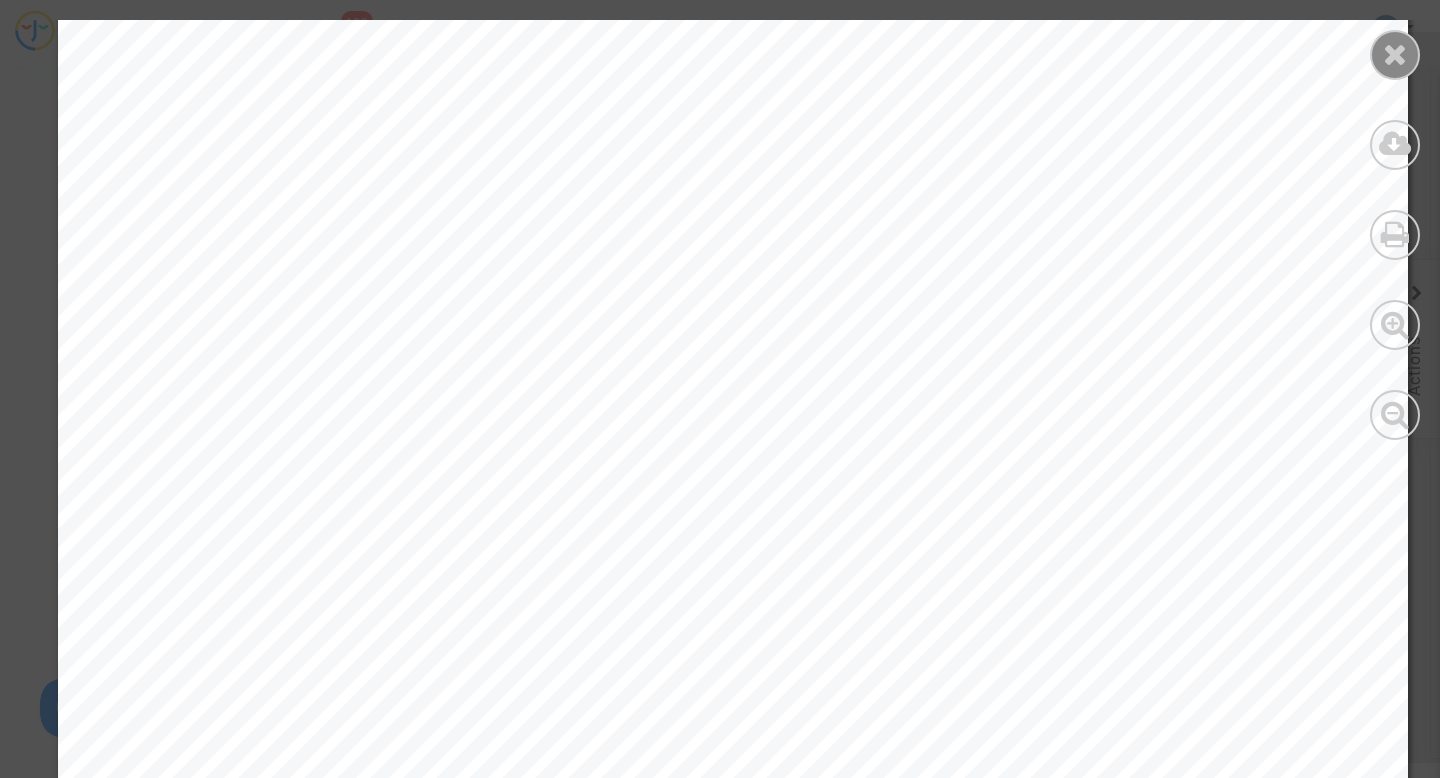 click at bounding box center (1395, 54) 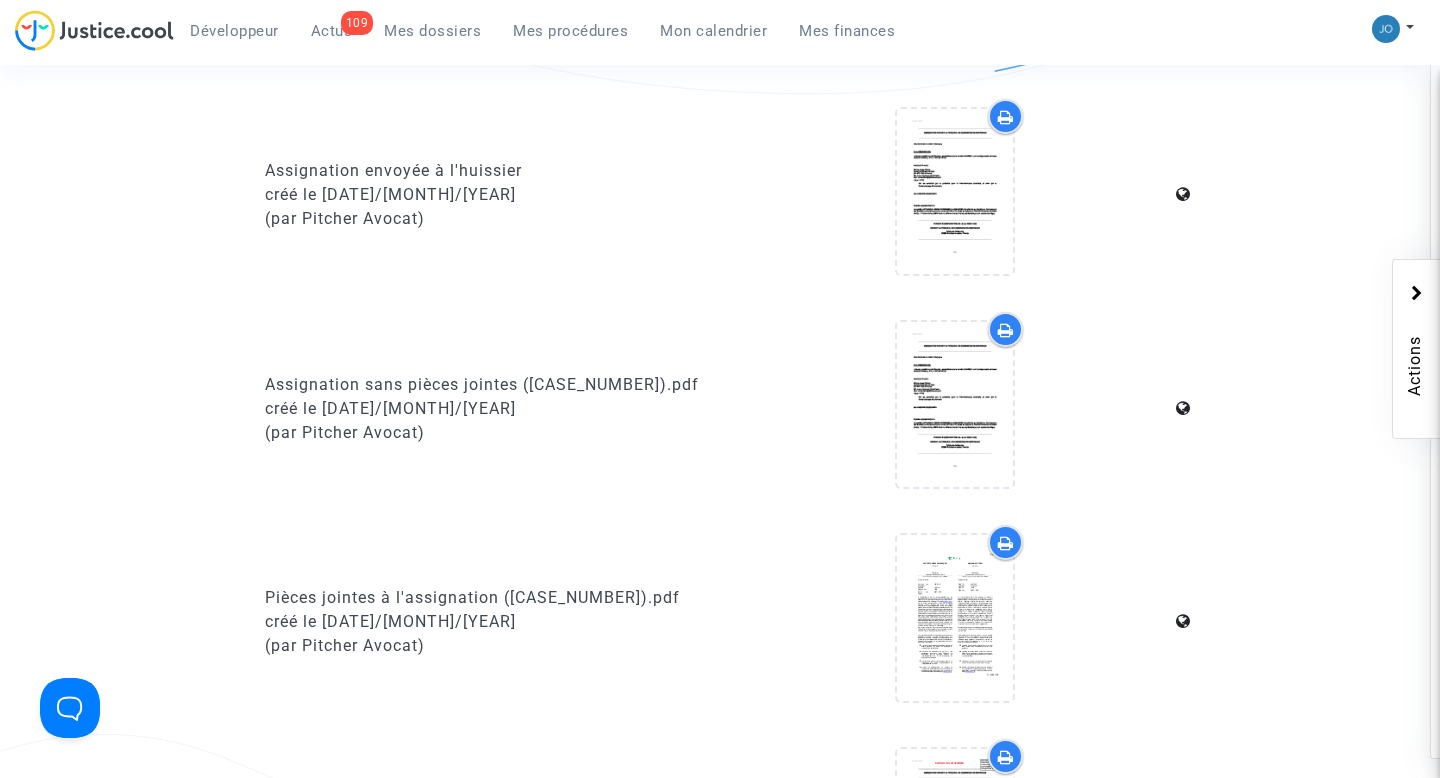 scroll, scrollTop: 554, scrollLeft: 0, axis: vertical 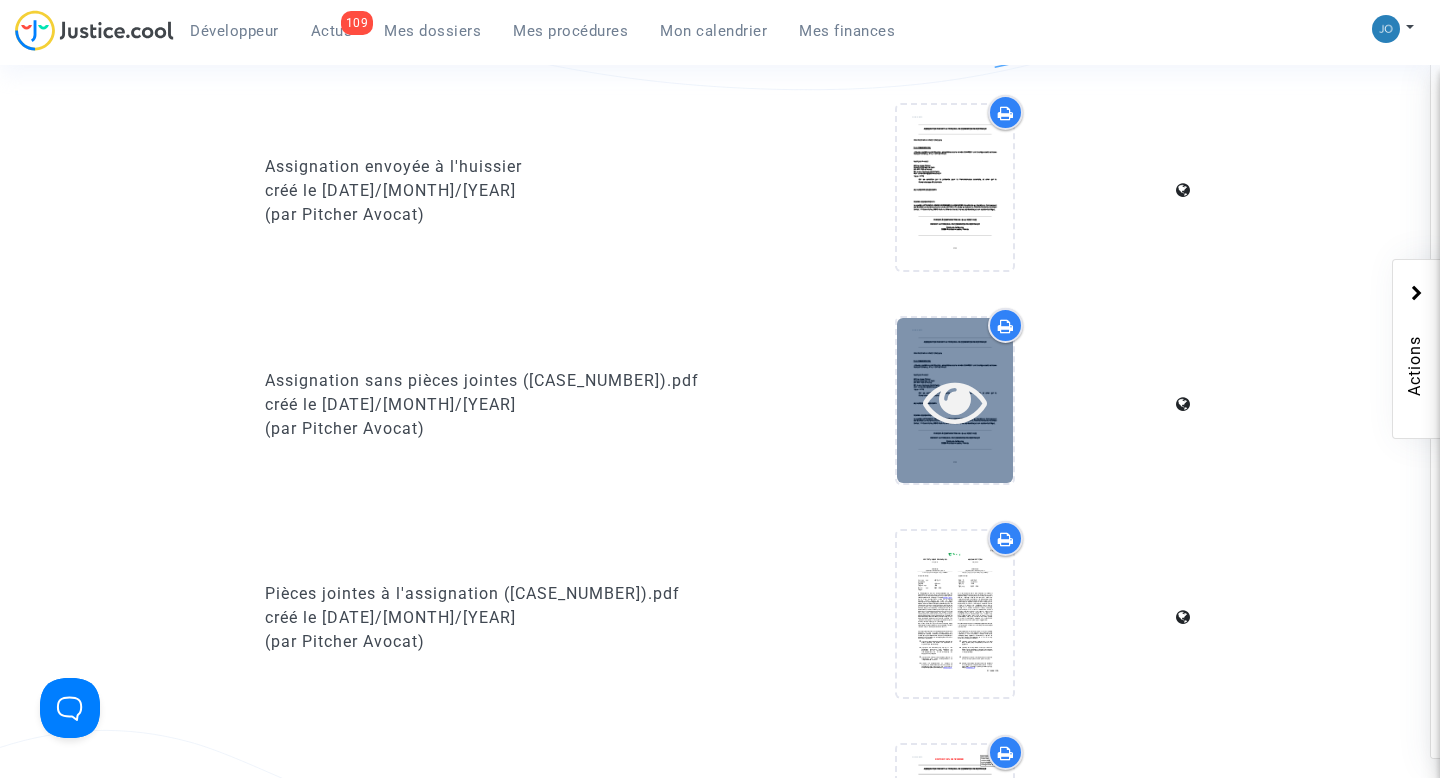 click at bounding box center (955, 401) 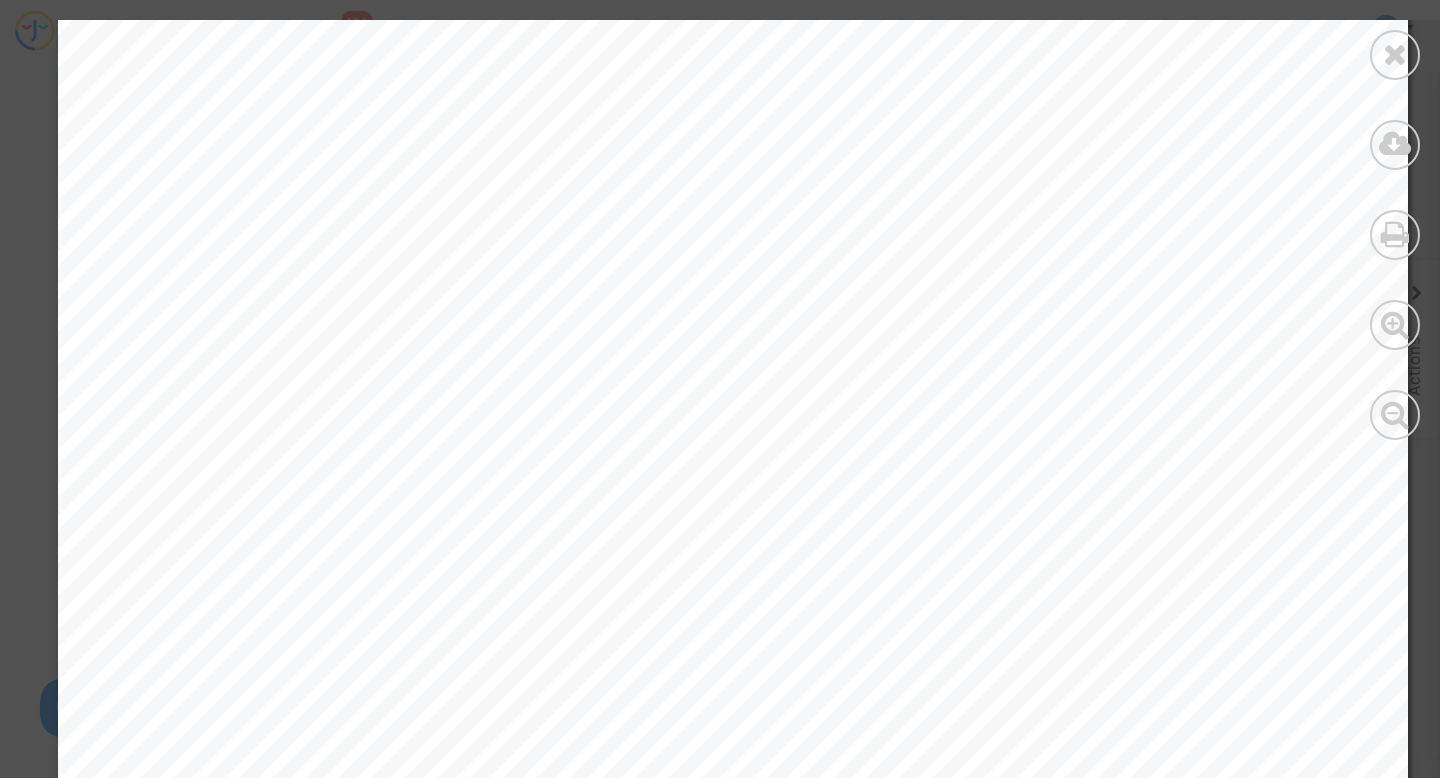 scroll, scrollTop: 446, scrollLeft: 0, axis: vertical 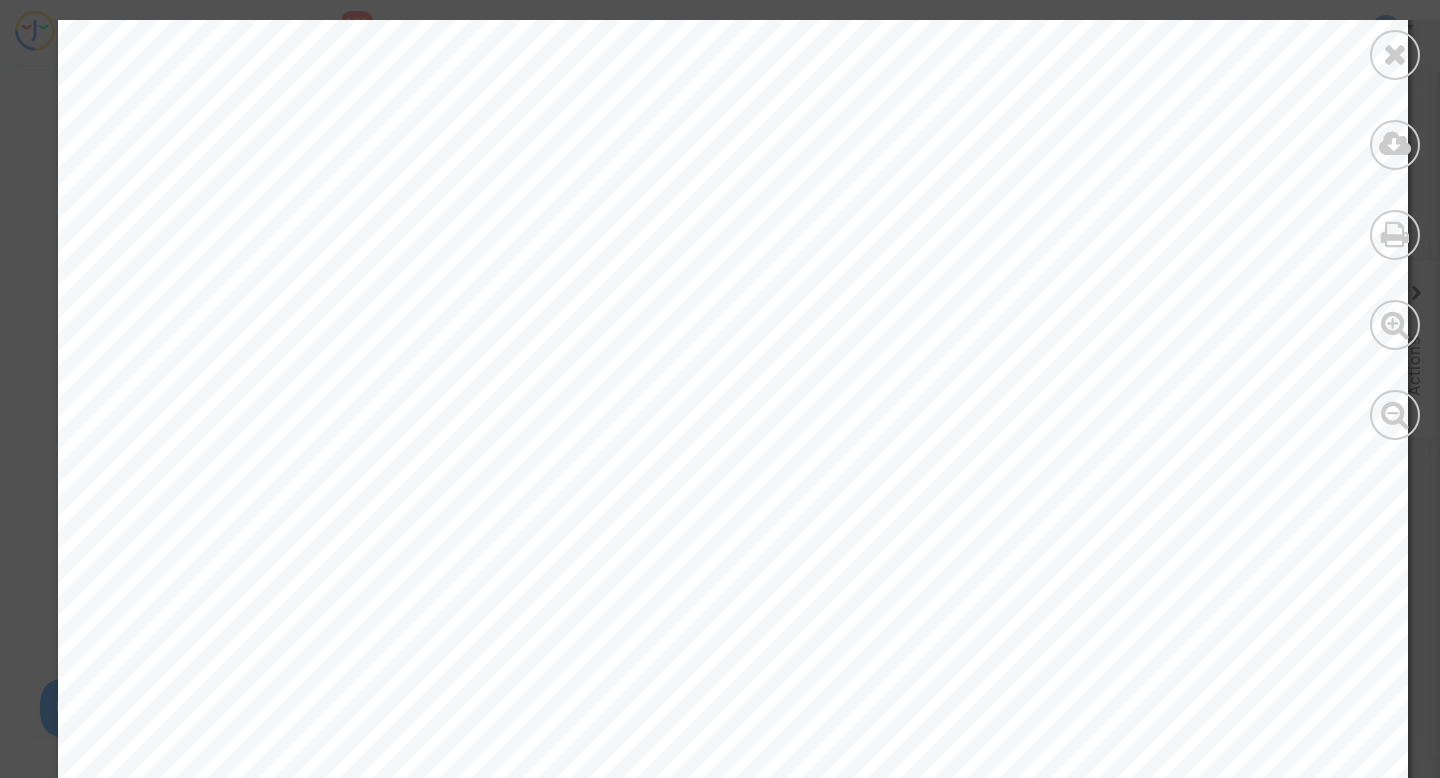 click at bounding box center [1395, 230] 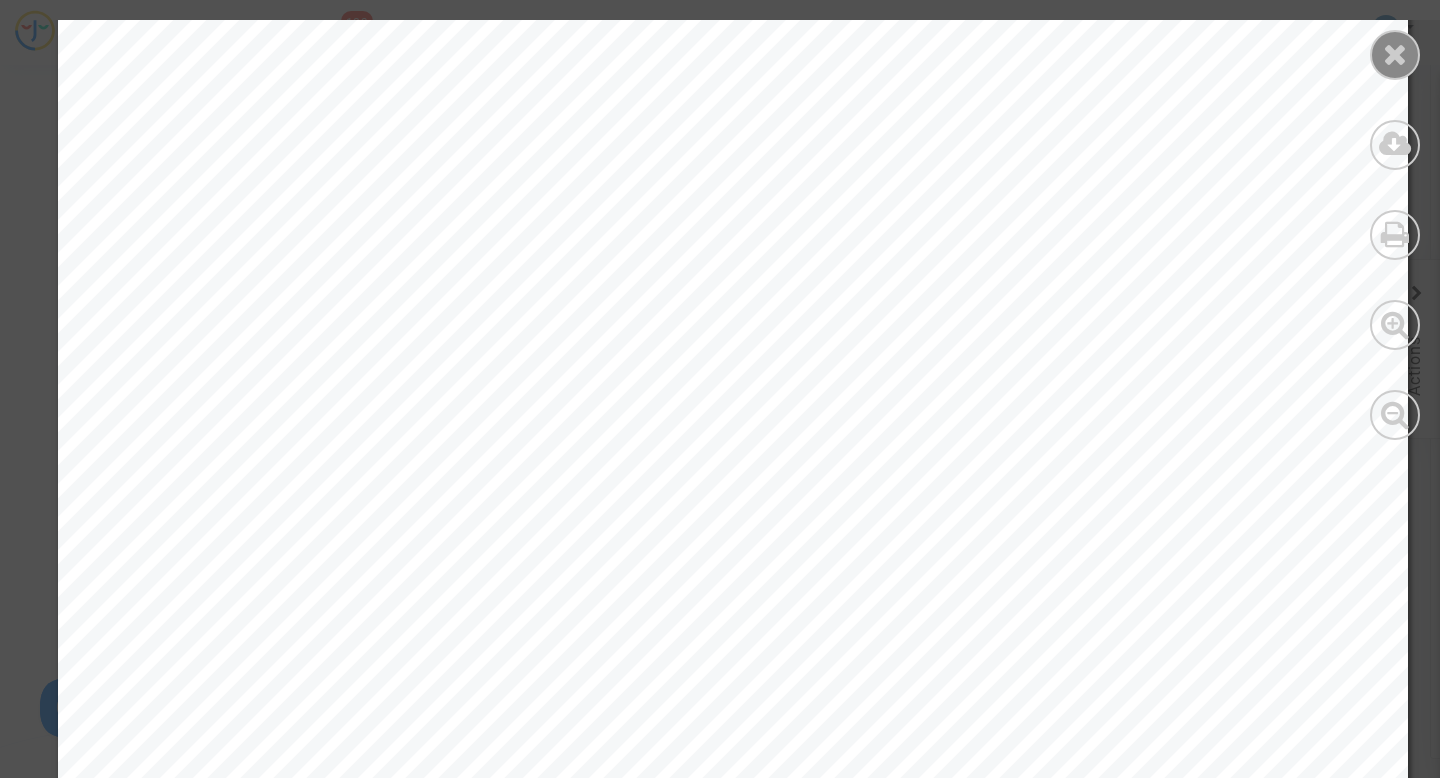 click at bounding box center (1395, 55) 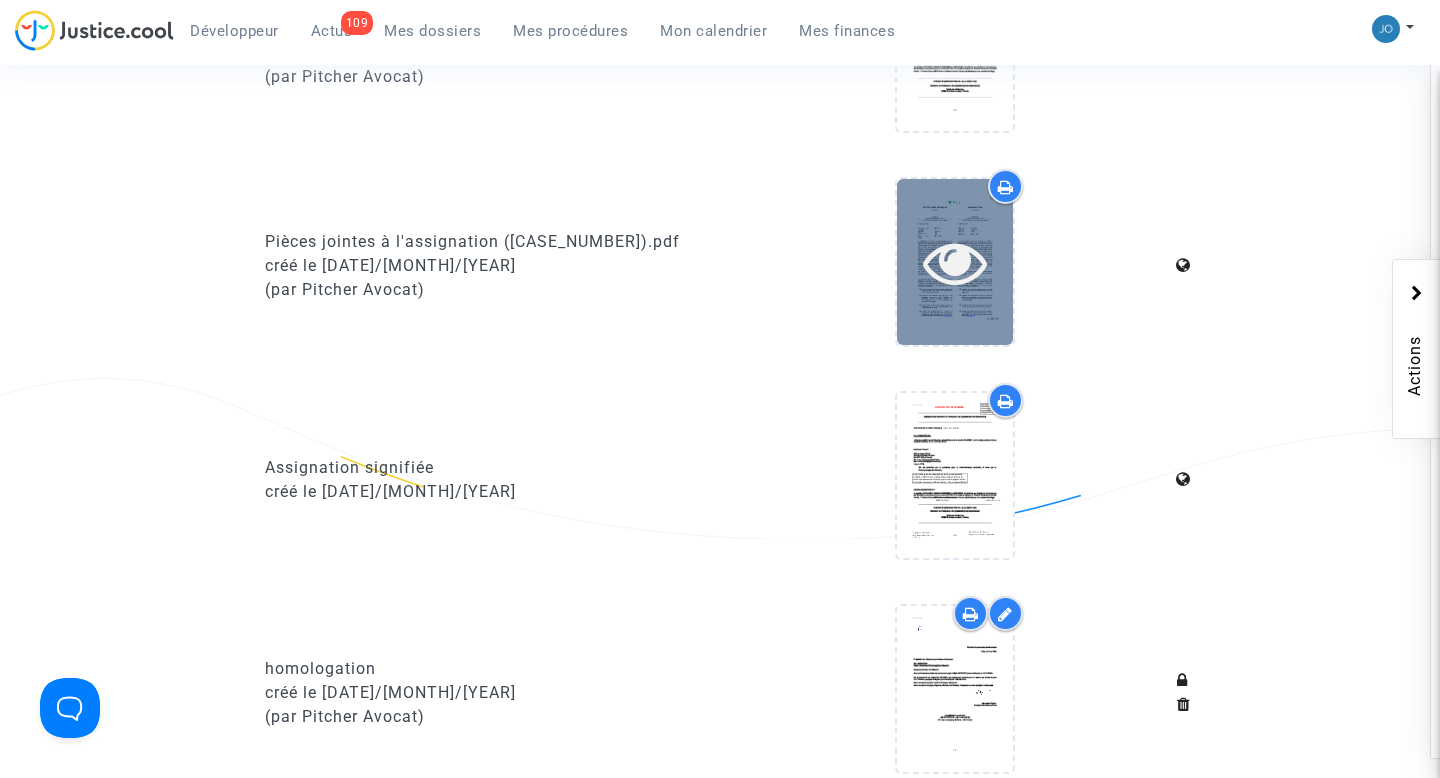 scroll, scrollTop: 924, scrollLeft: 0, axis: vertical 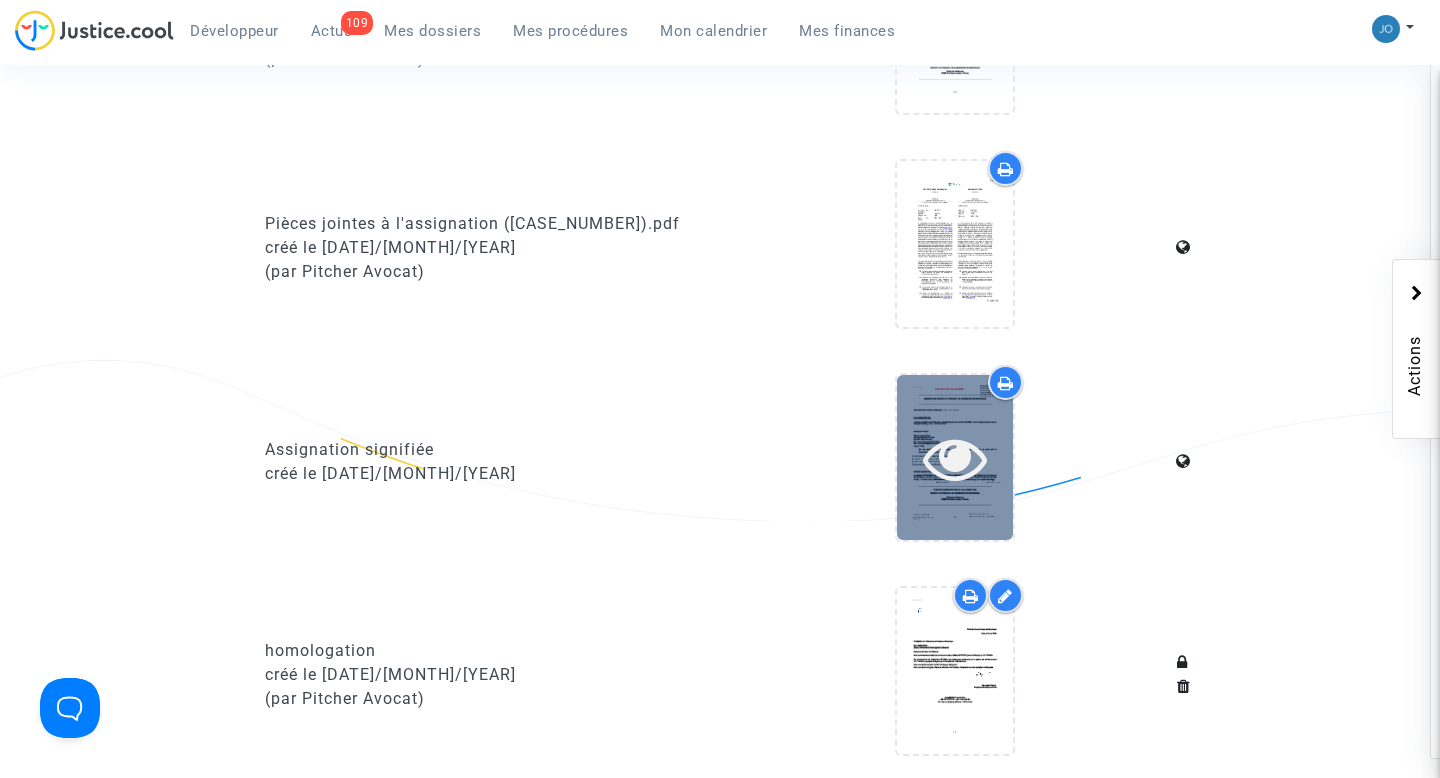 click at bounding box center [955, 458] 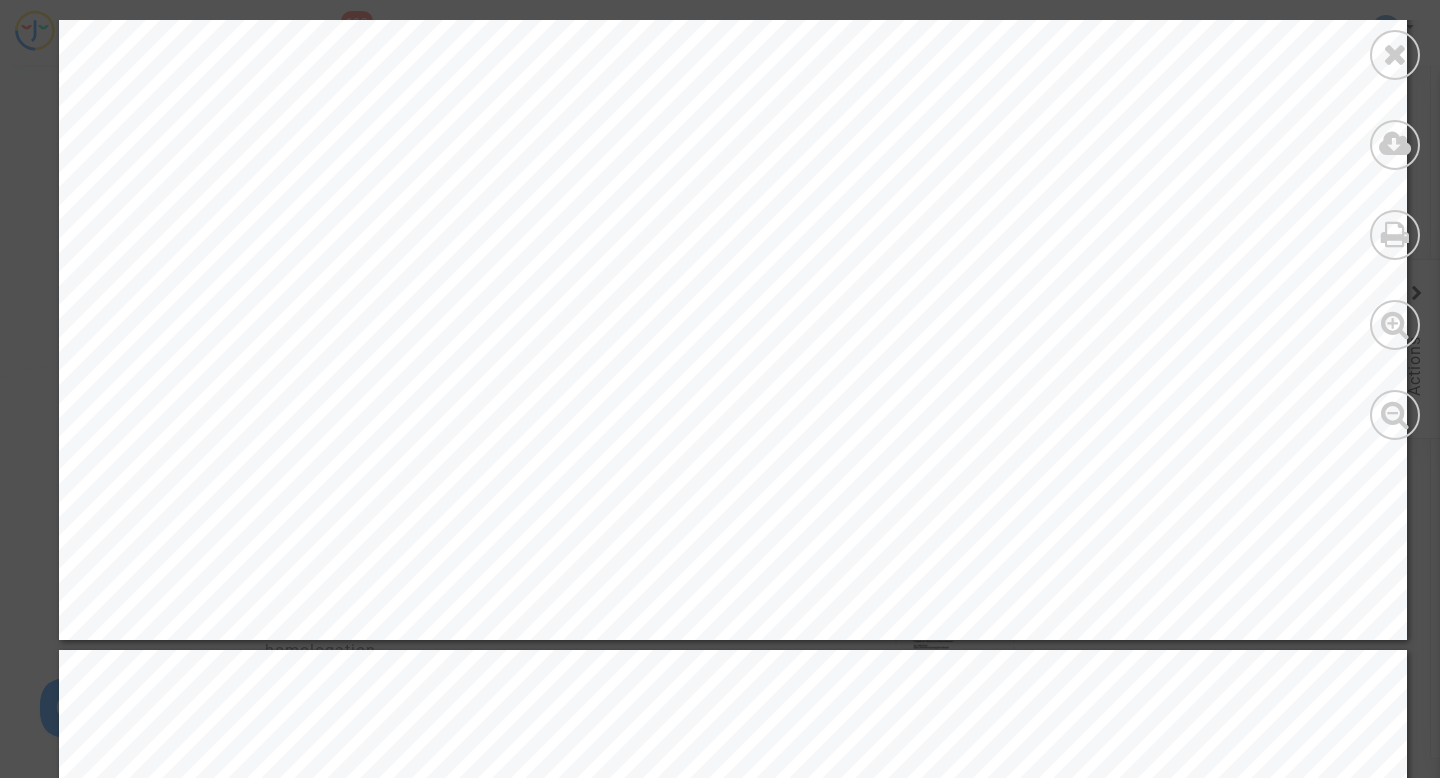 scroll, scrollTop: 3205, scrollLeft: 0, axis: vertical 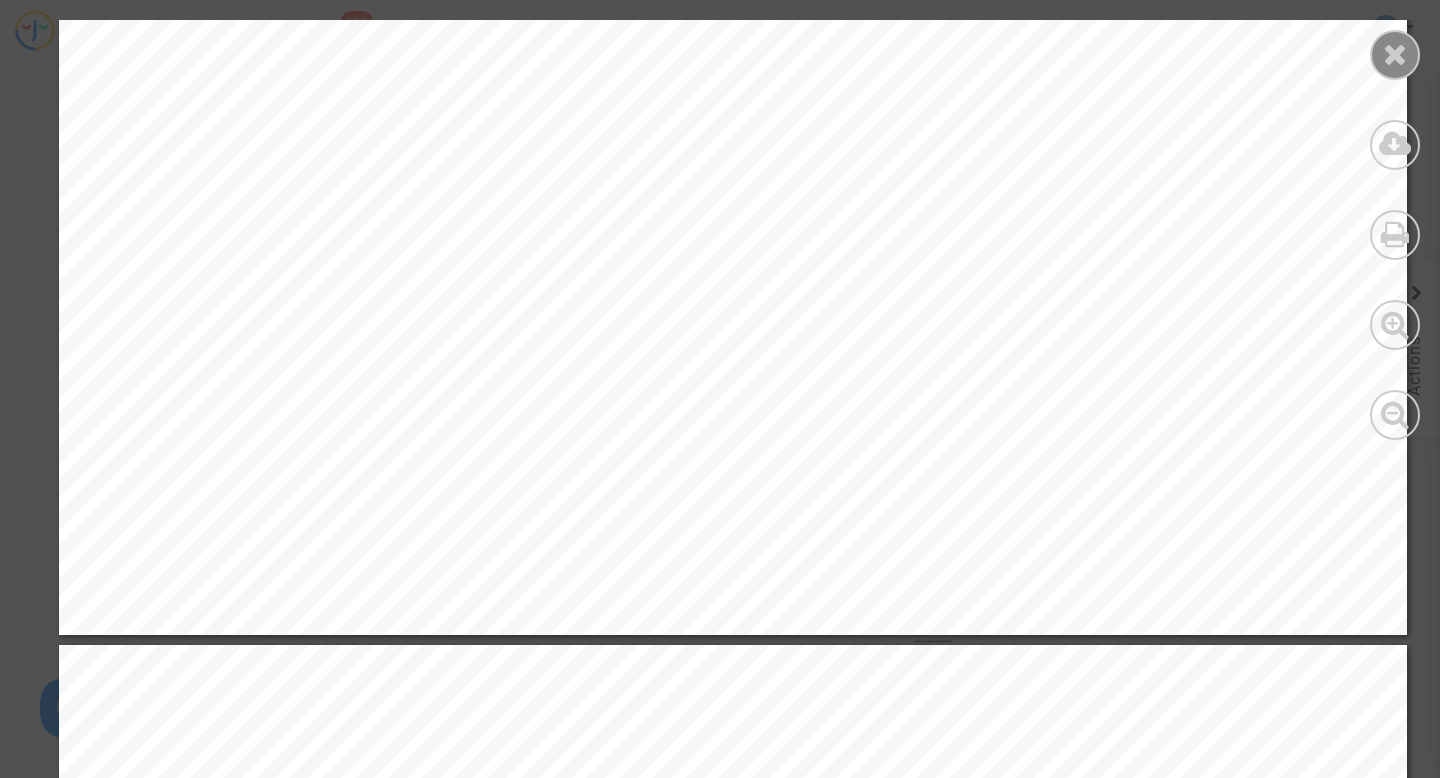 click at bounding box center (1395, 54) 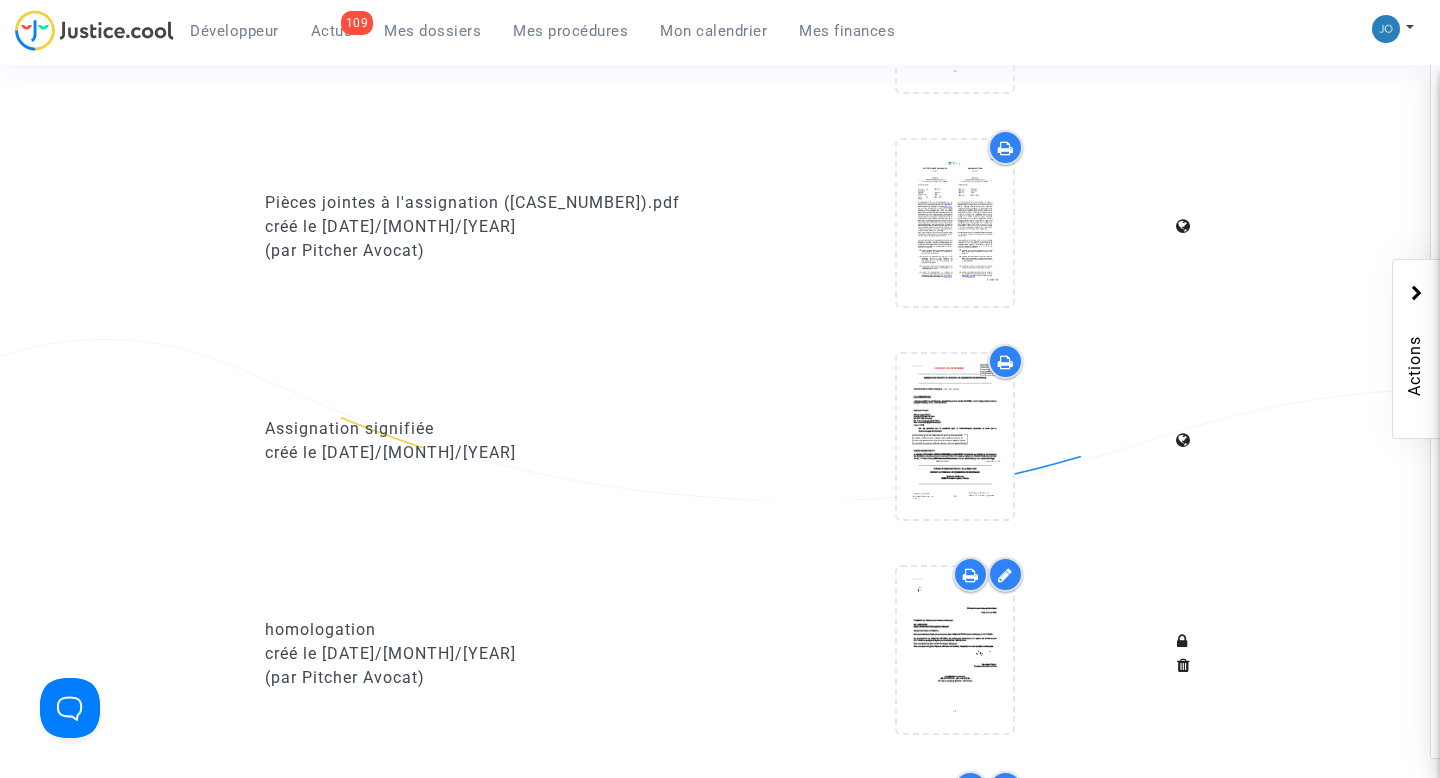 scroll, scrollTop: 961, scrollLeft: 0, axis: vertical 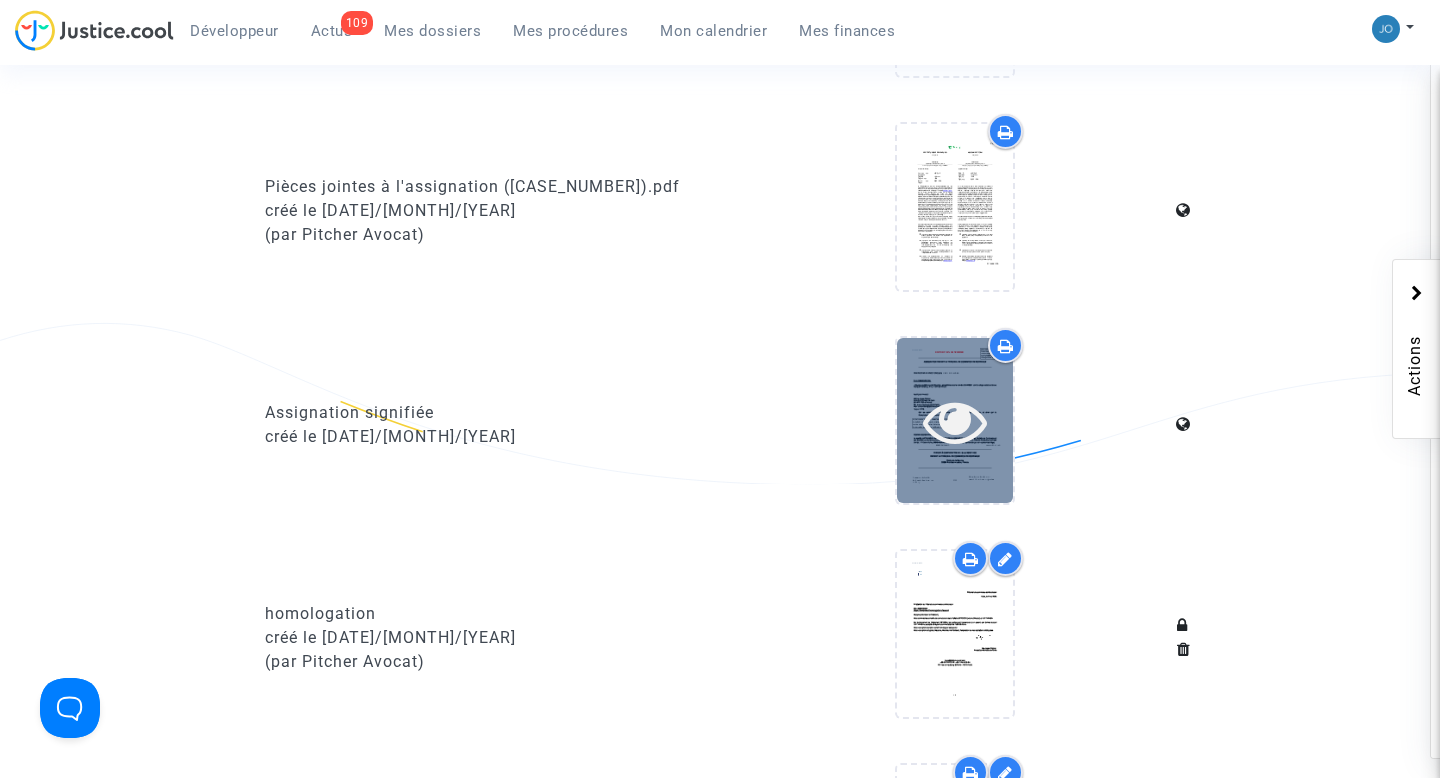 click at bounding box center [955, 421] 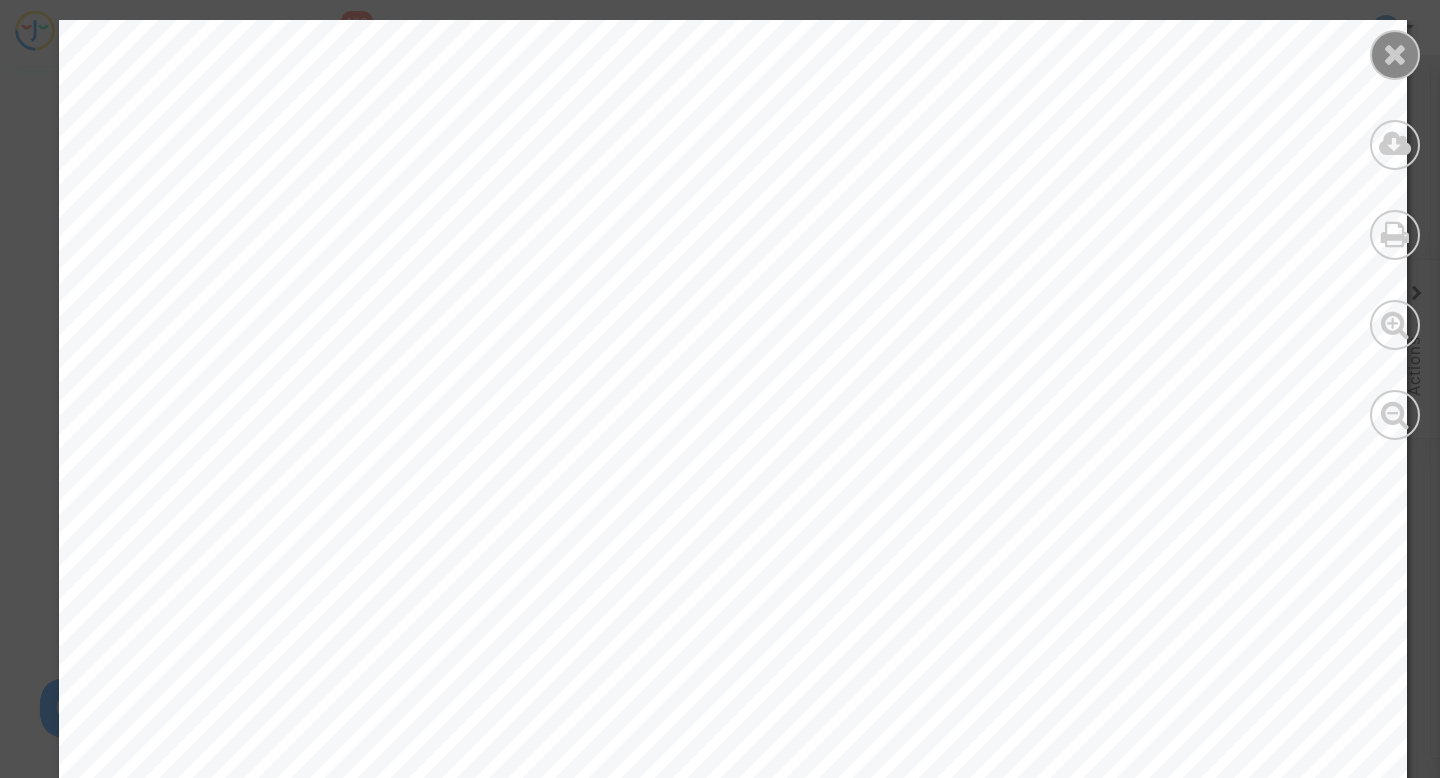 click at bounding box center [1395, 55] 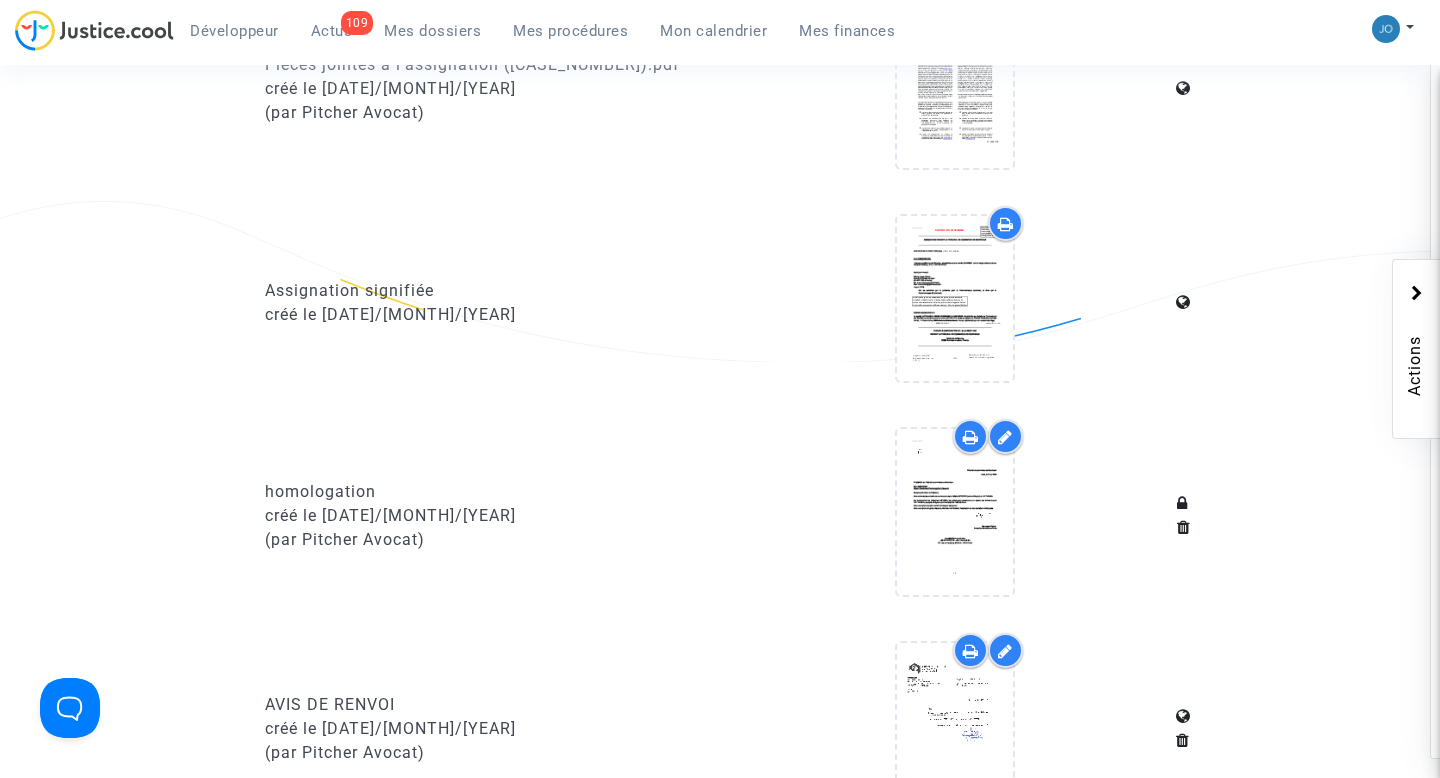 scroll, scrollTop: 1090, scrollLeft: 0, axis: vertical 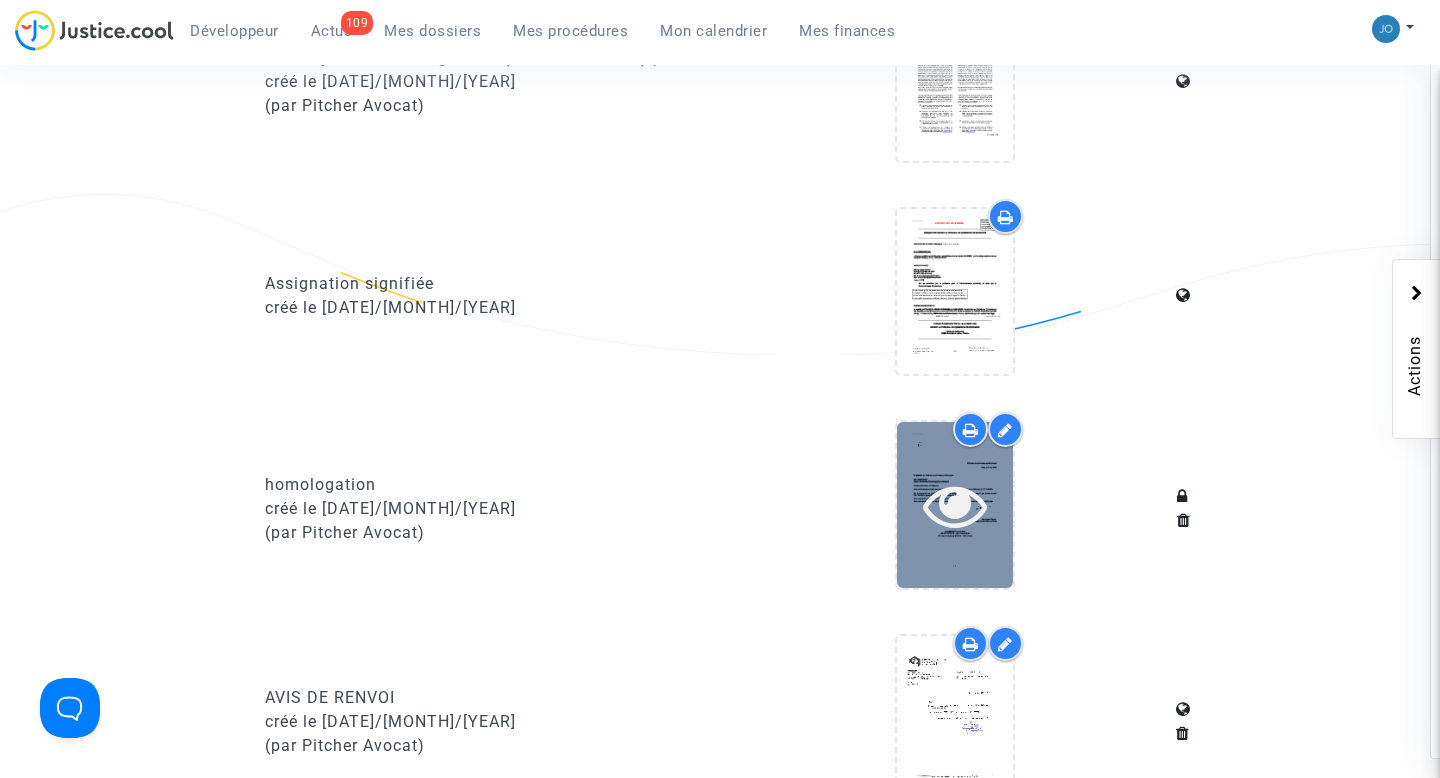 click at bounding box center [955, 505] 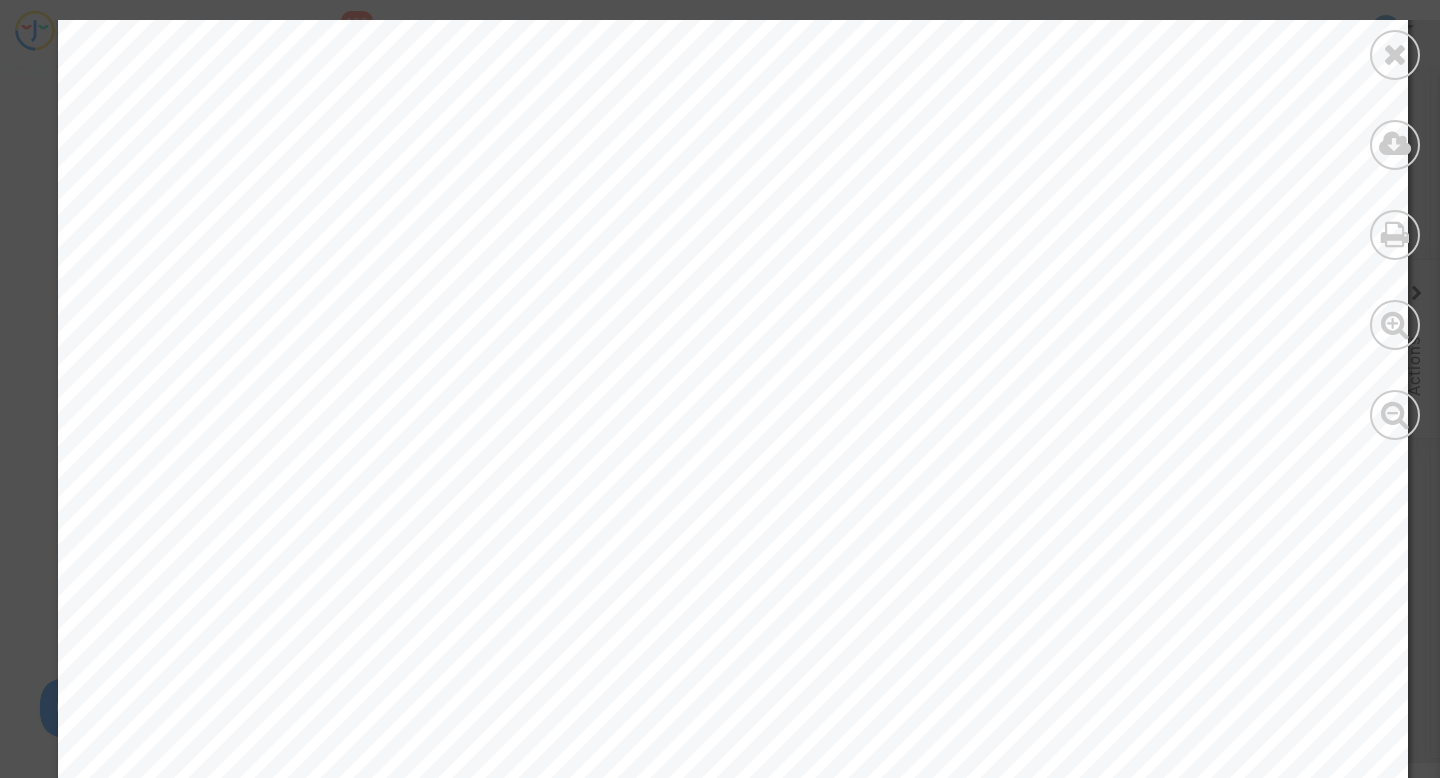 scroll, scrollTop: 369, scrollLeft: 0, axis: vertical 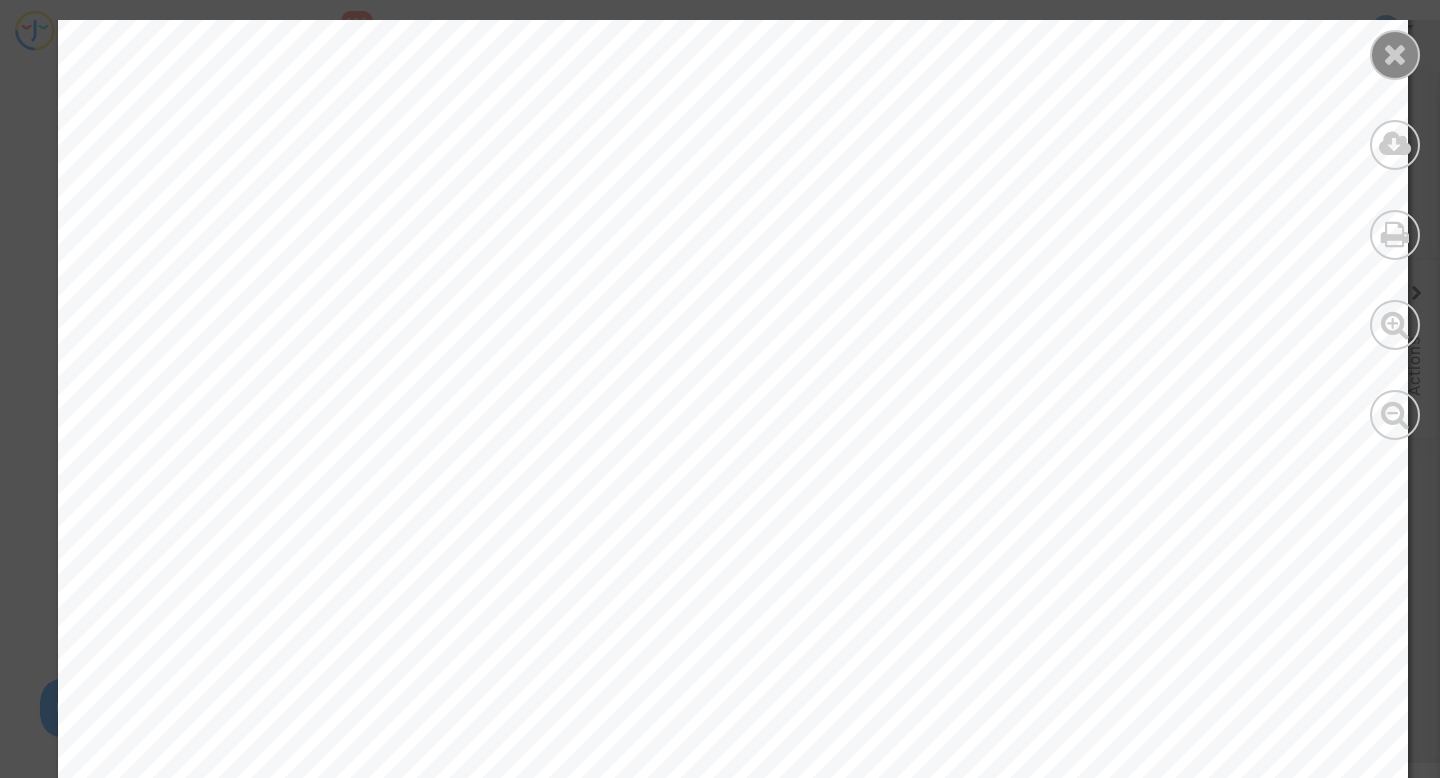 click at bounding box center [1395, 54] 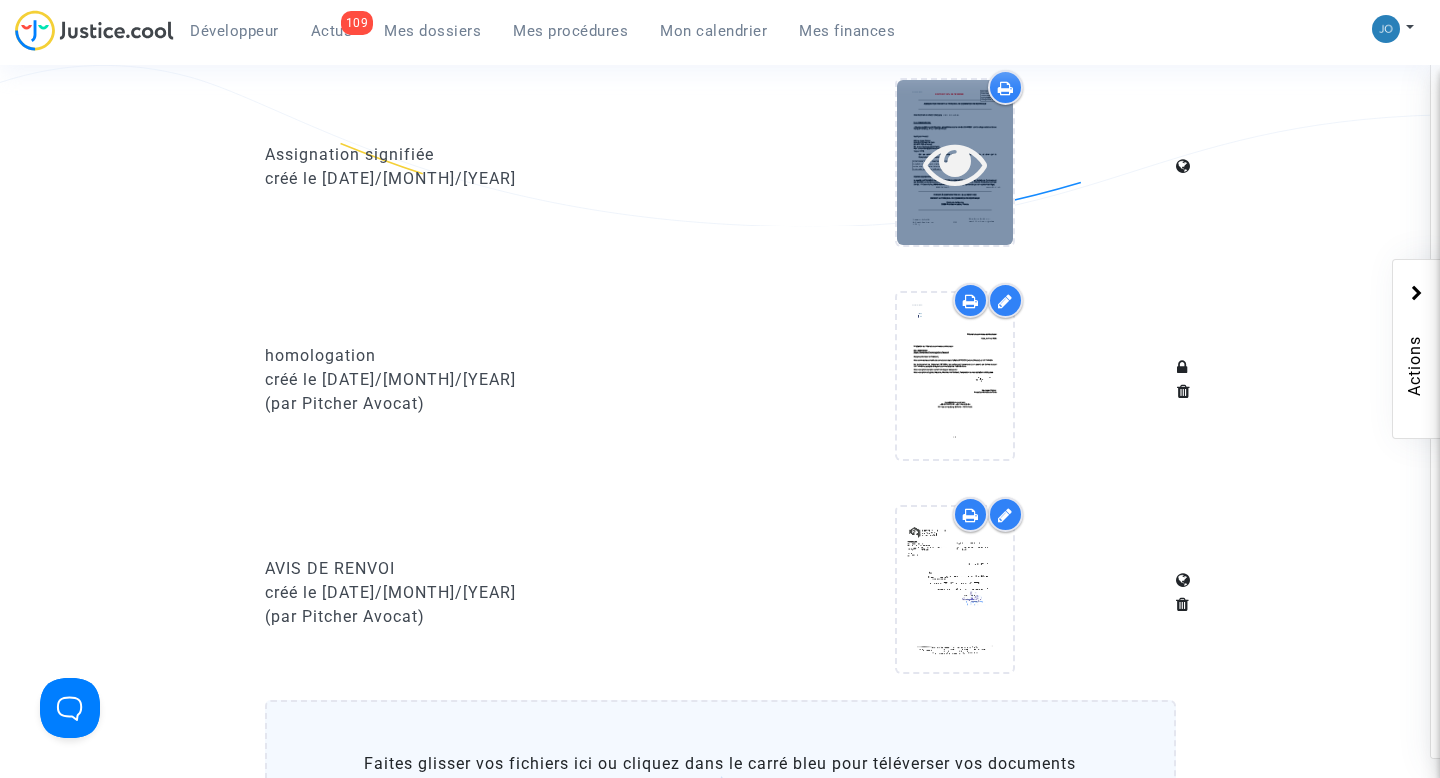 scroll, scrollTop: 1248, scrollLeft: 0, axis: vertical 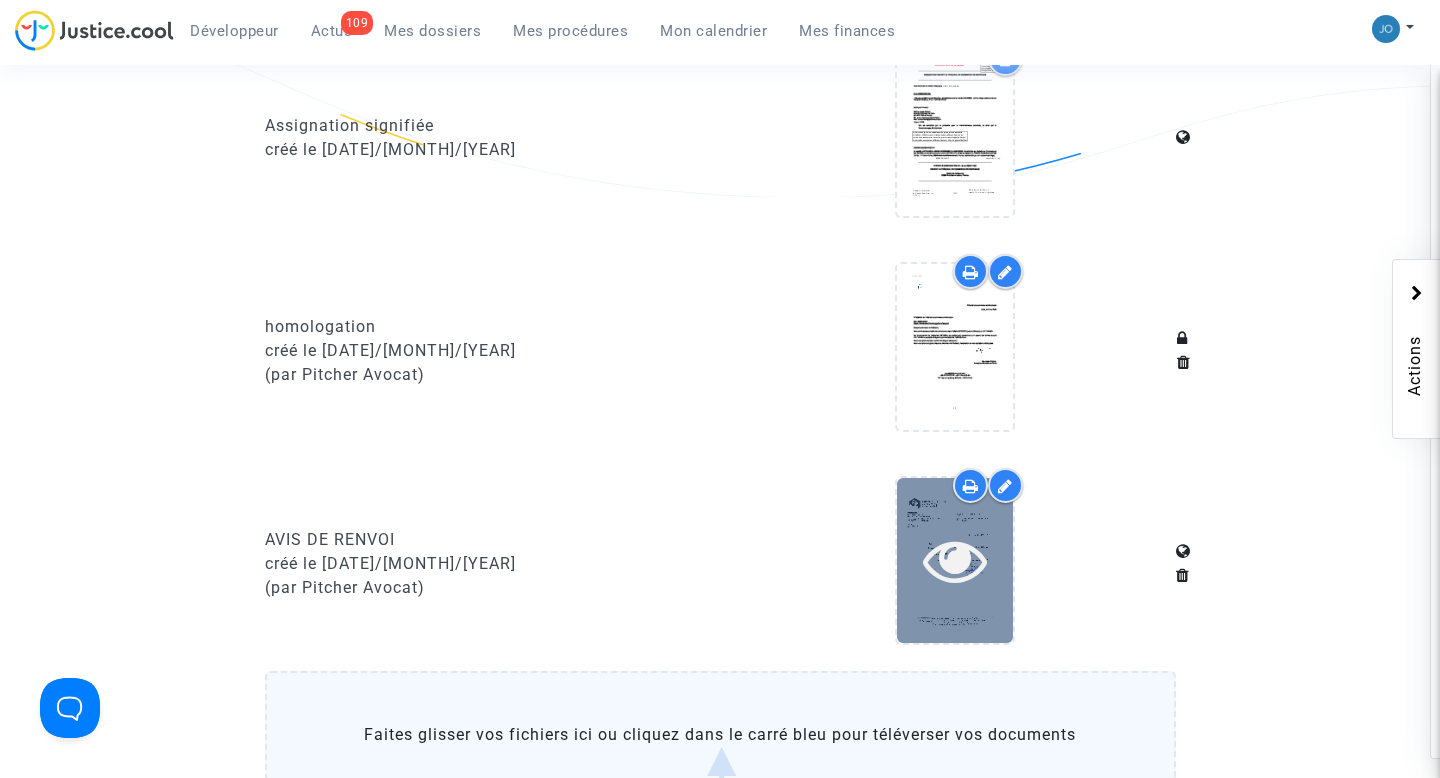 click at bounding box center [955, 560] 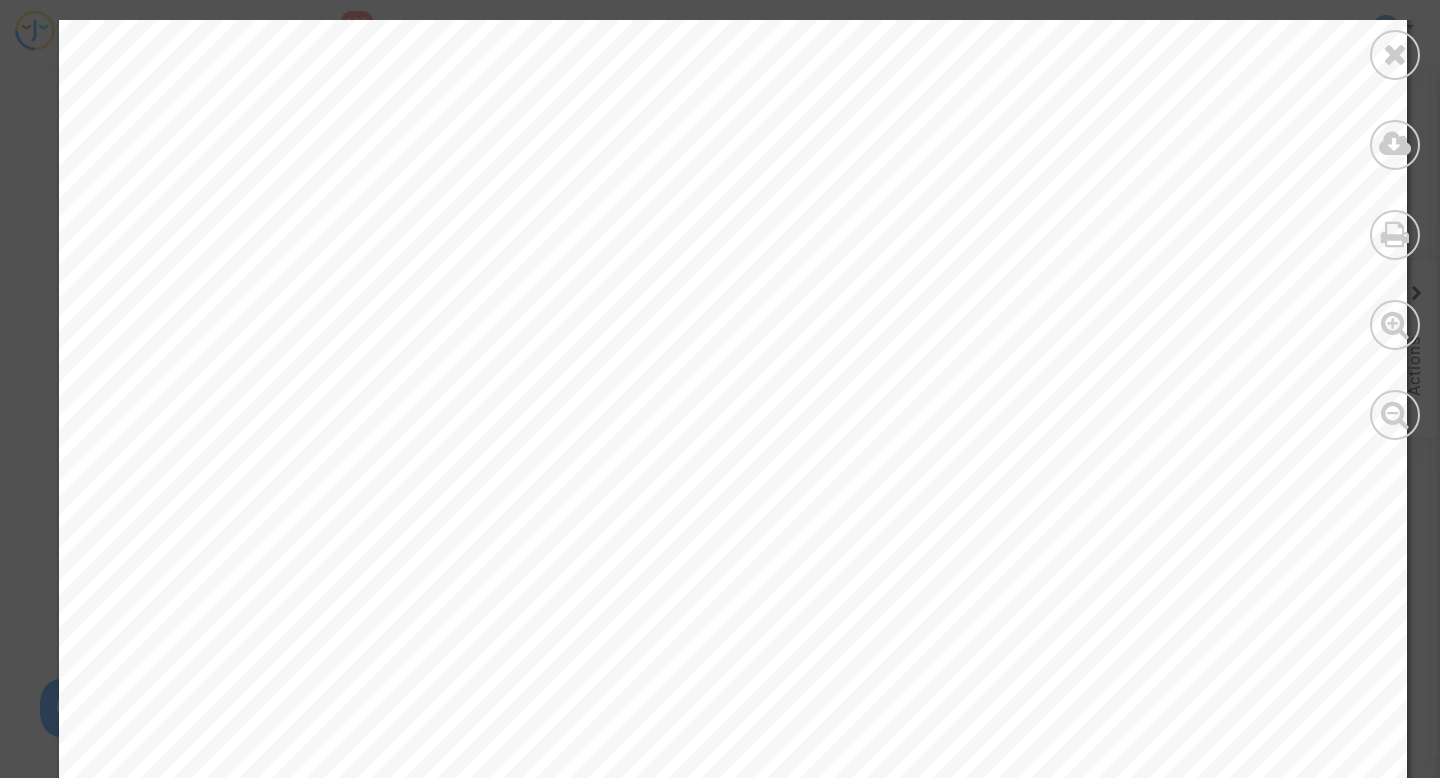 scroll, scrollTop: 480, scrollLeft: 0, axis: vertical 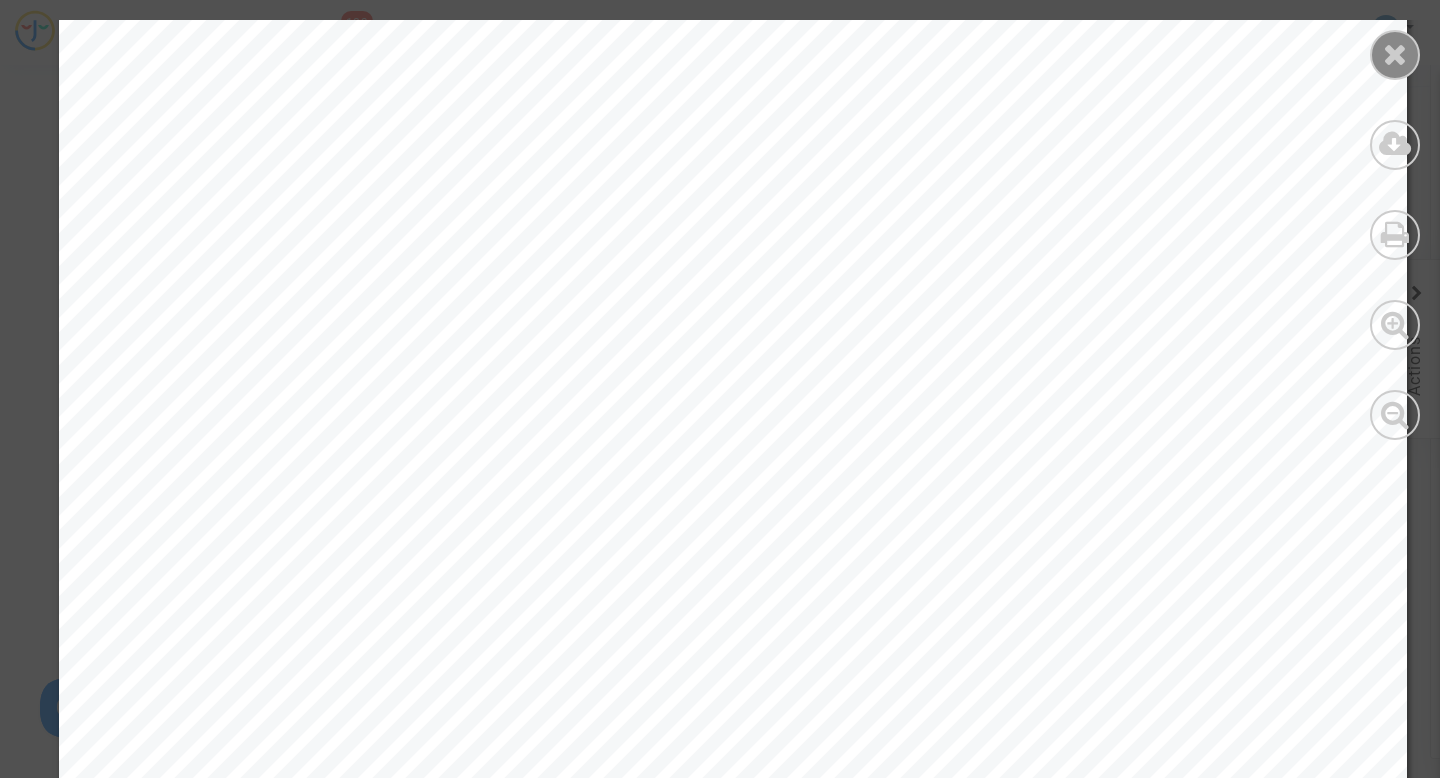 click at bounding box center [1395, 54] 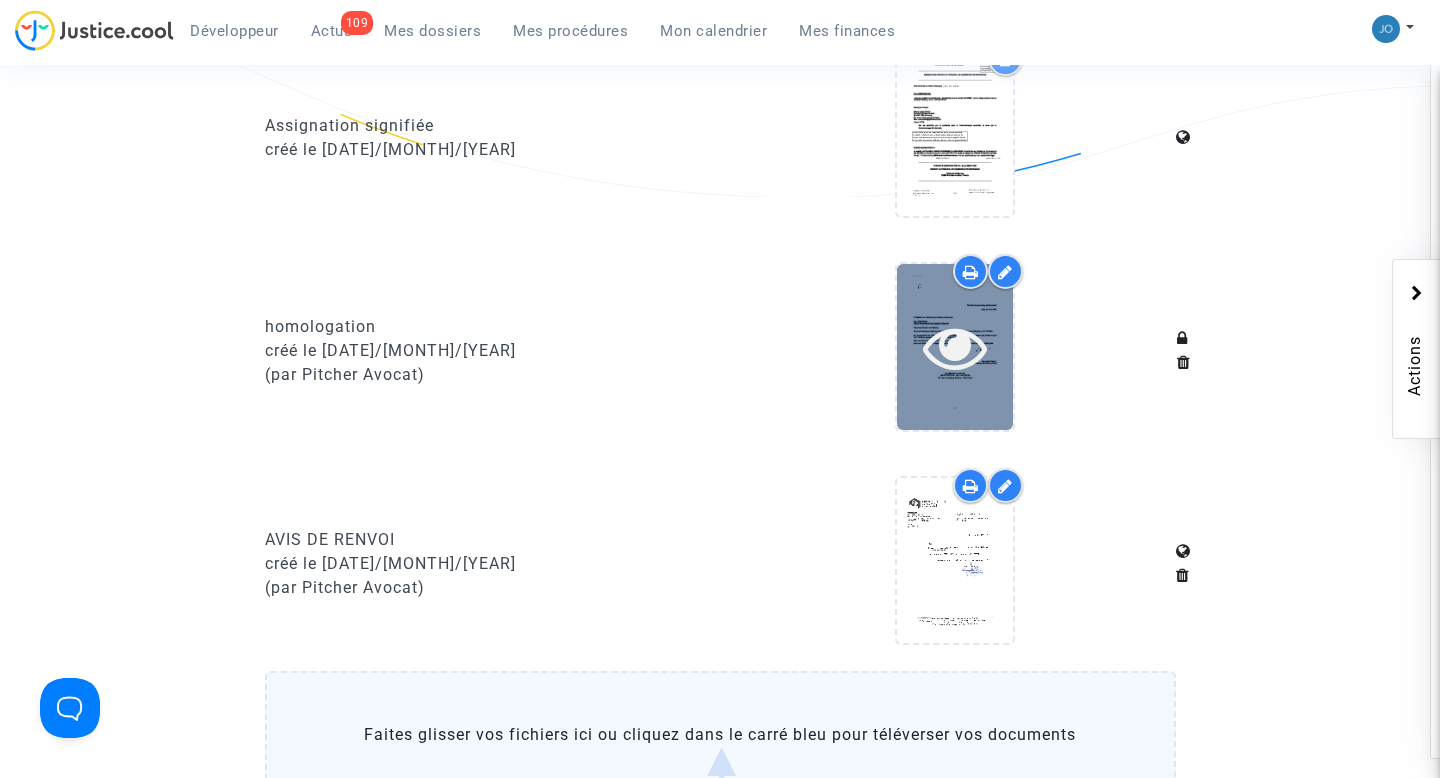click at bounding box center [955, 347] 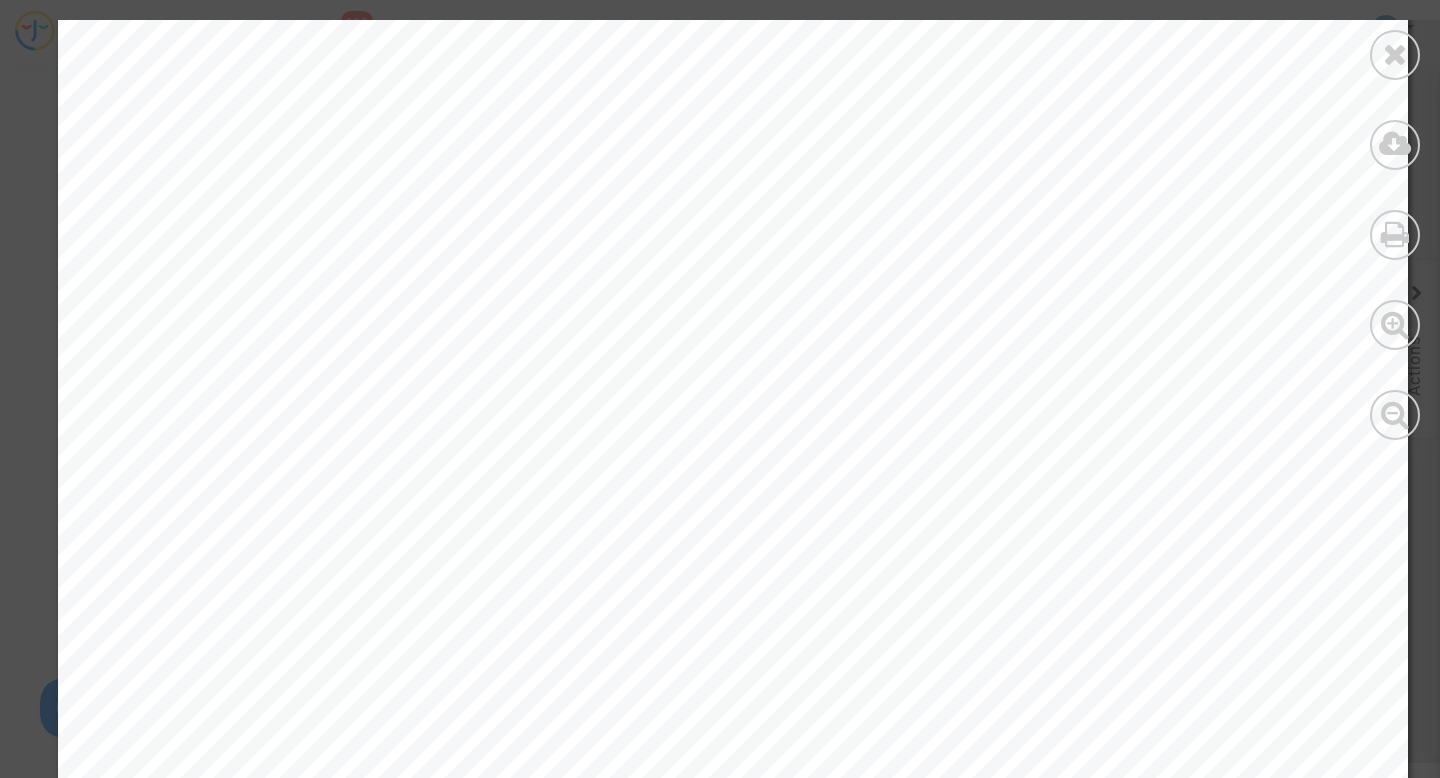 scroll, scrollTop: 293, scrollLeft: 0, axis: vertical 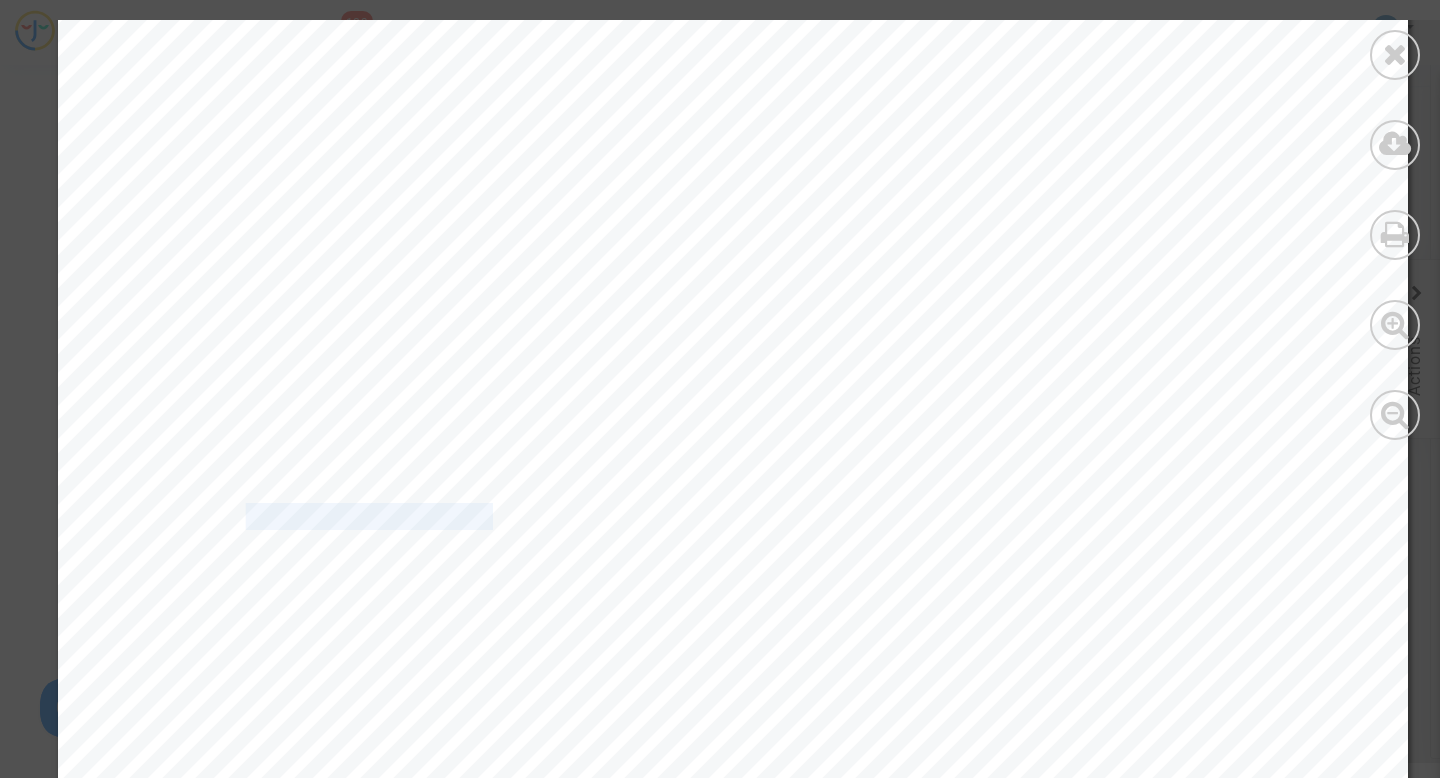 drag, startPoint x: 245, startPoint y: 517, endPoint x: 491, endPoint y: 525, distance: 246.13005 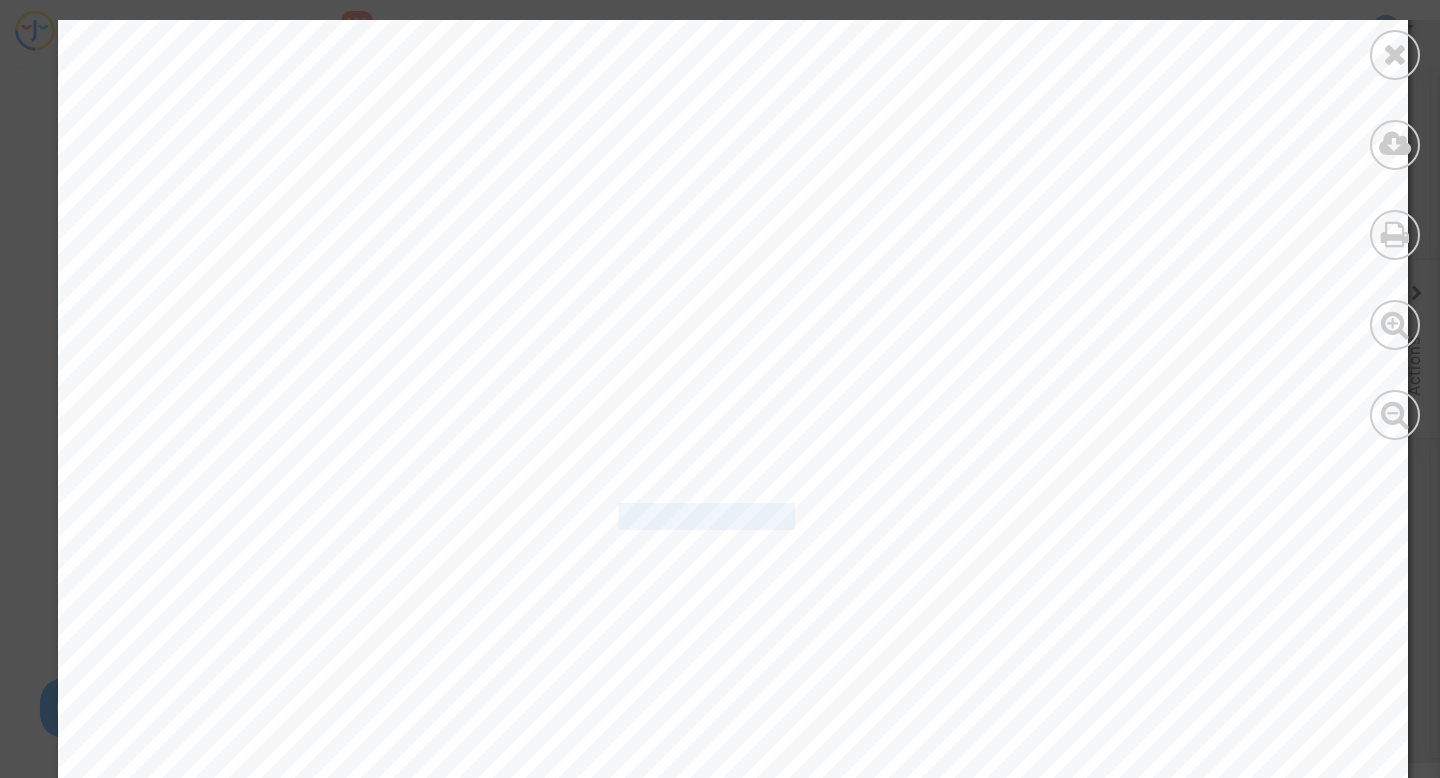 drag, startPoint x: 620, startPoint y: 510, endPoint x: 789, endPoint y: 514, distance: 169.04733 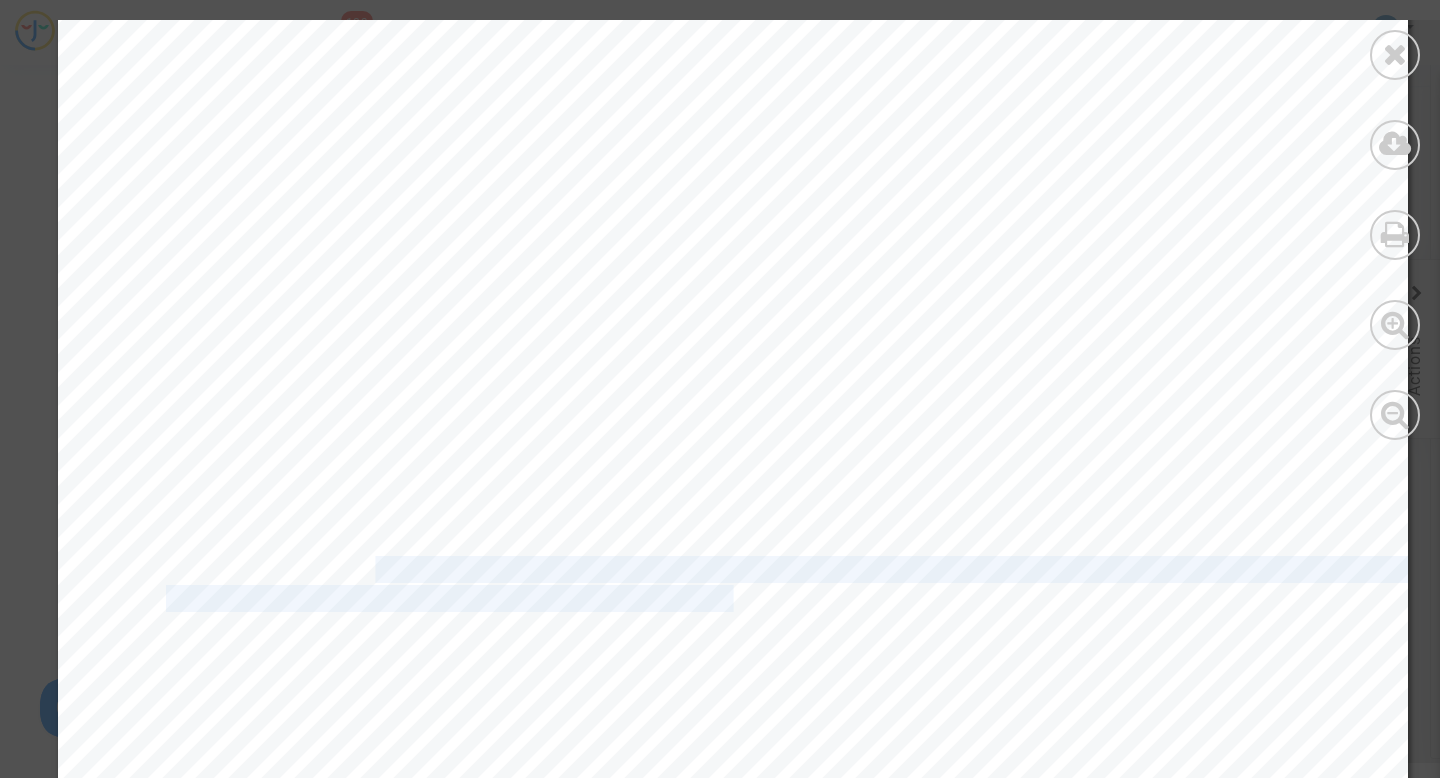 drag, startPoint x: 375, startPoint y: 571, endPoint x: 728, endPoint y: 586, distance: 353.31854 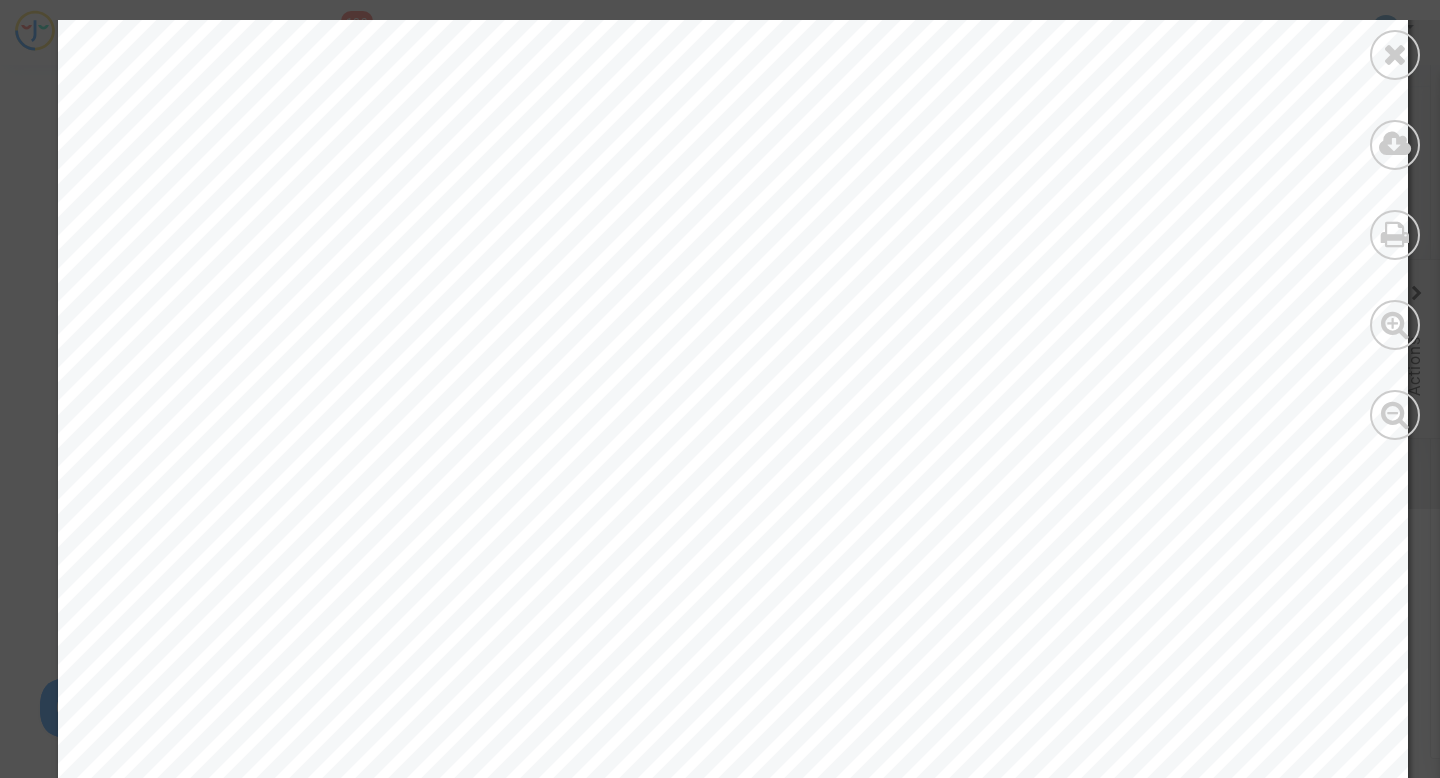 scroll, scrollTop: 1160, scrollLeft: 0, axis: vertical 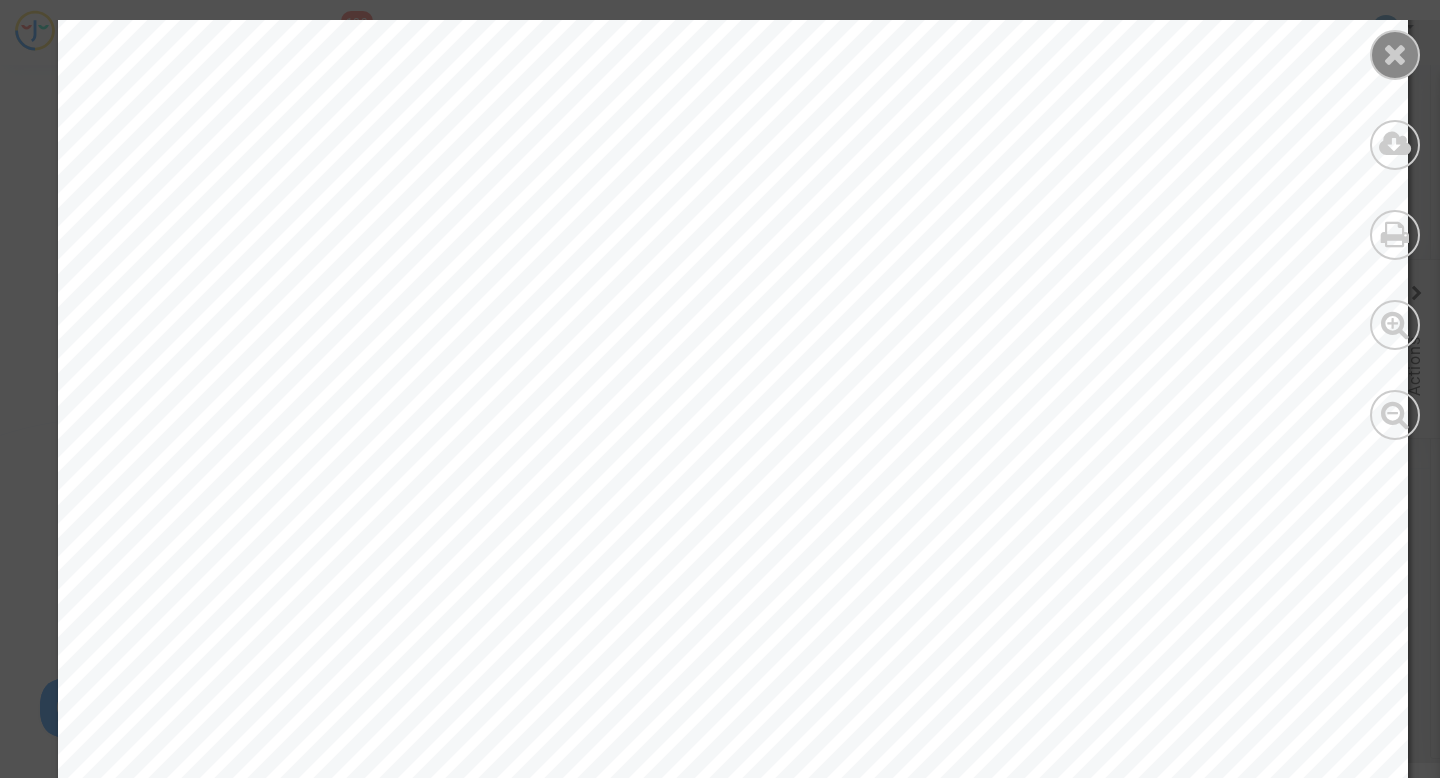 click at bounding box center (1395, 54) 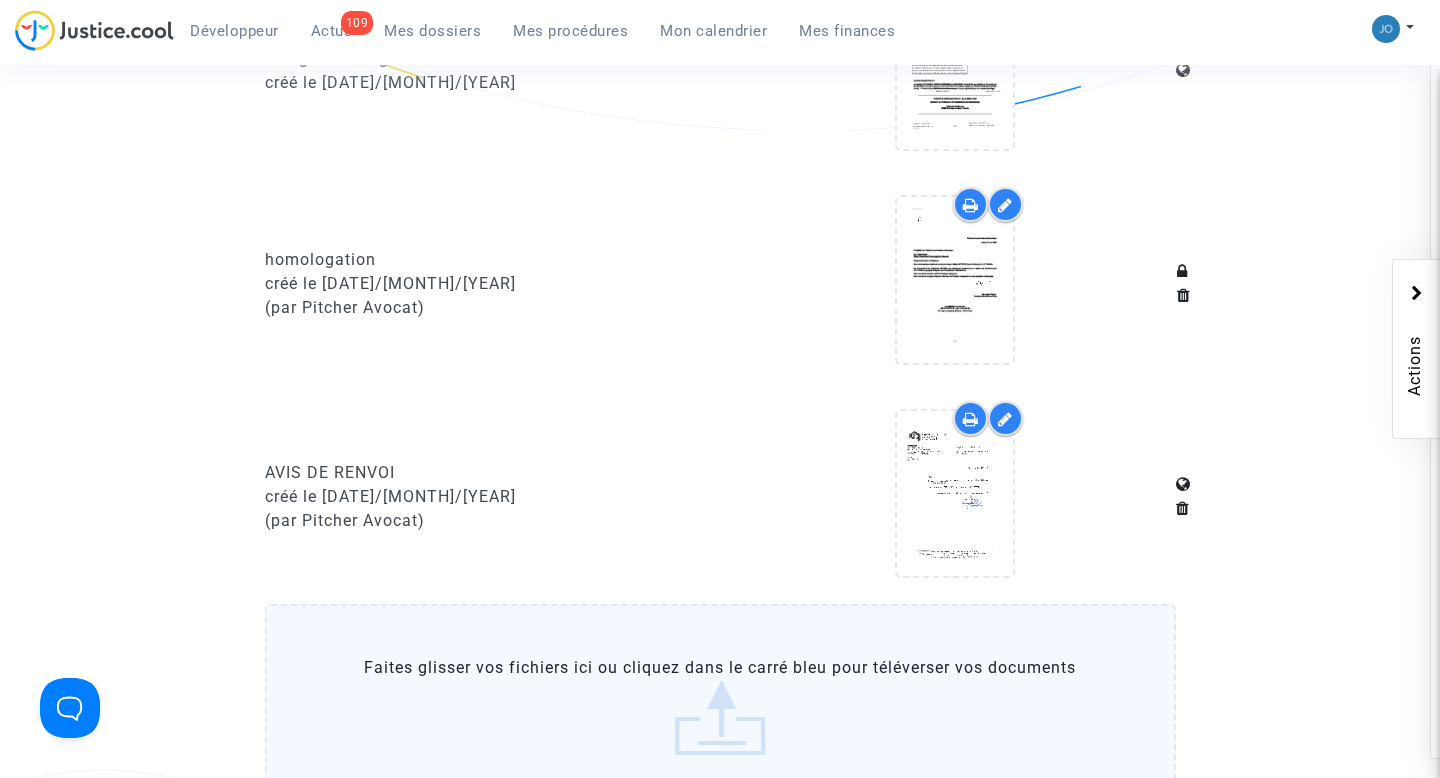 scroll, scrollTop: 1293, scrollLeft: 0, axis: vertical 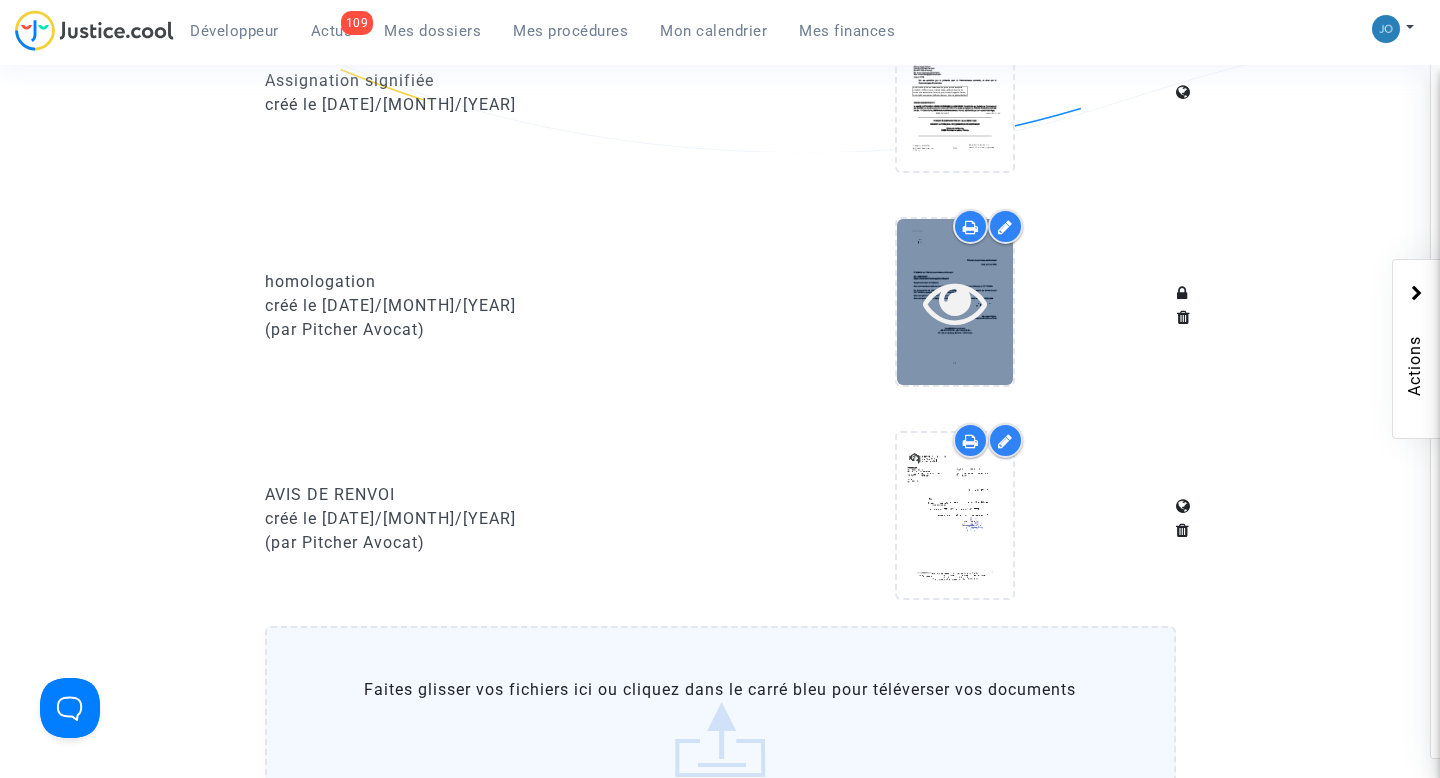 click at bounding box center [955, 302] 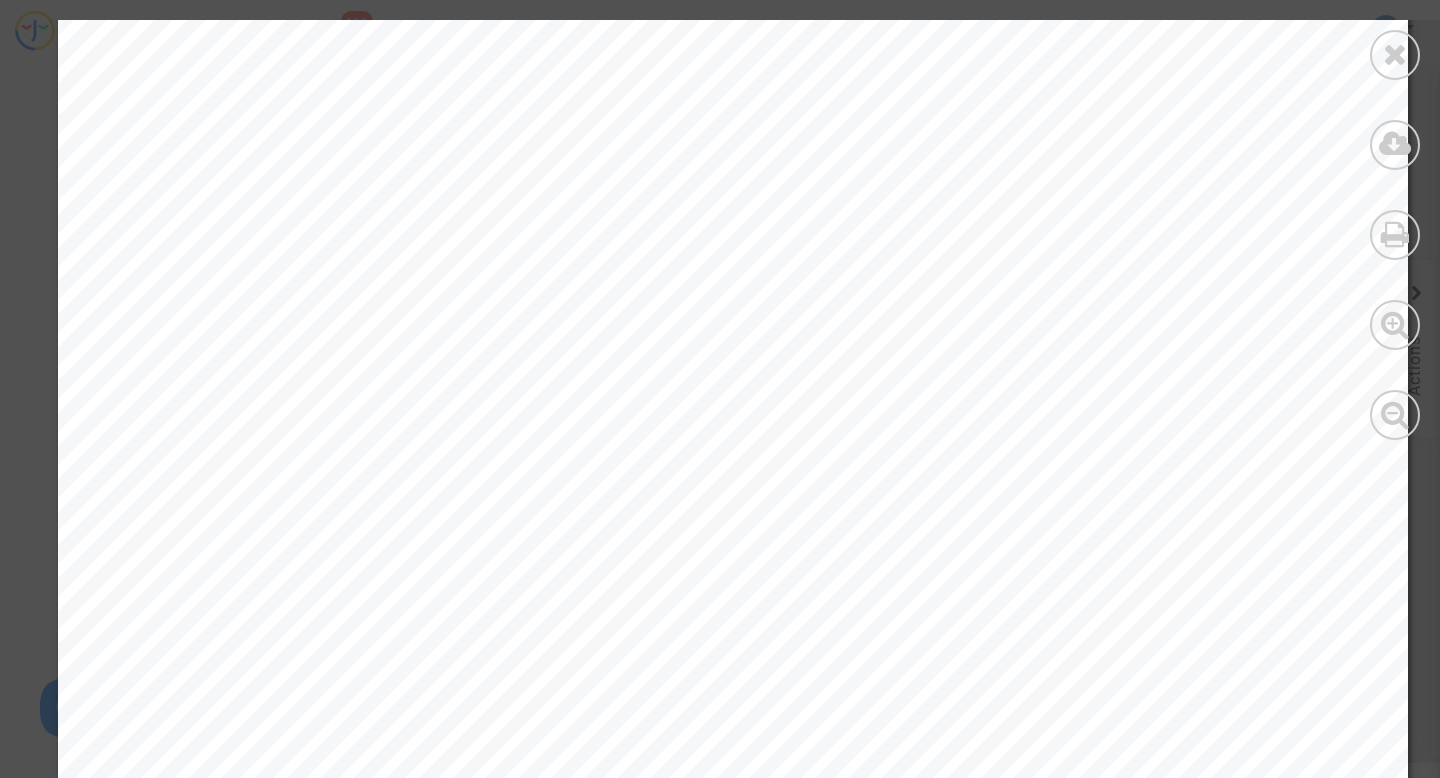 scroll, scrollTop: 647, scrollLeft: 0, axis: vertical 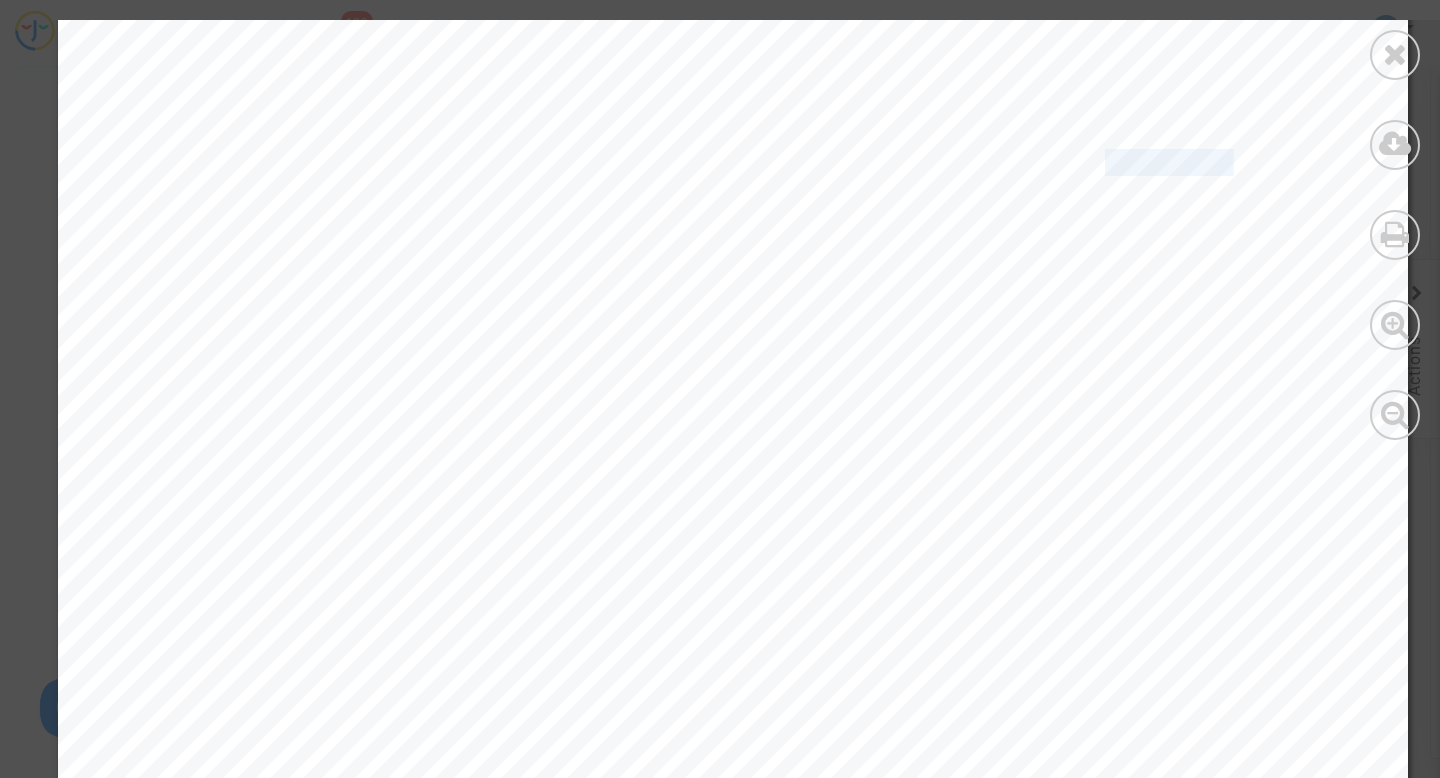 drag, startPoint x: 1107, startPoint y: 167, endPoint x: 1239, endPoint y: 165, distance: 132.01515 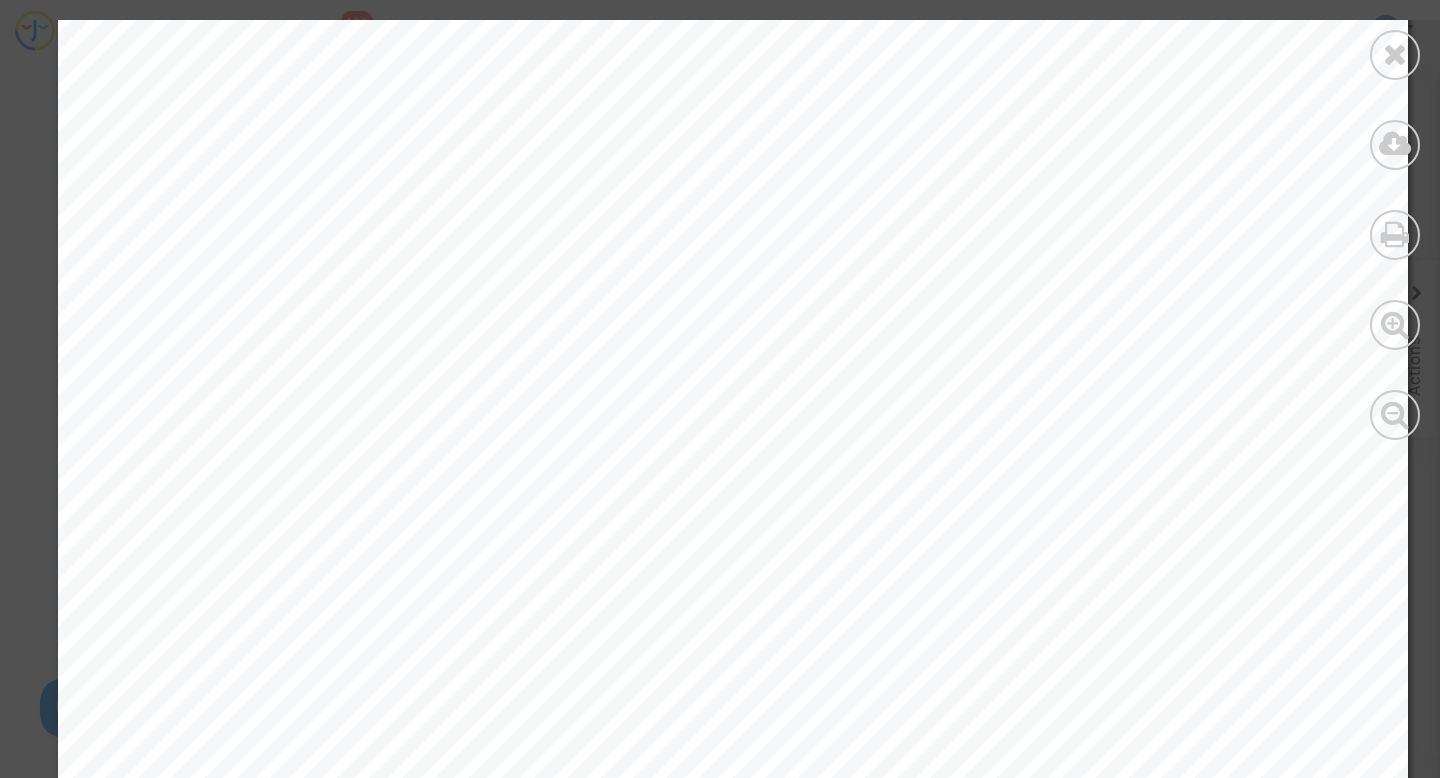 drag, startPoint x: 998, startPoint y: 164, endPoint x: 1073, endPoint y: 167, distance: 75.059975 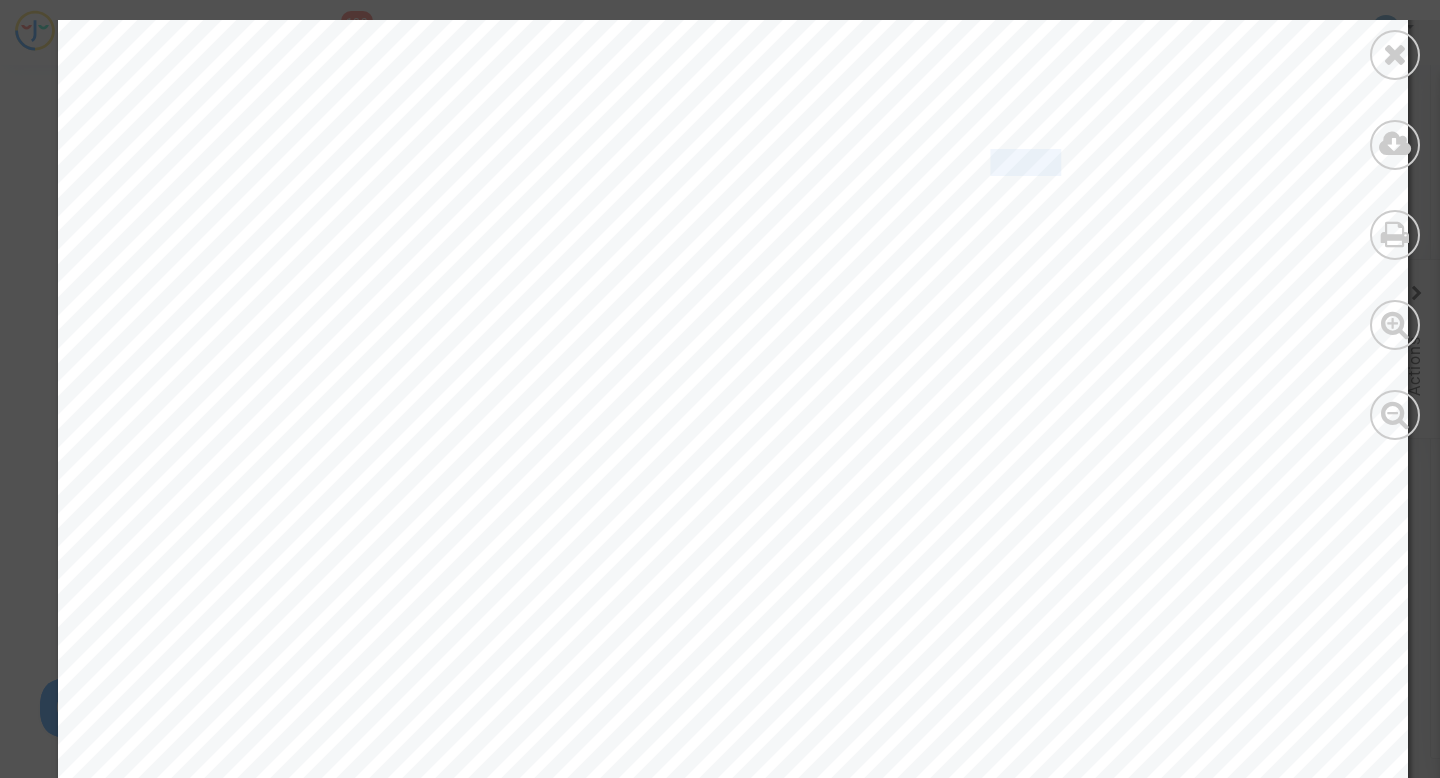 drag, startPoint x: 1066, startPoint y: 169, endPoint x: 995, endPoint y: 172, distance: 71.063354 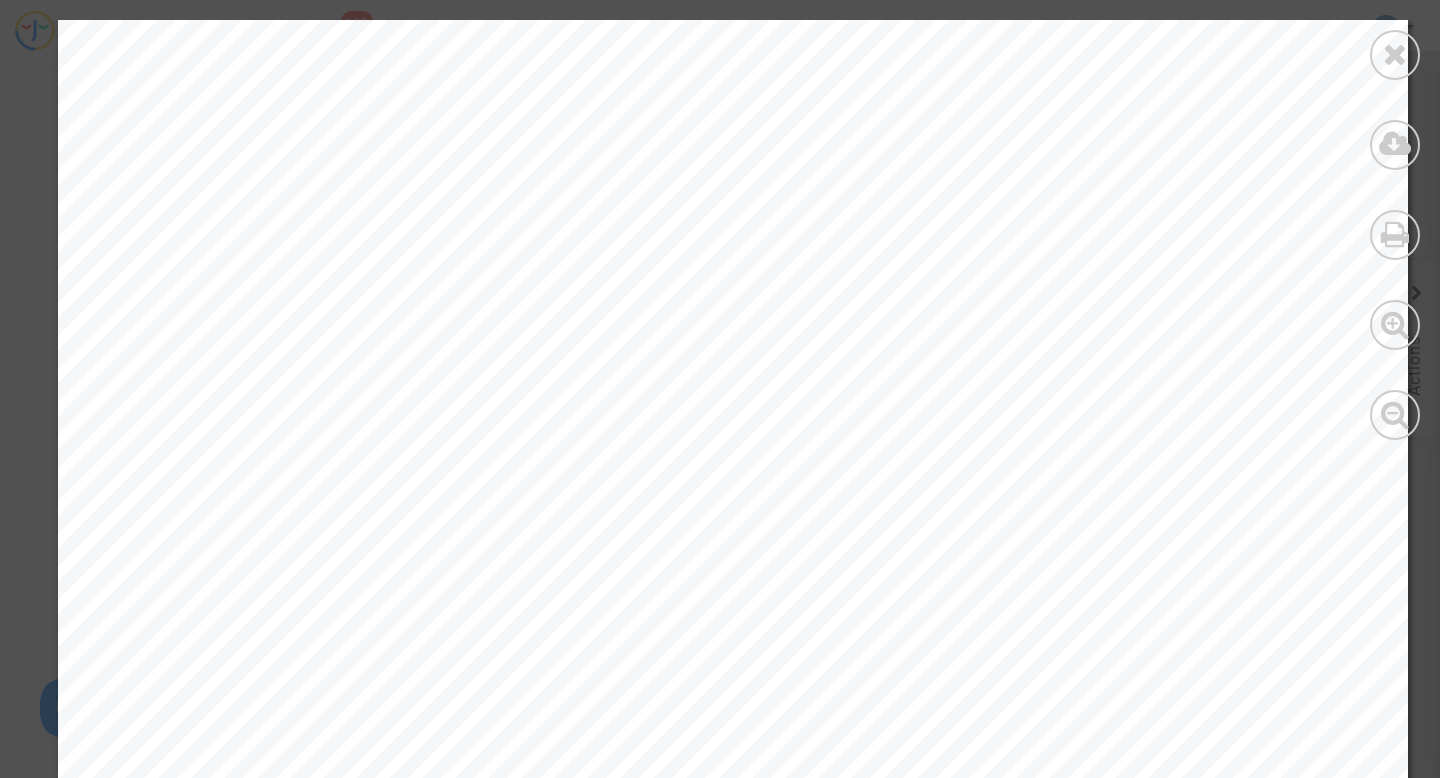 scroll, scrollTop: 357, scrollLeft: 0, axis: vertical 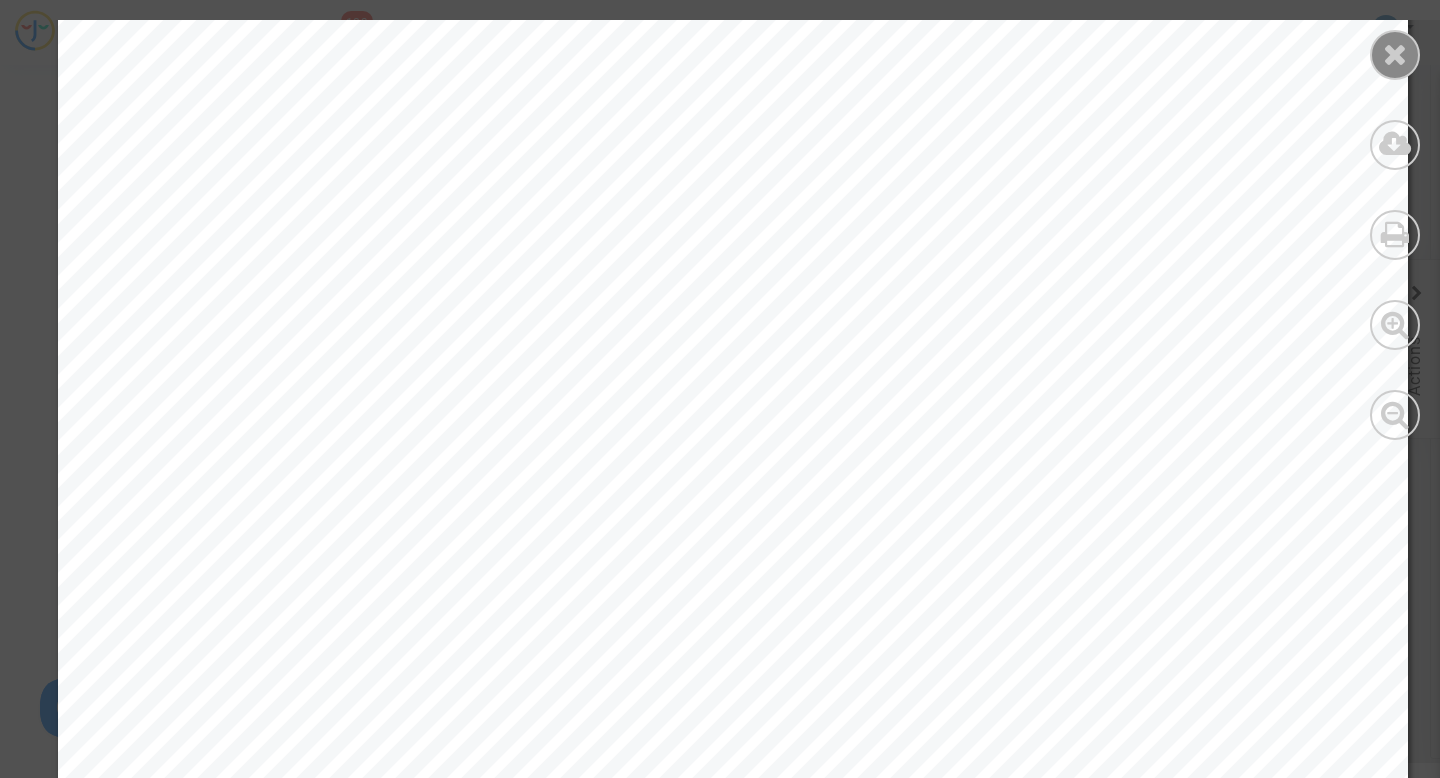 click at bounding box center (1395, 54) 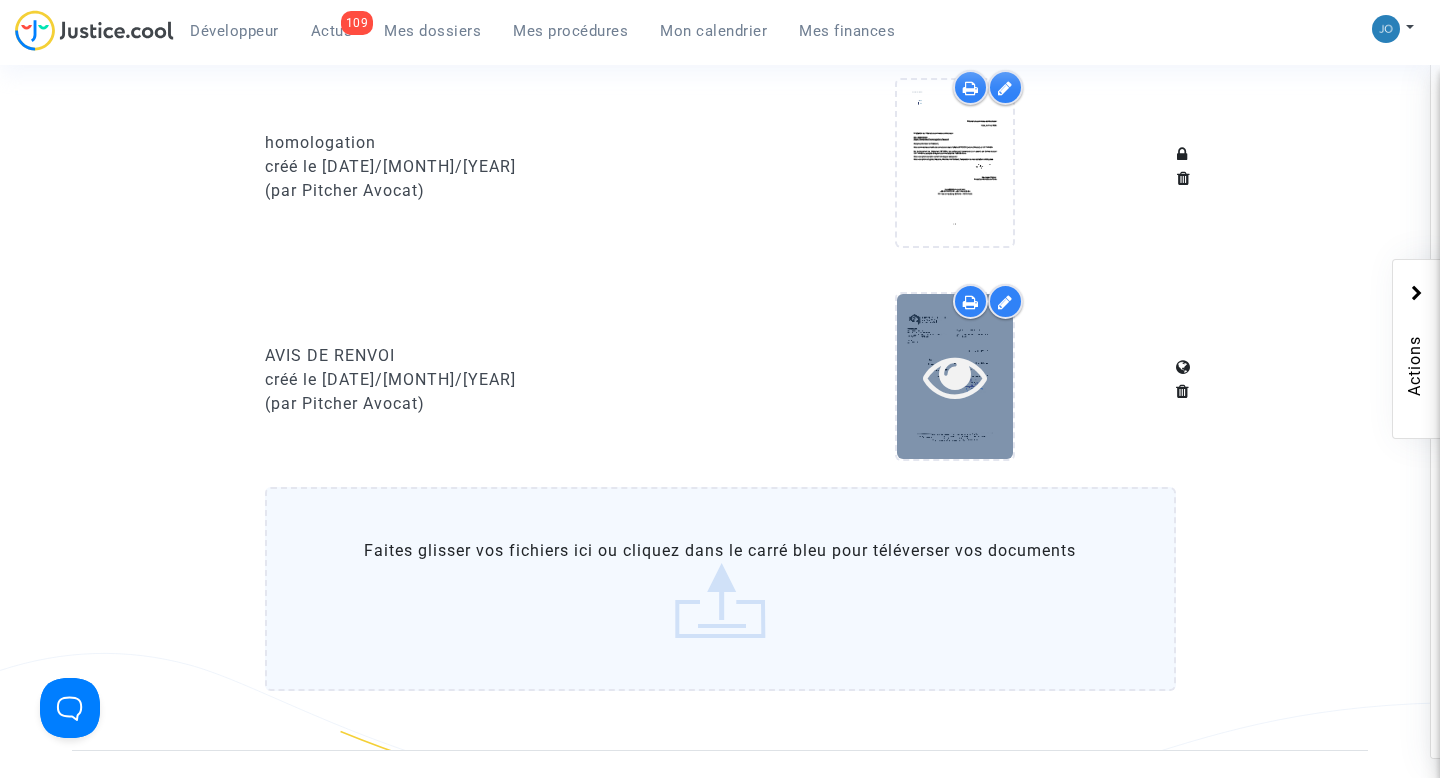 scroll, scrollTop: 1468, scrollLeft: 0, axis: vertical 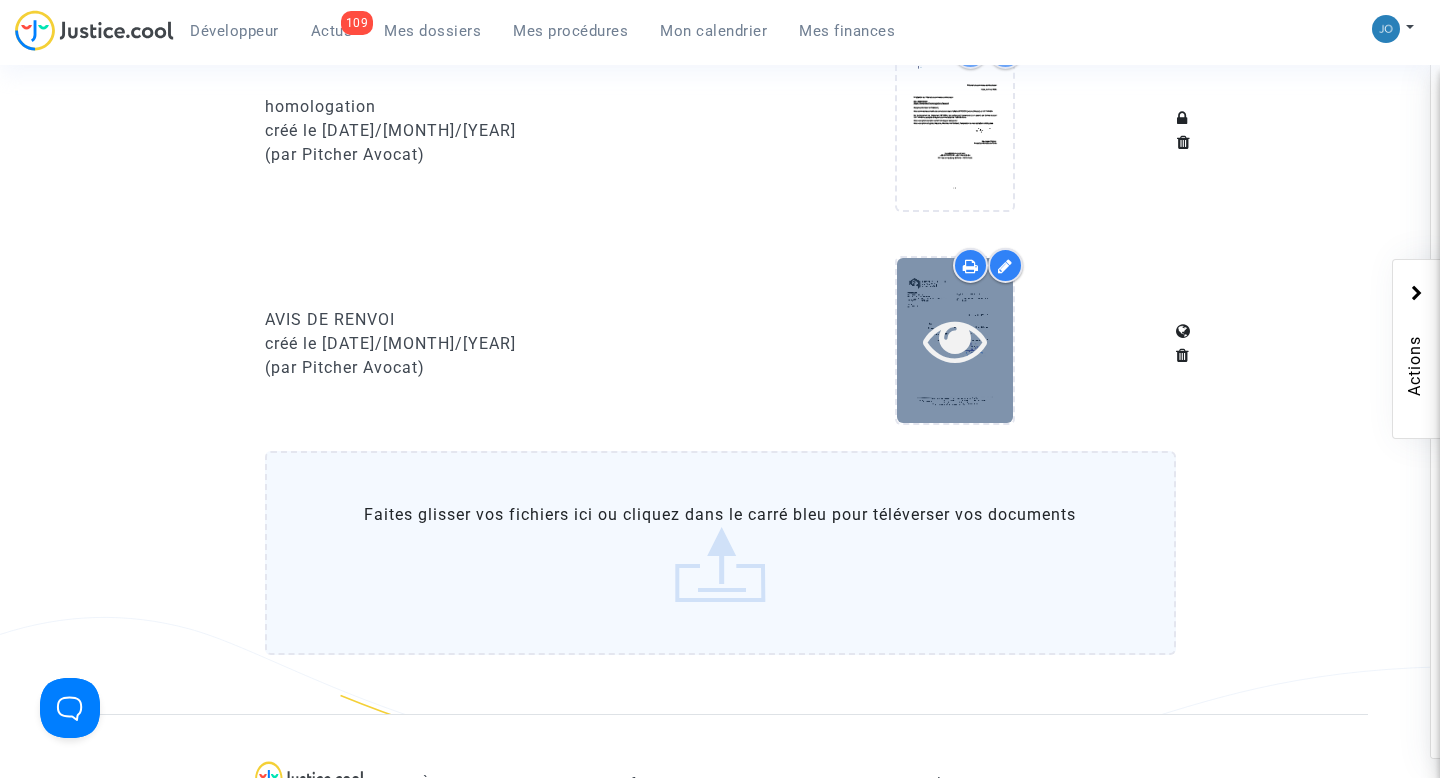 click at bounding box center [955, 340] 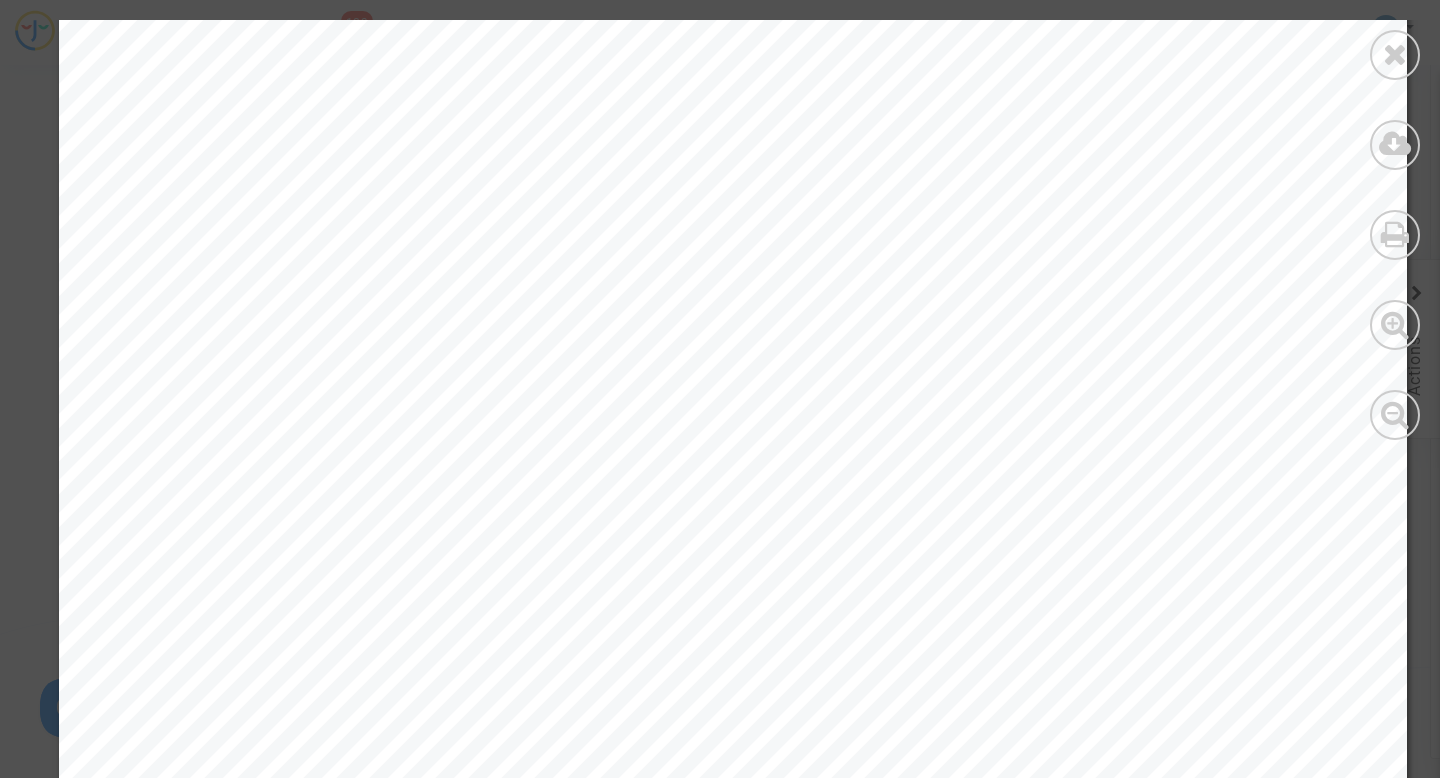 scroll, scrollTop: 133, scrollLeft: 0, axis: vertical 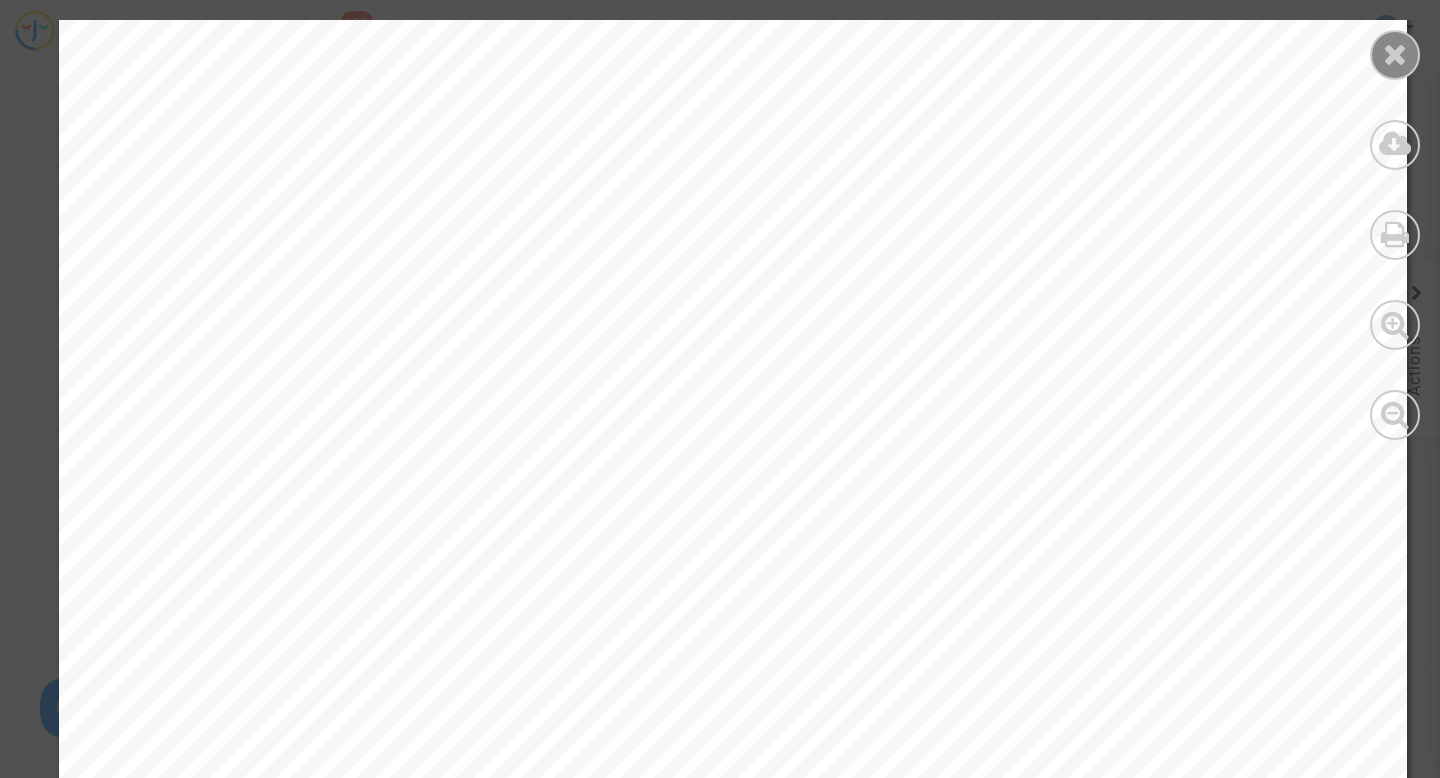 click at bounding box center (1395, 55) 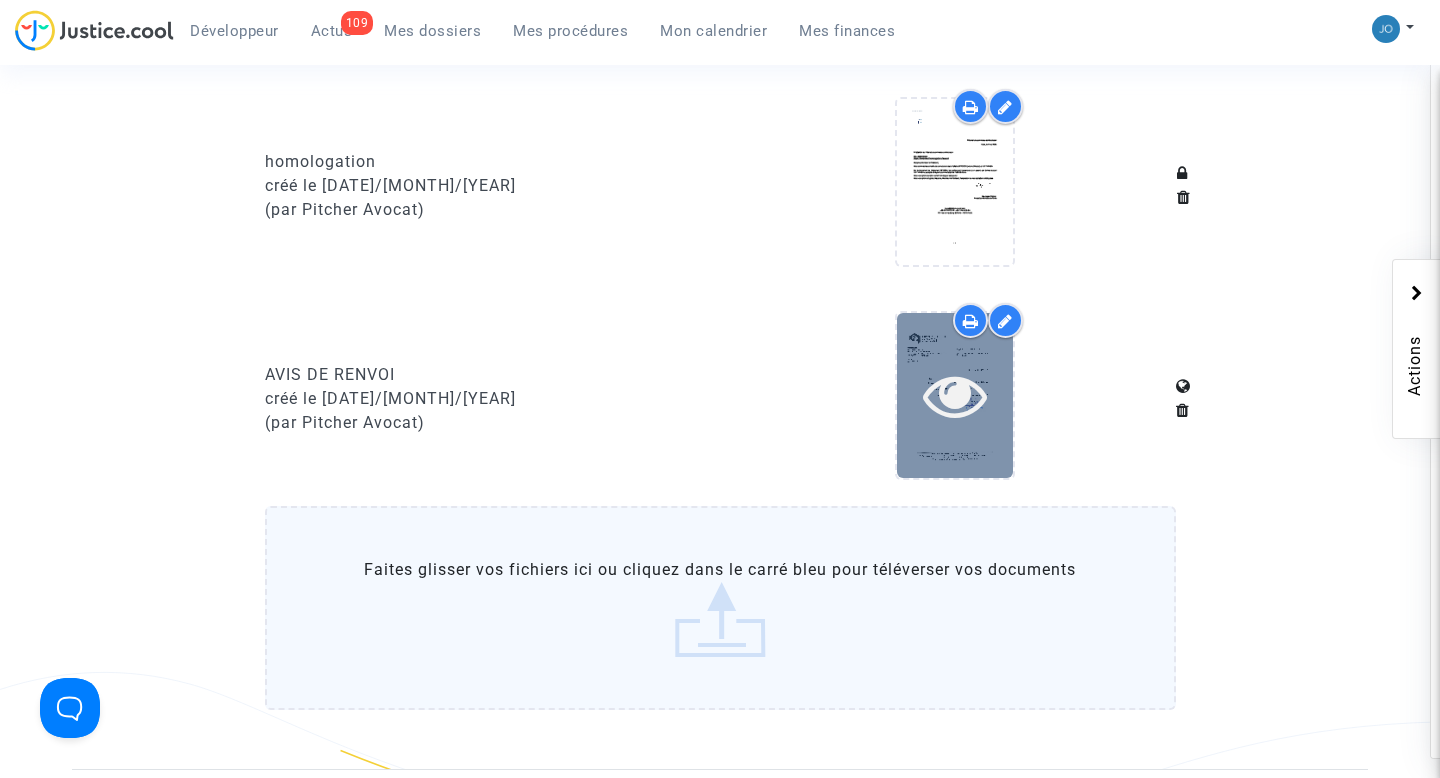 scroll, scrollTop: 1412, scrollLeft: 0, axis: vertical 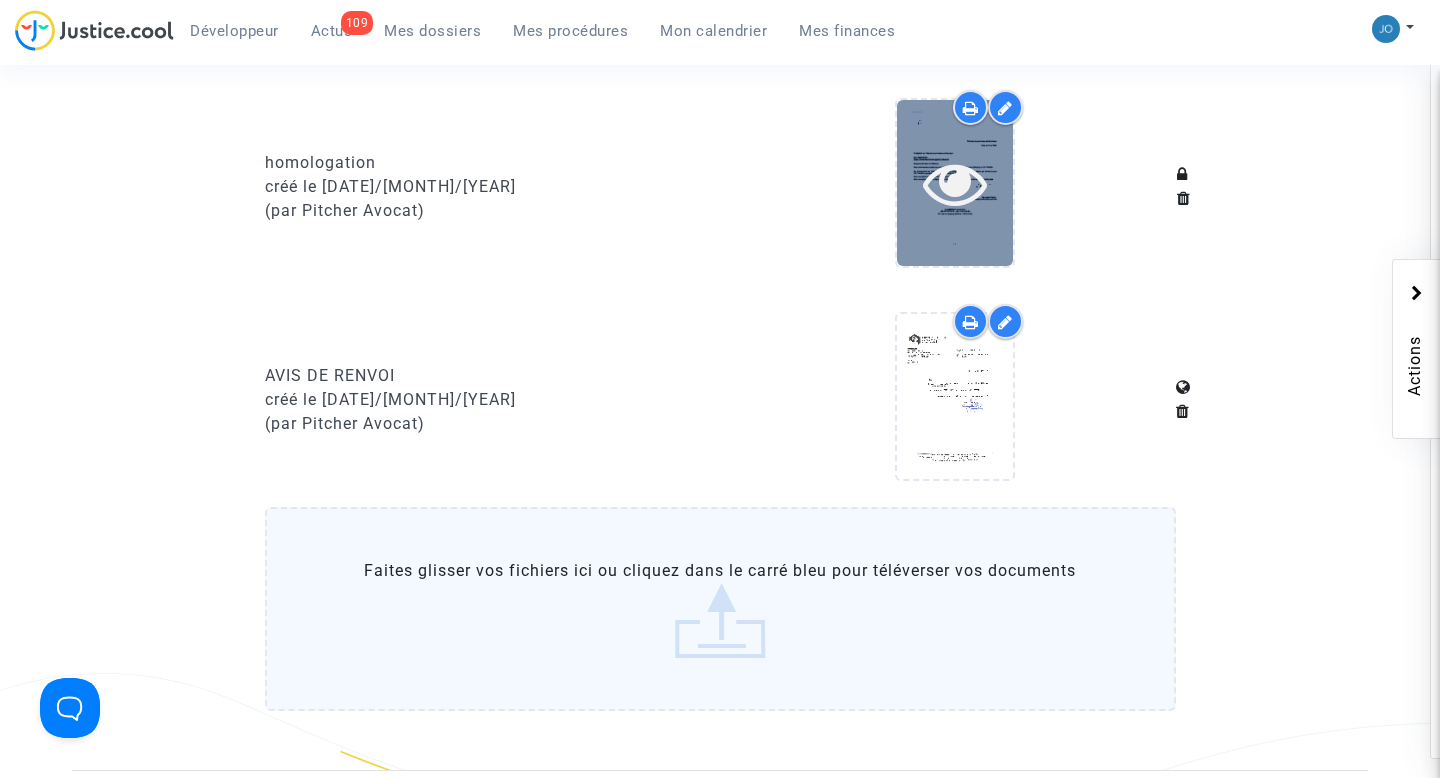click at bounding box center [955, 182] 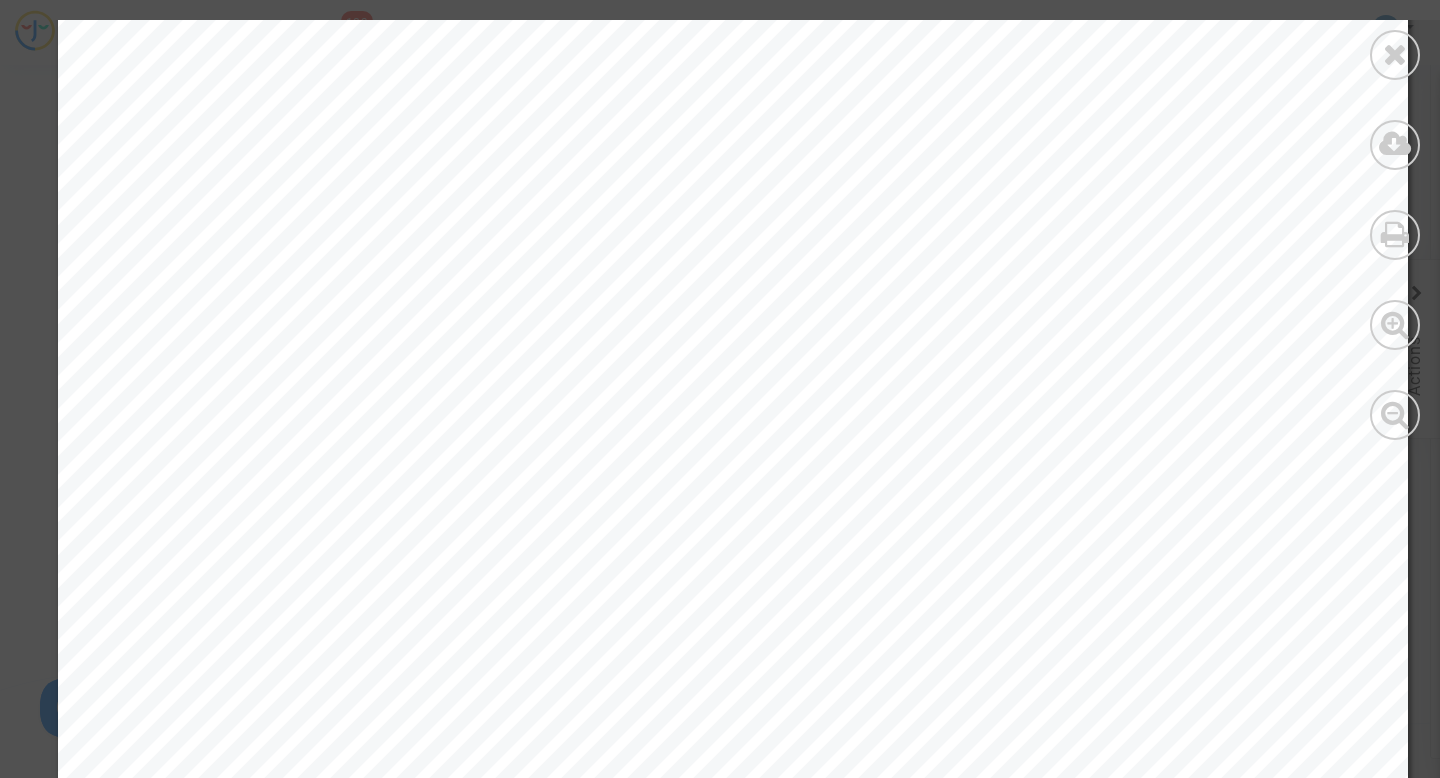 scroll, scrollTop: 311, scrollLeft: 0, axis: vertical 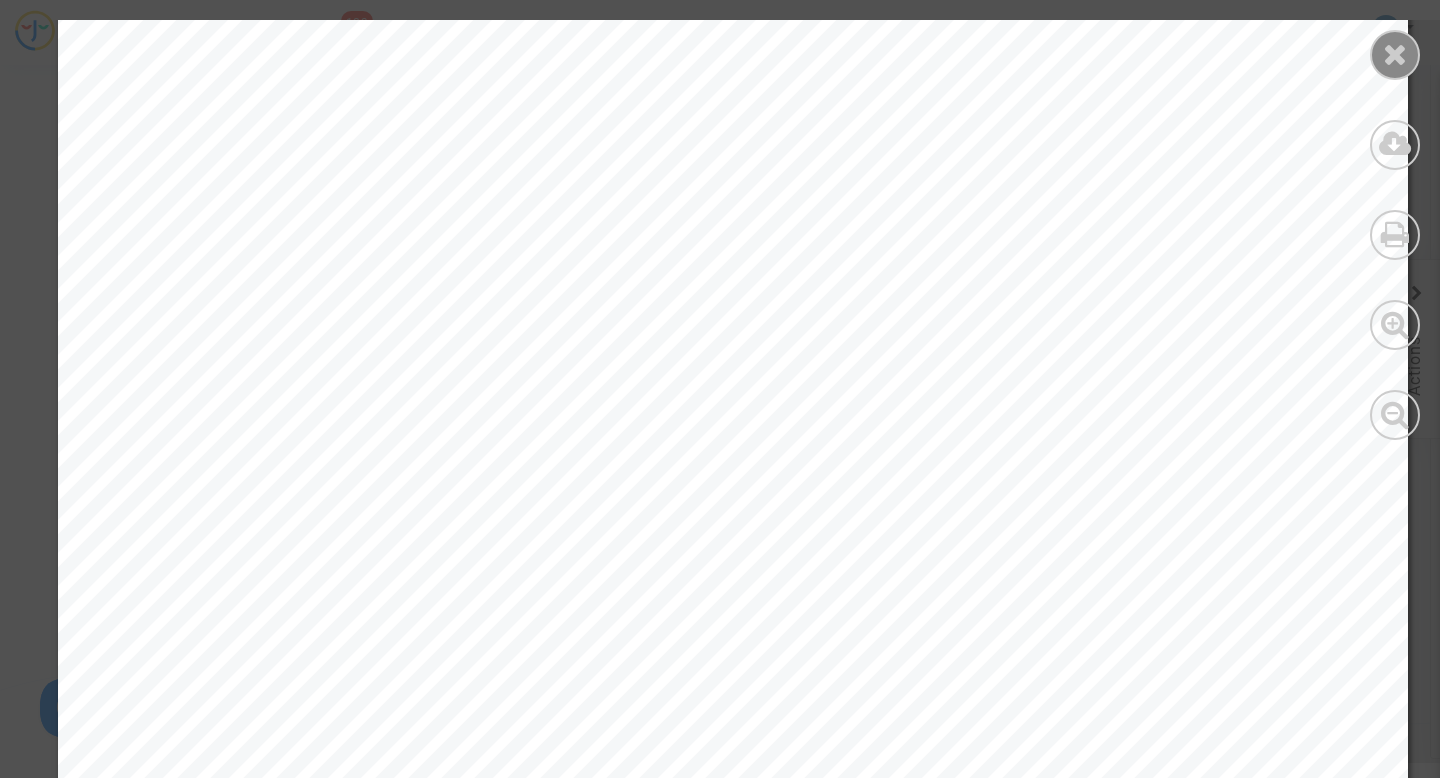 click at bounding box center (1395, 54) 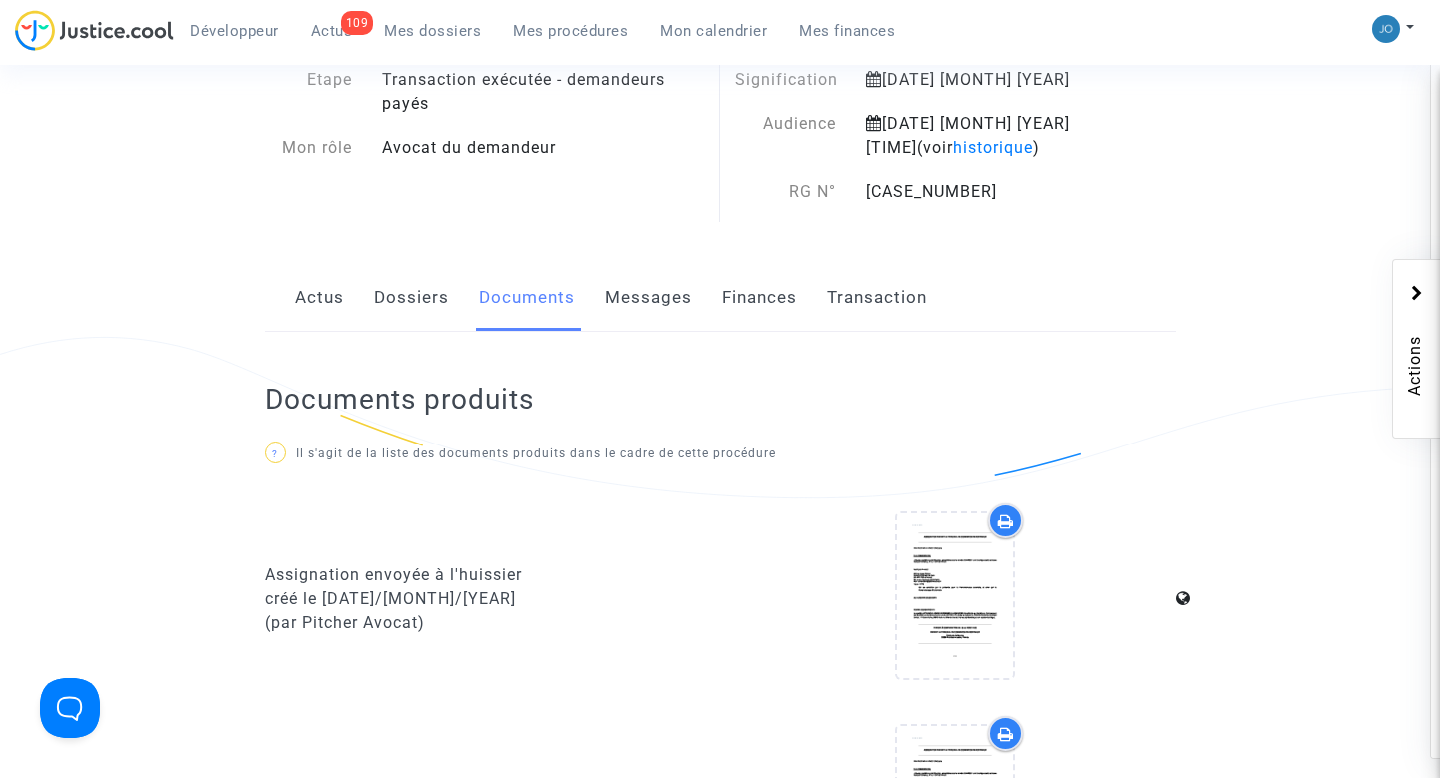 scroll, scrollTop: 0, scrollLeft: 0, axis: both 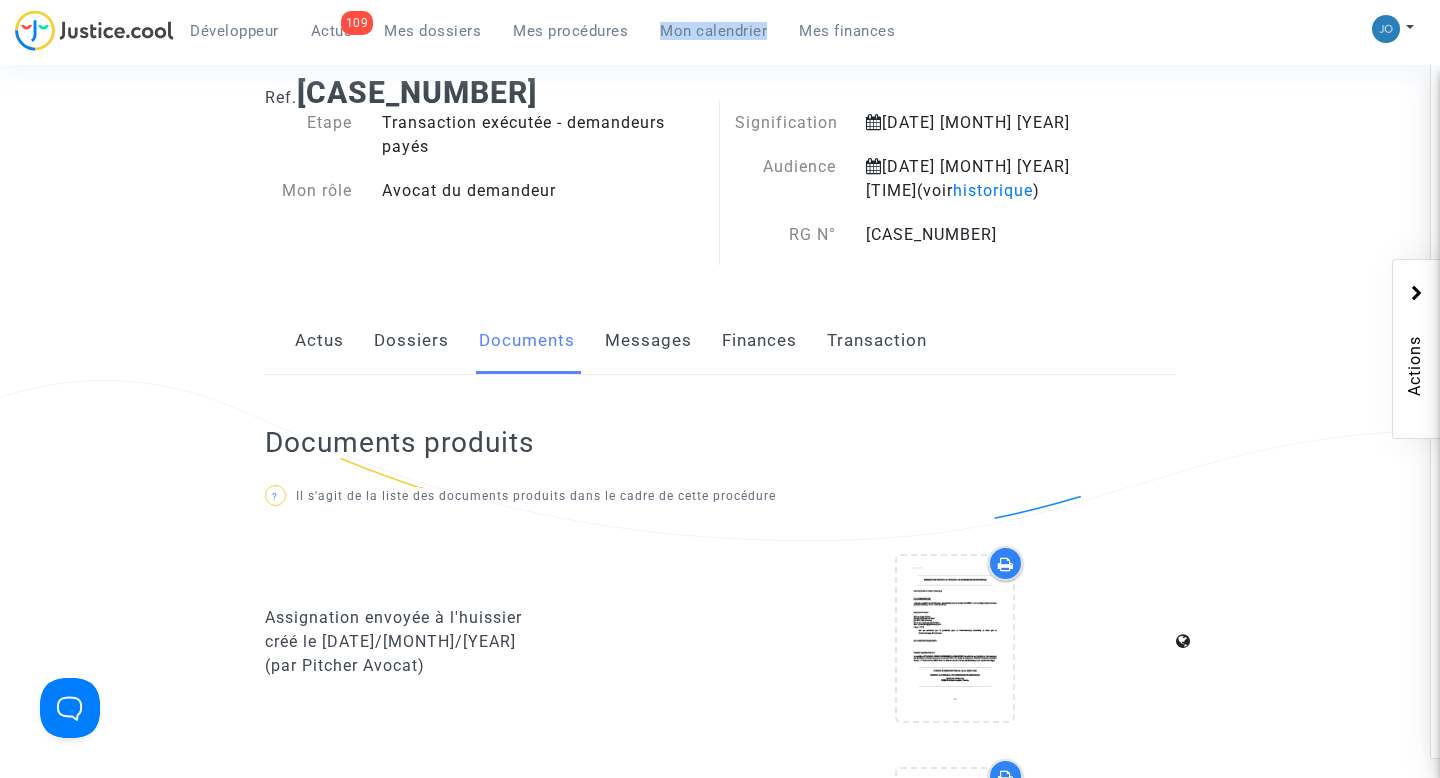 click on "Dossiers" 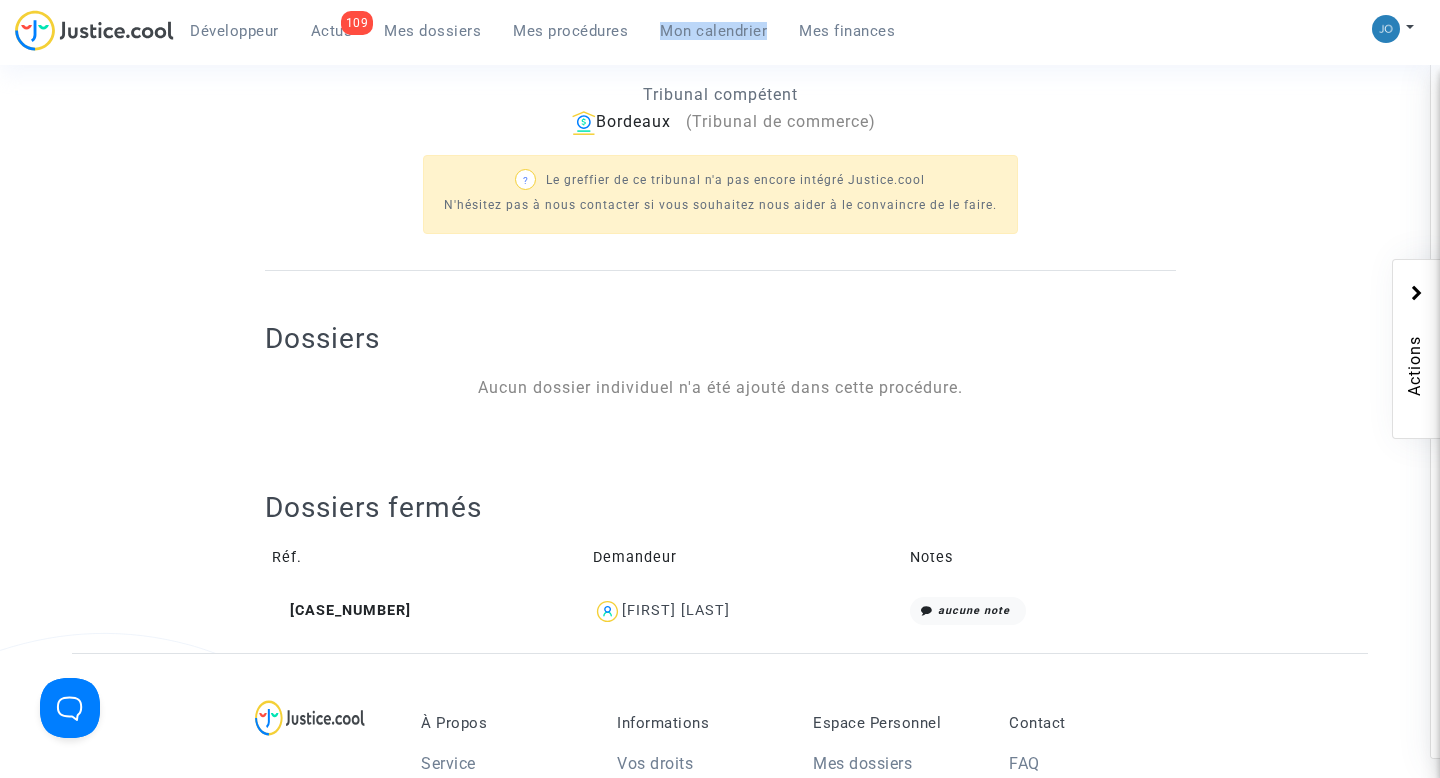 scroll, scrollTop: 664, scrollLeft: 0, axis: vertical 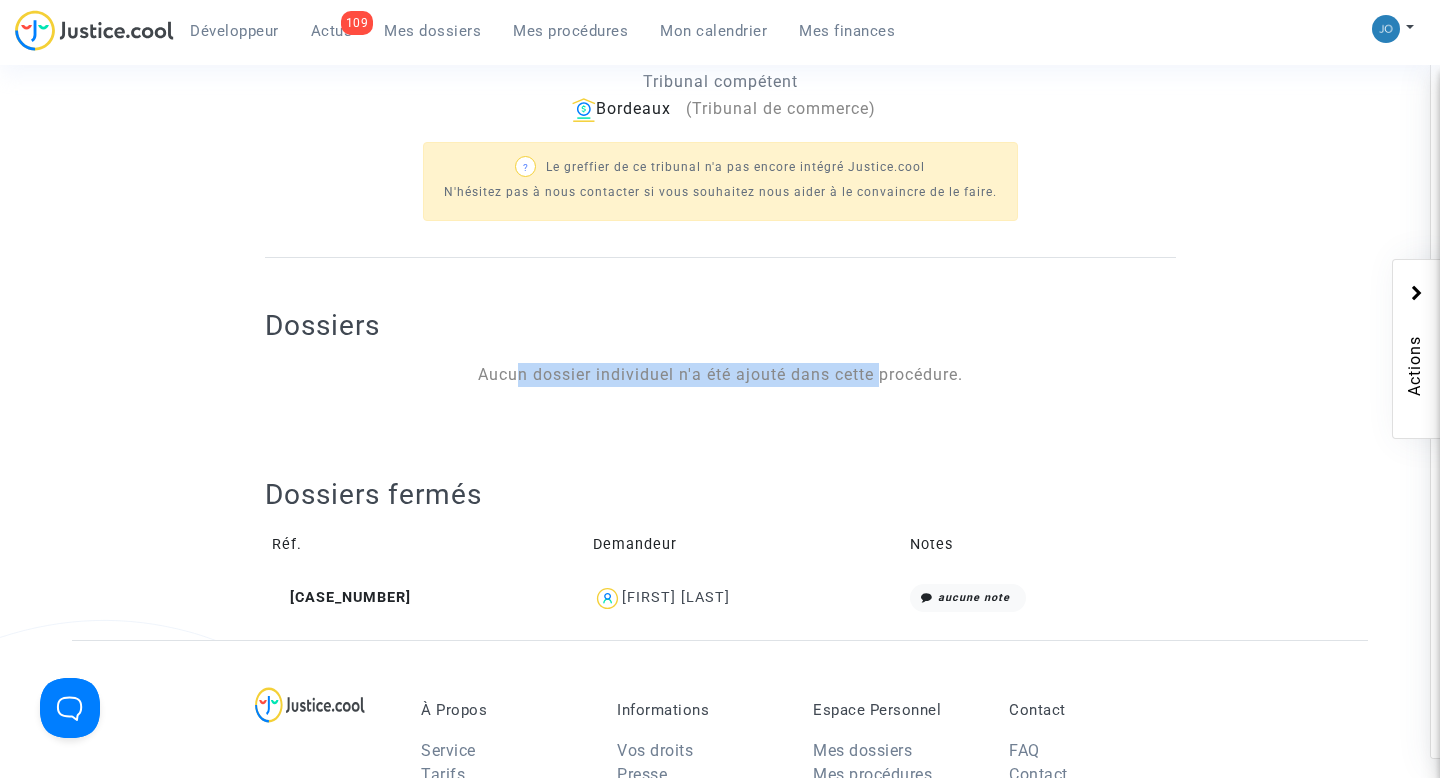 drag, startPoint x: 504, startPoint y: 375, endPoint x: 871, endPoint y: 381, distance: 367.04904 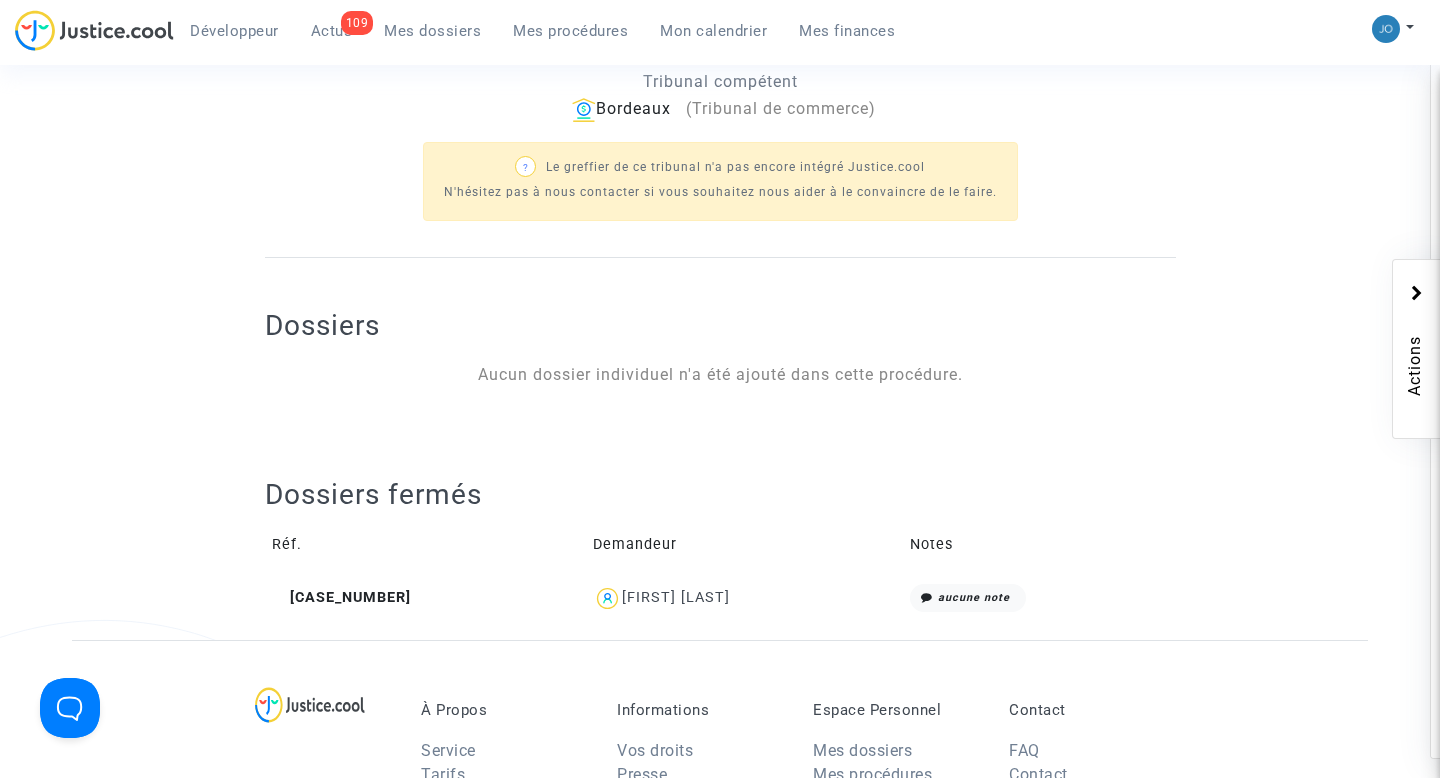 click on "Aucun dossier individuel n'a été ajouté dans cette procédure." 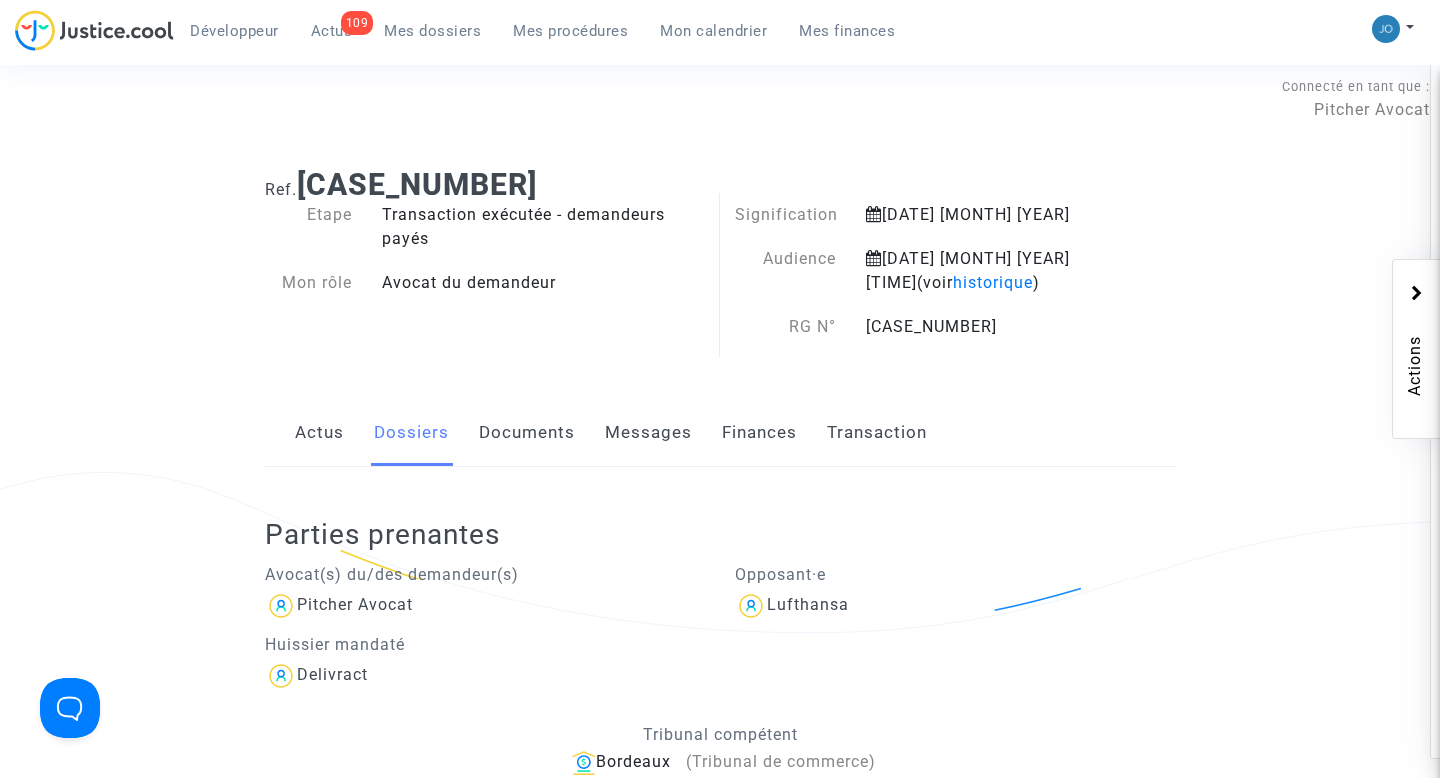 scroll, scrollTop: 0, scrollLeft: 0, axis: both 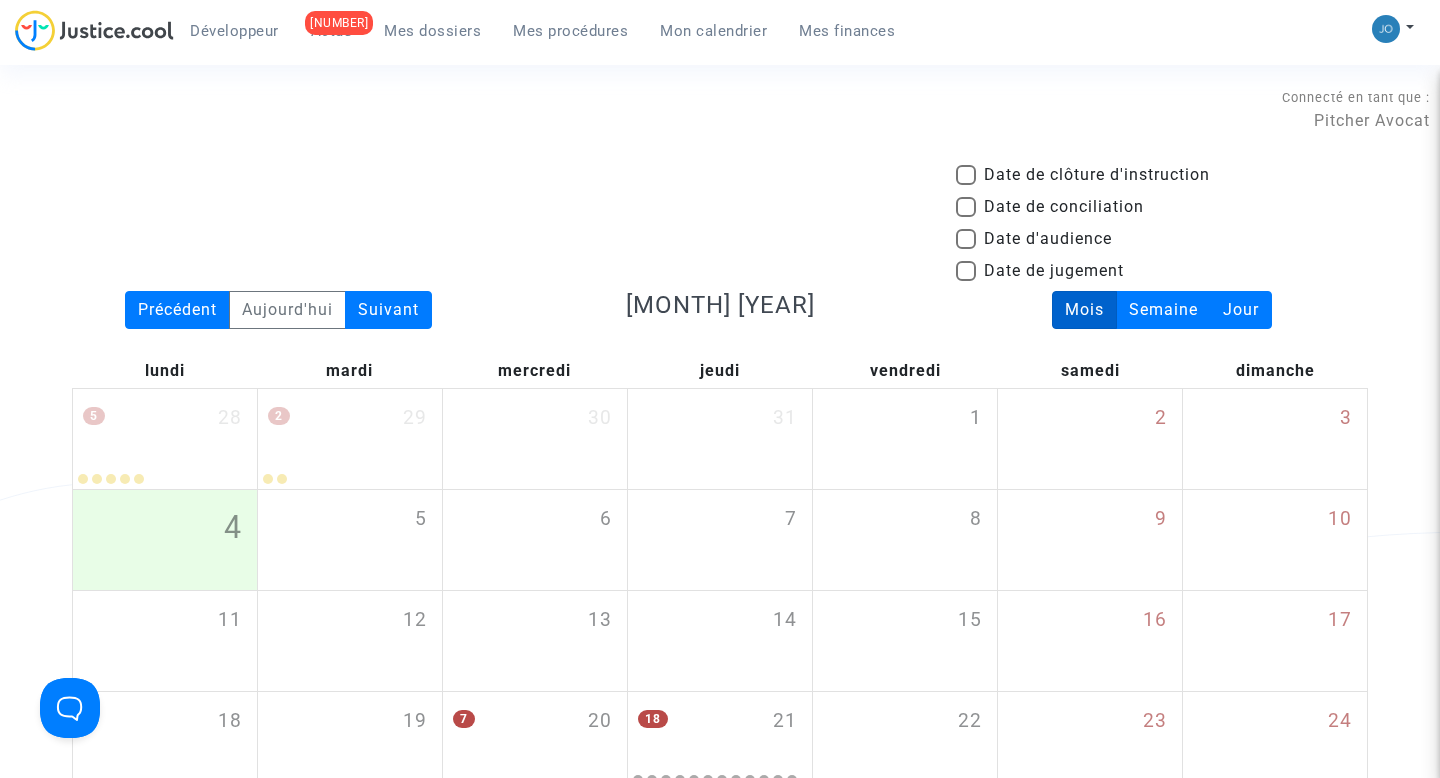 click at bounding box center [966, 239] 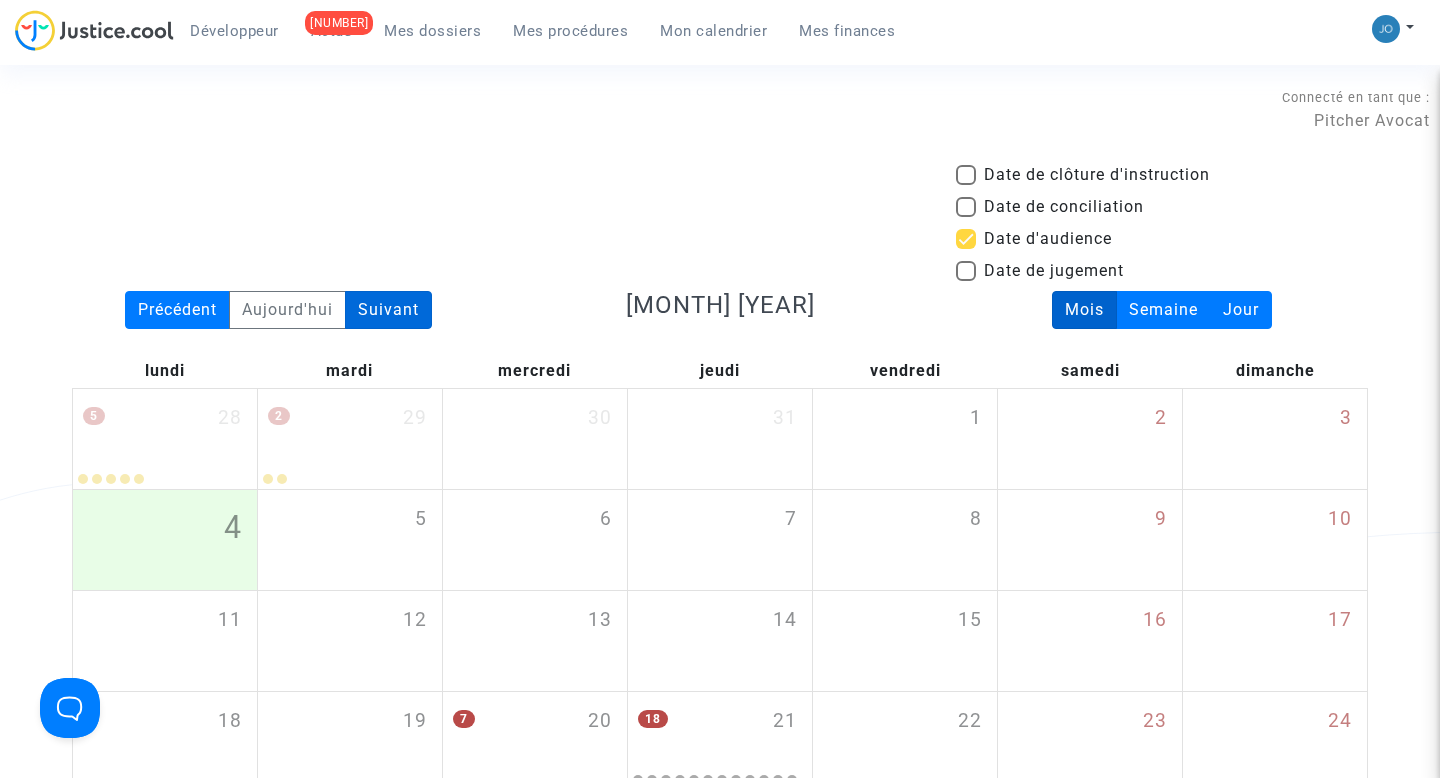 click on "Suivant" 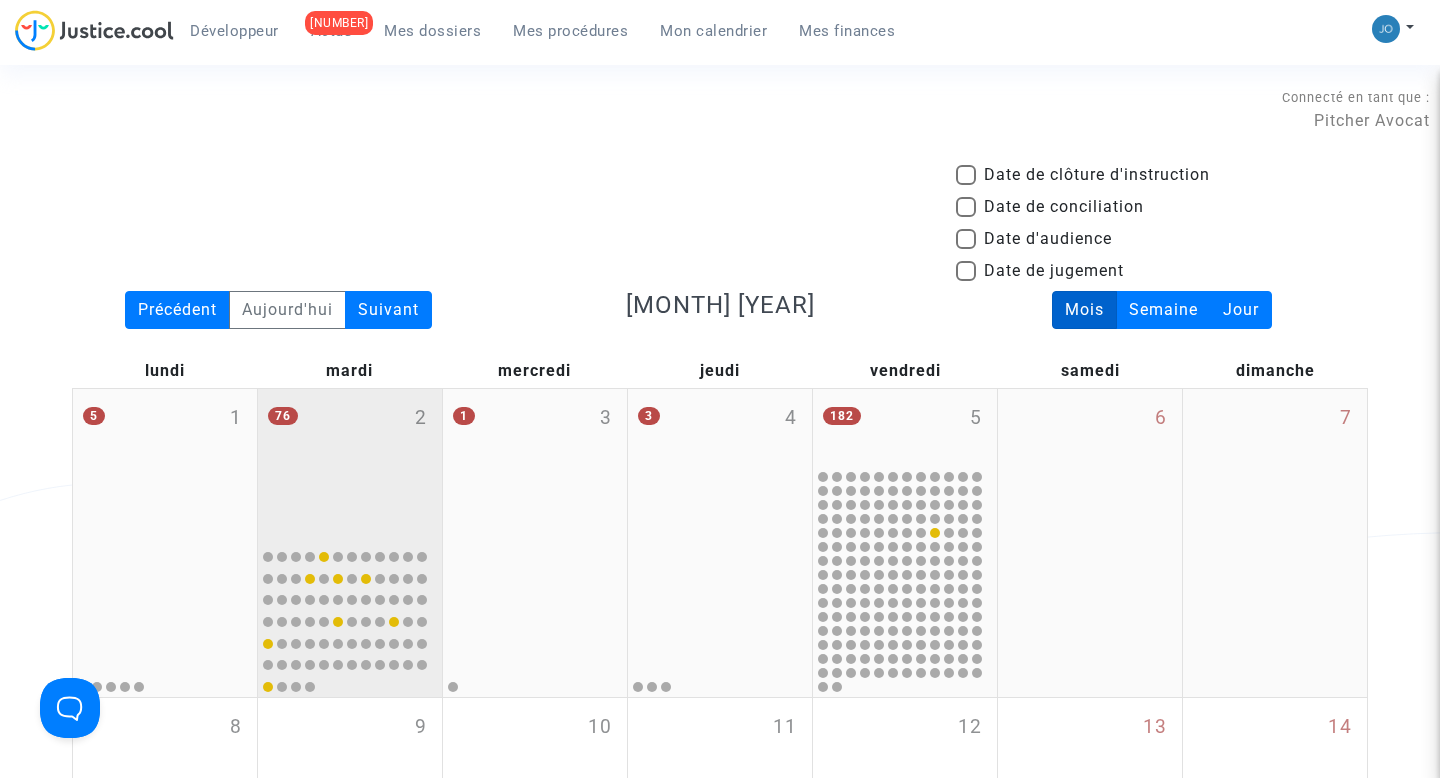 click on "76 2" 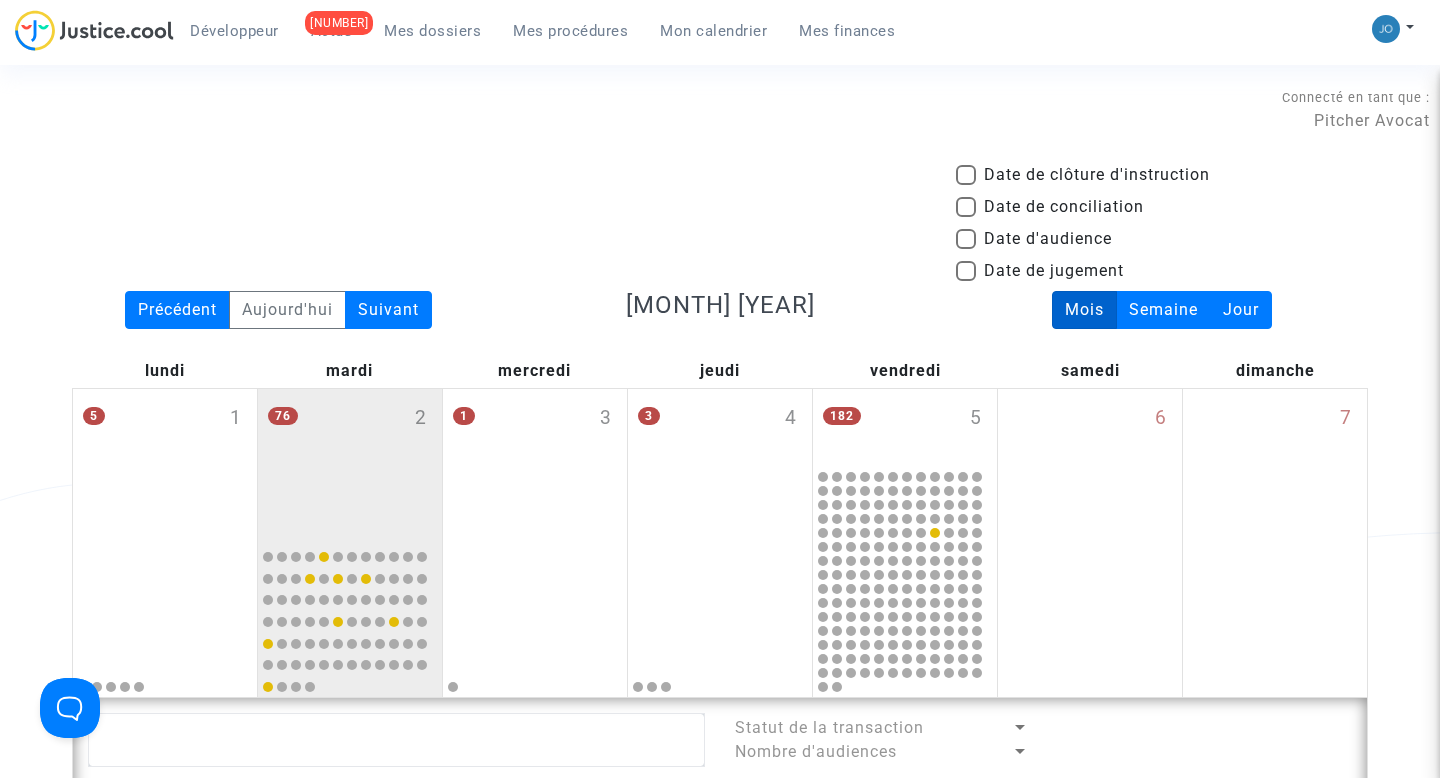 click at bounding box center [966, 239] 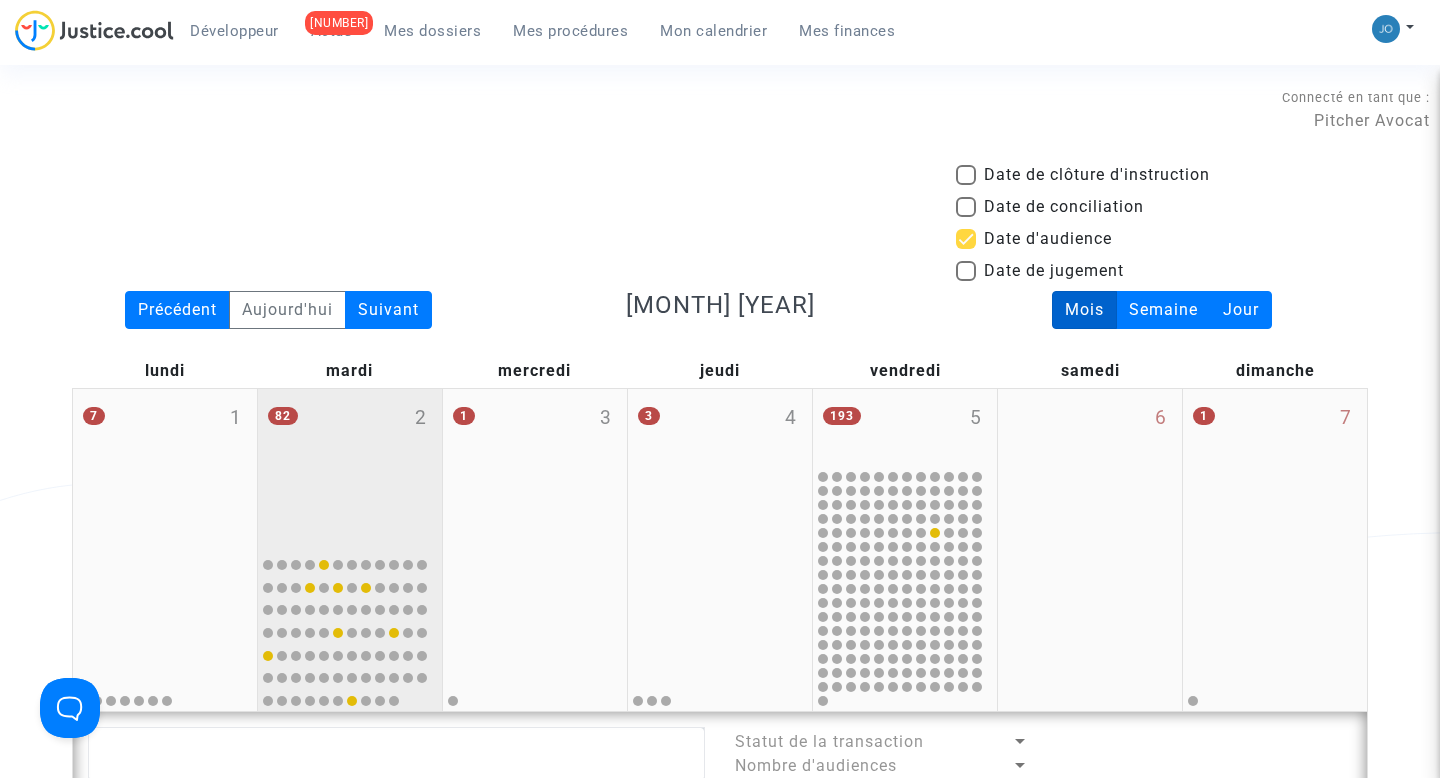 click on "[NUMBER] [NUMBER]" 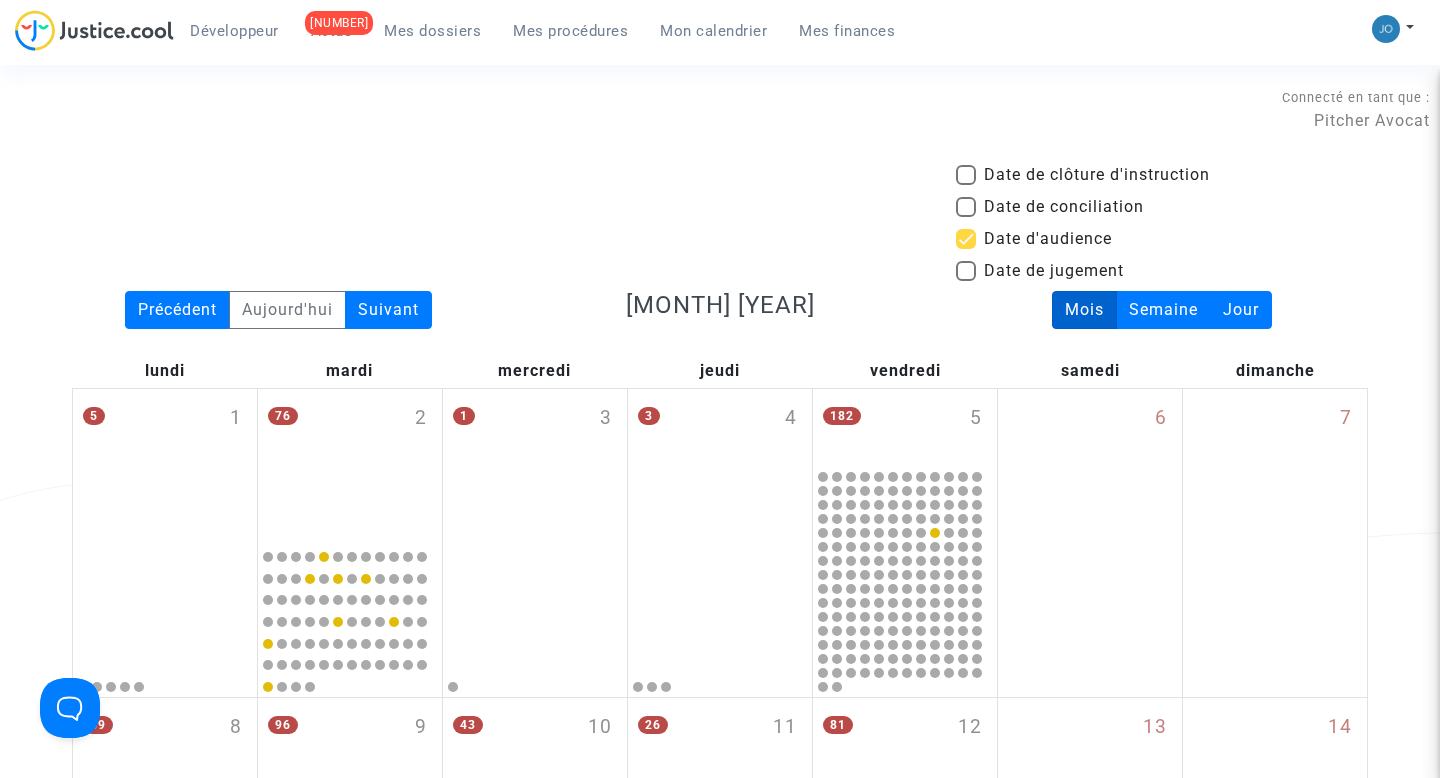 click on "Date de clôture d'instruction     Date de conciliation     Date d'audience     Date de jugement   Précédent   Aujourd'hui   Suivant  September 2025  Mois   Semaine   Jour   lundi   mardi   mercredi   jeudi   vendredi   samedi   dimanche  5 1 76 2 1 3 3 4 182 5 6 7 69 8 96 9 43 10 26 11 81 12 13 14 85 15 227 16 3 17 15 18 72 19 20 21 26 22 19 23 25 24 19 25 20 26 27 28 39 29 45 30 2 1 3 2 147 3 4 5  Exporter en ICS" 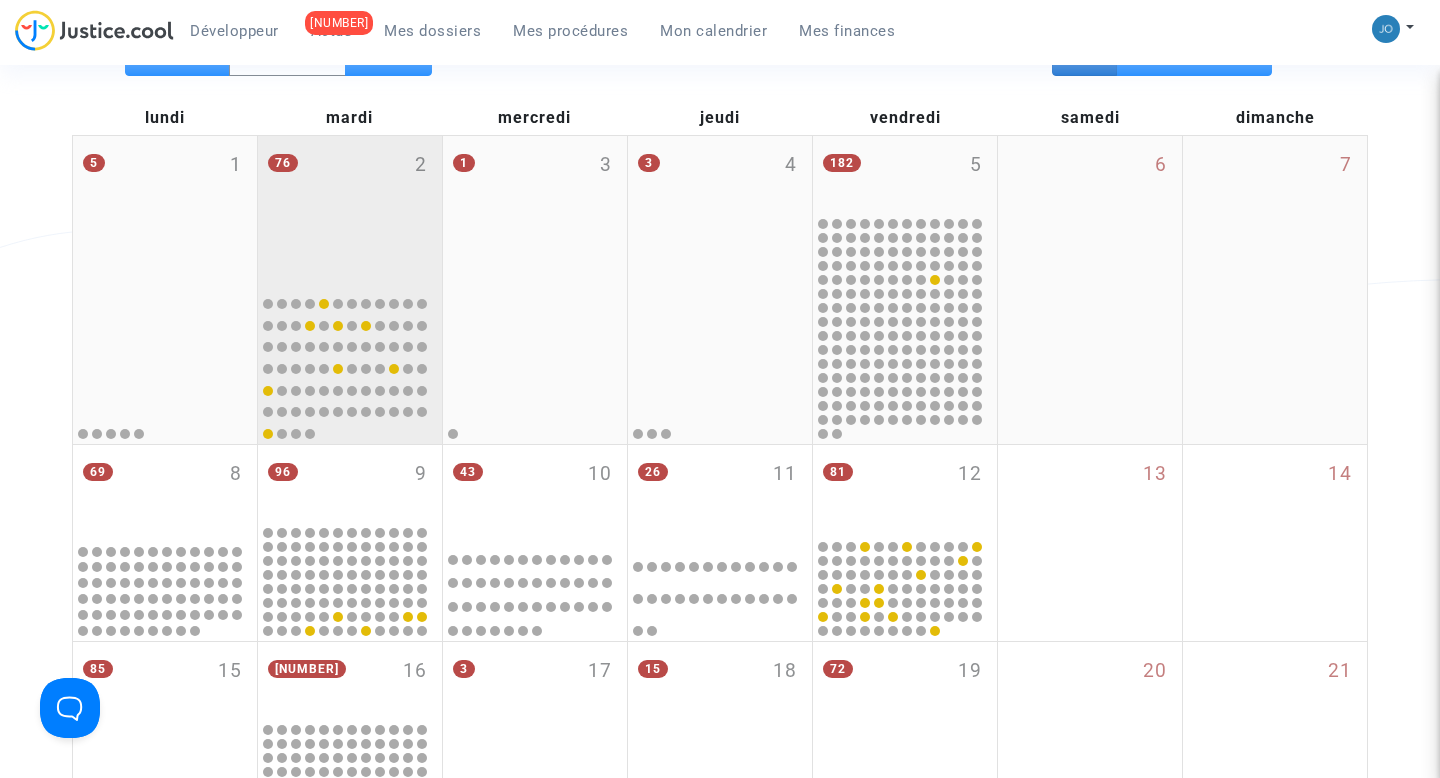click on "76 2" 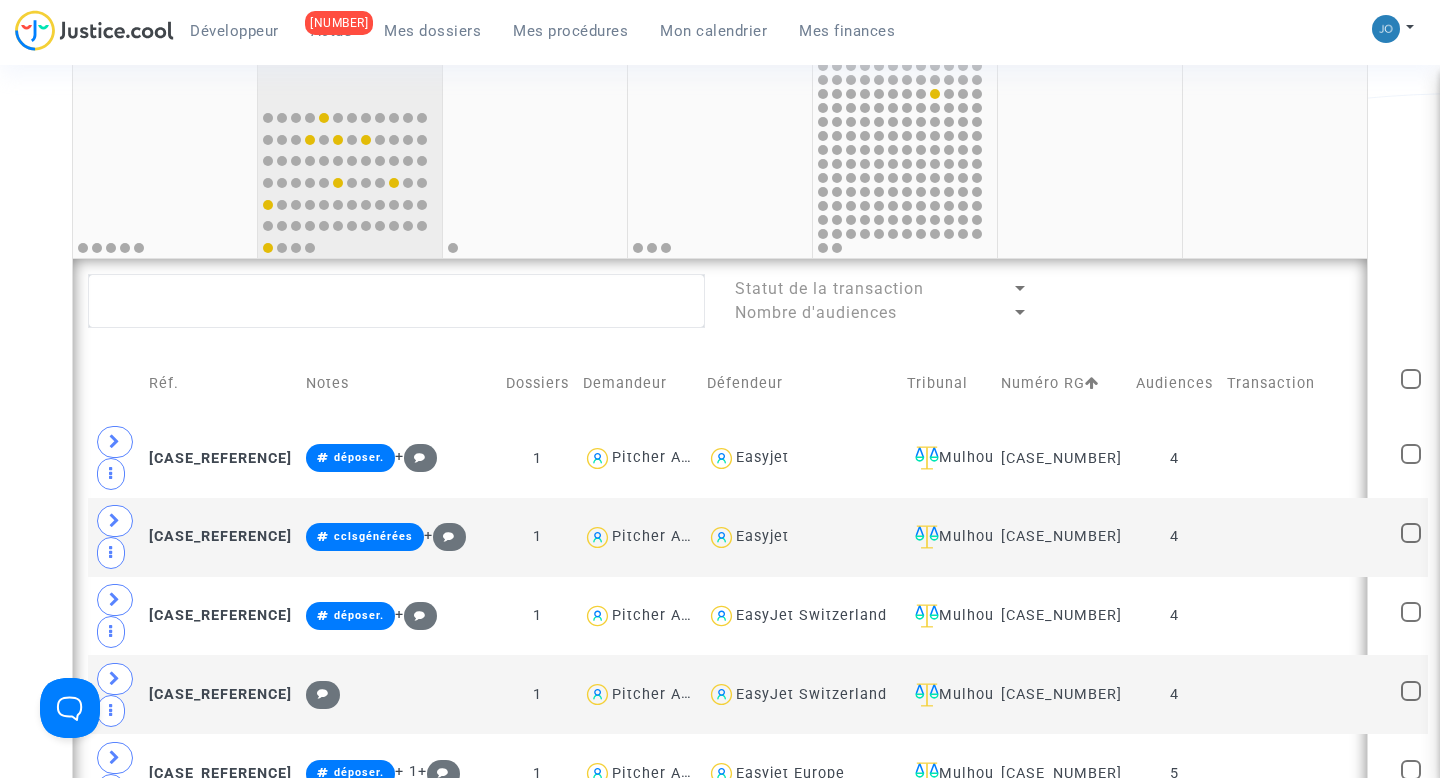 scroll, scrollTop: 441, scrollLeft: 0, axis: vertical 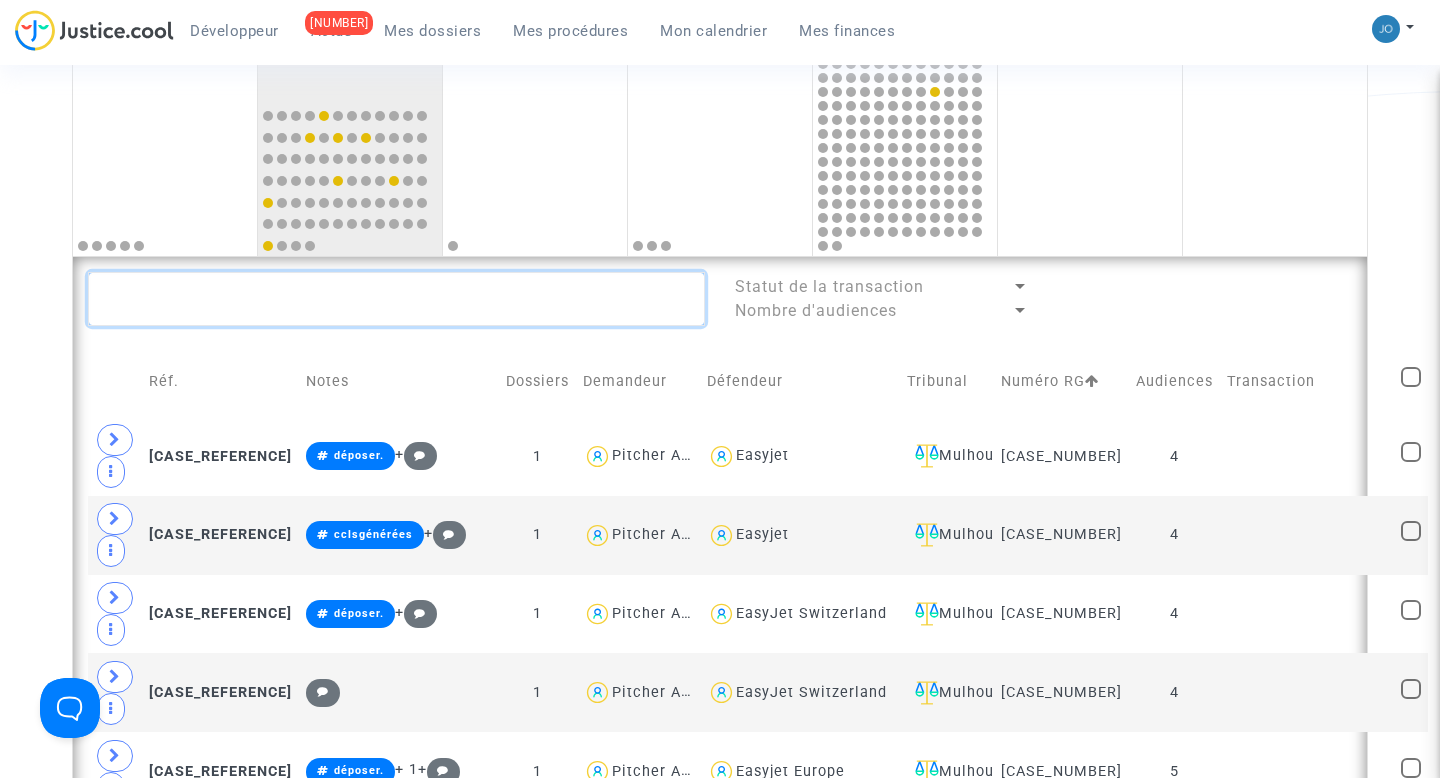 click 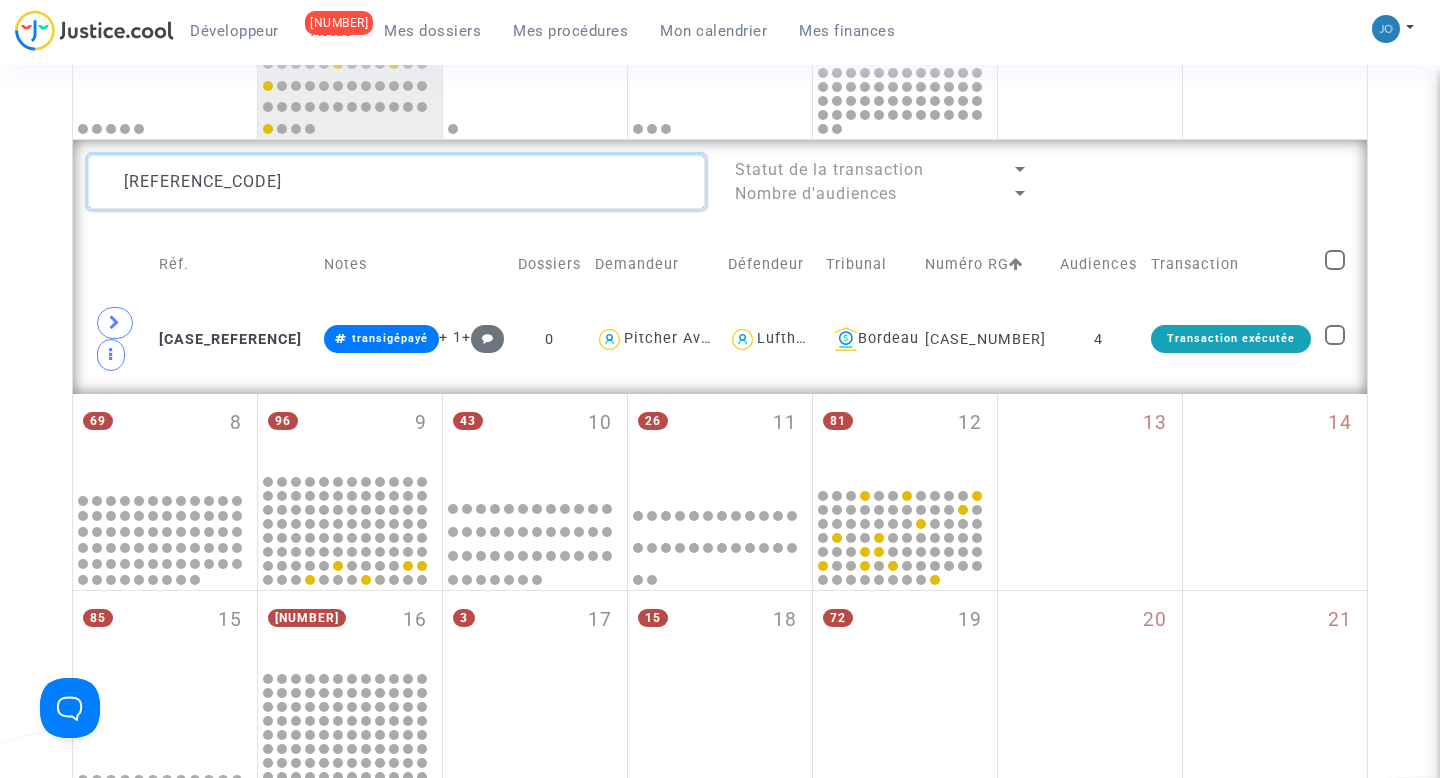scroll, scrollTop: 576, scrollLeft: 0, axis: vertical 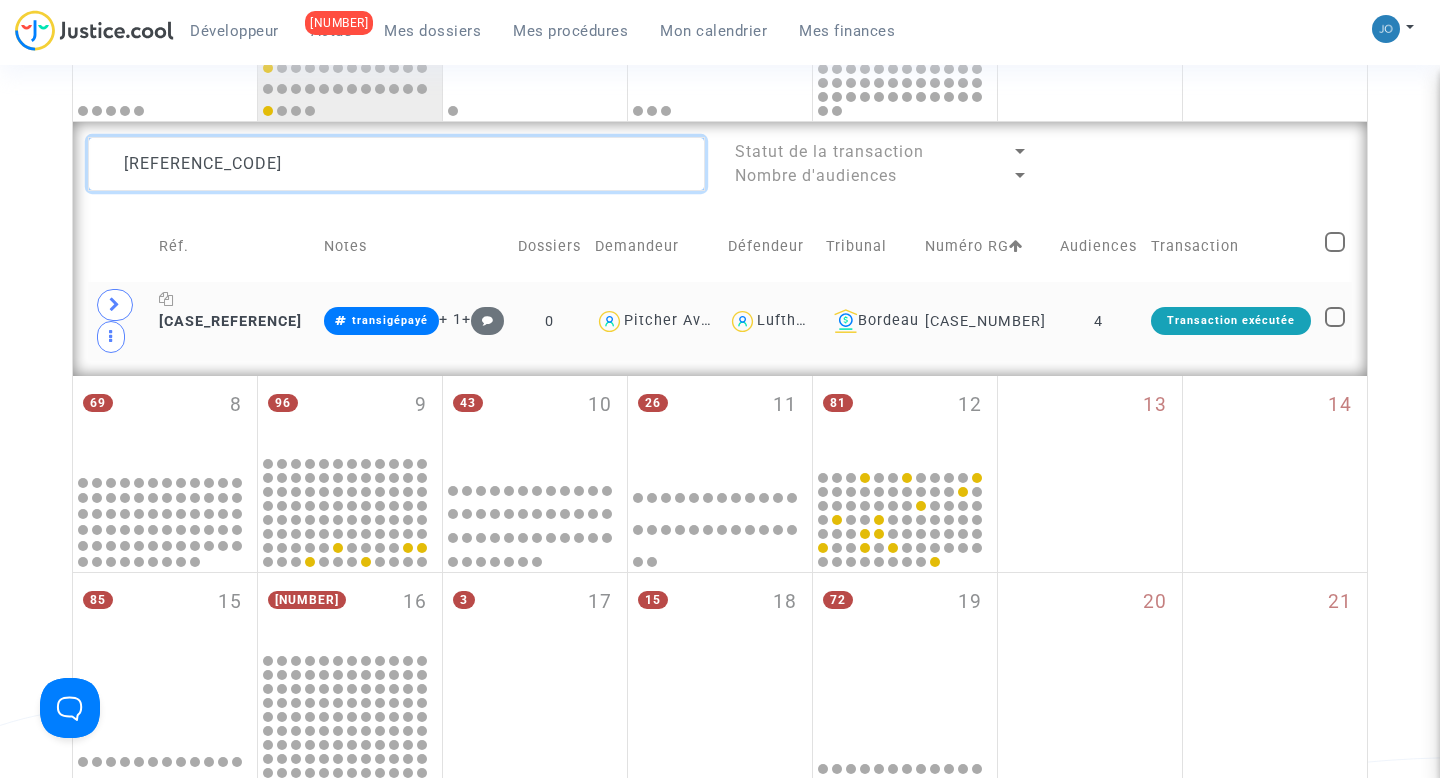 type on "DJRC" 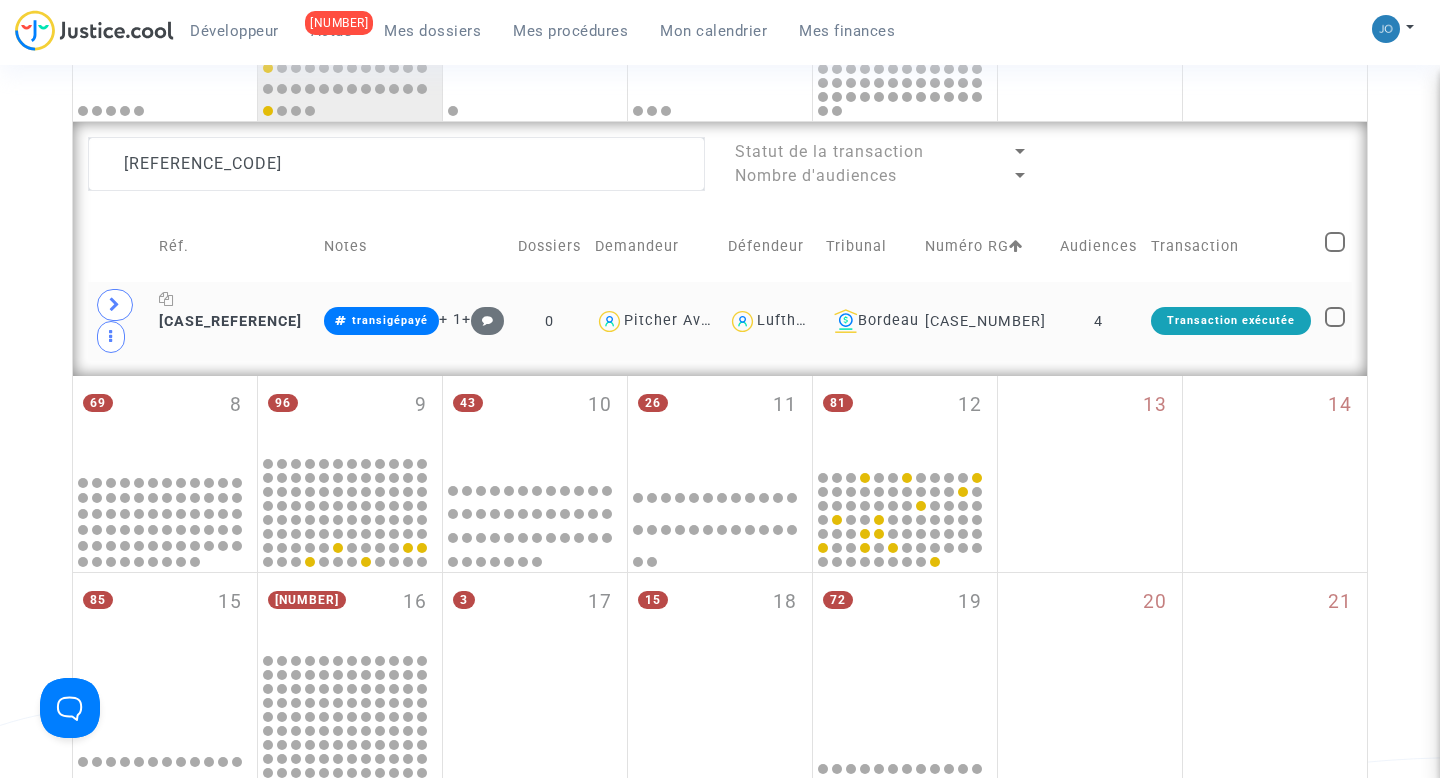 click on "[CASE_NUMBER]" 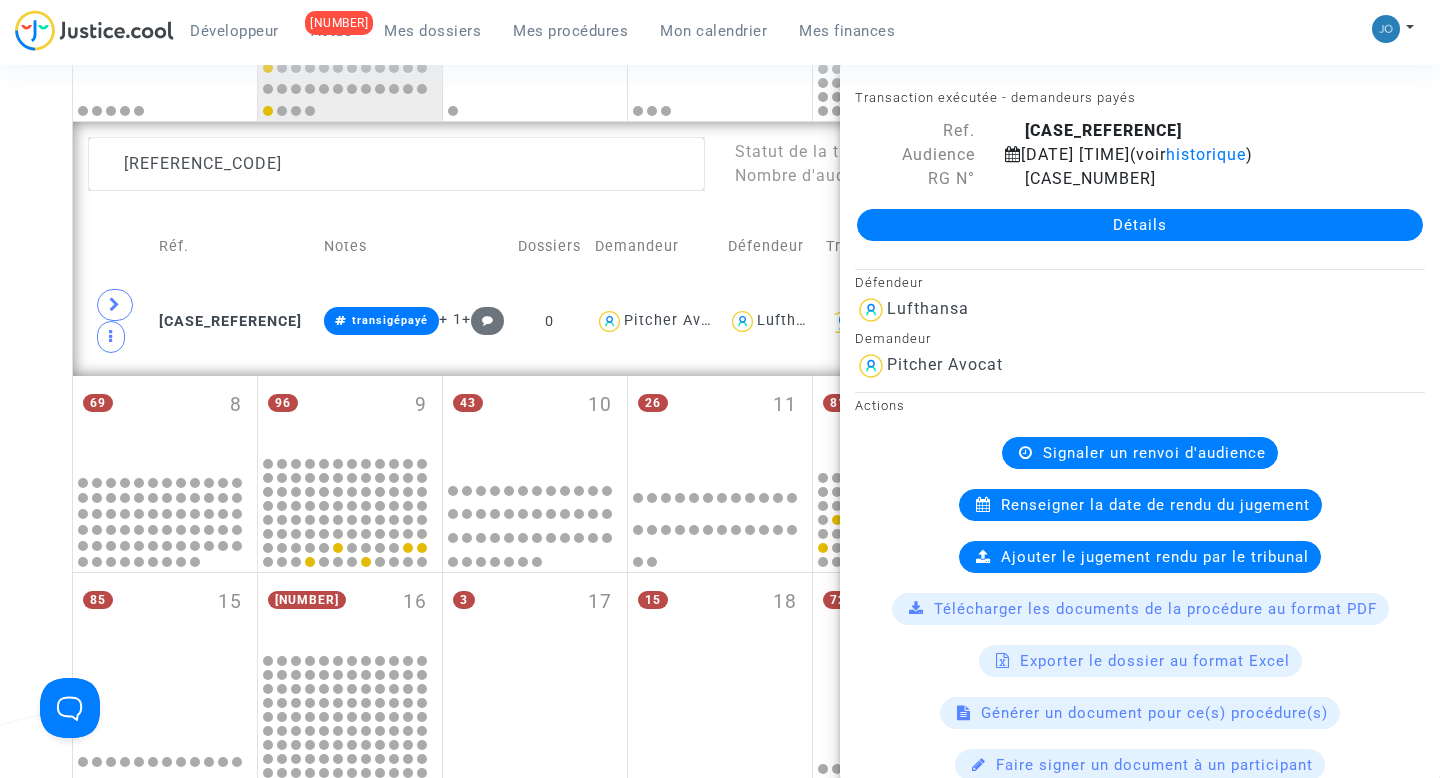 click on "Détails" 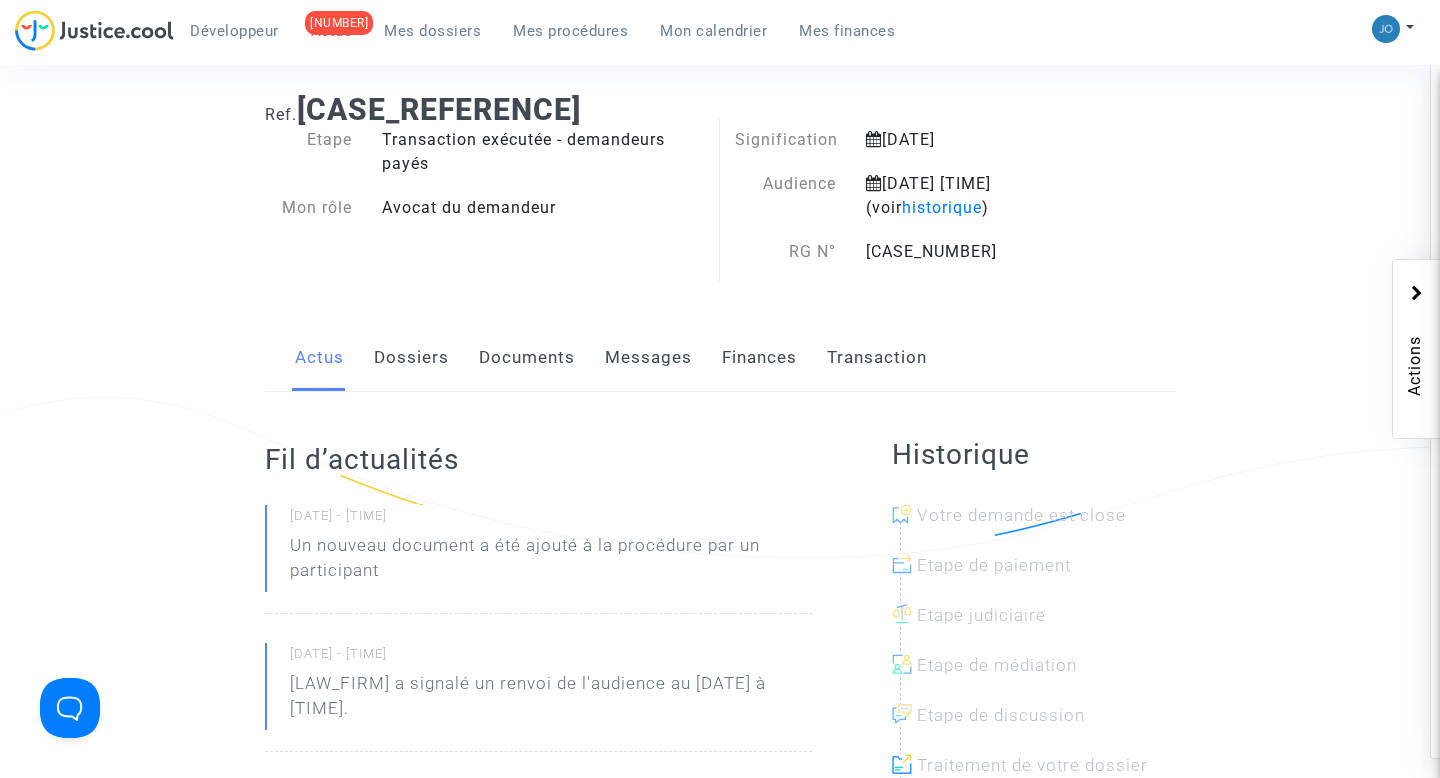 scroll, scrollTop: 0, scrollLeft: 0, axis: both 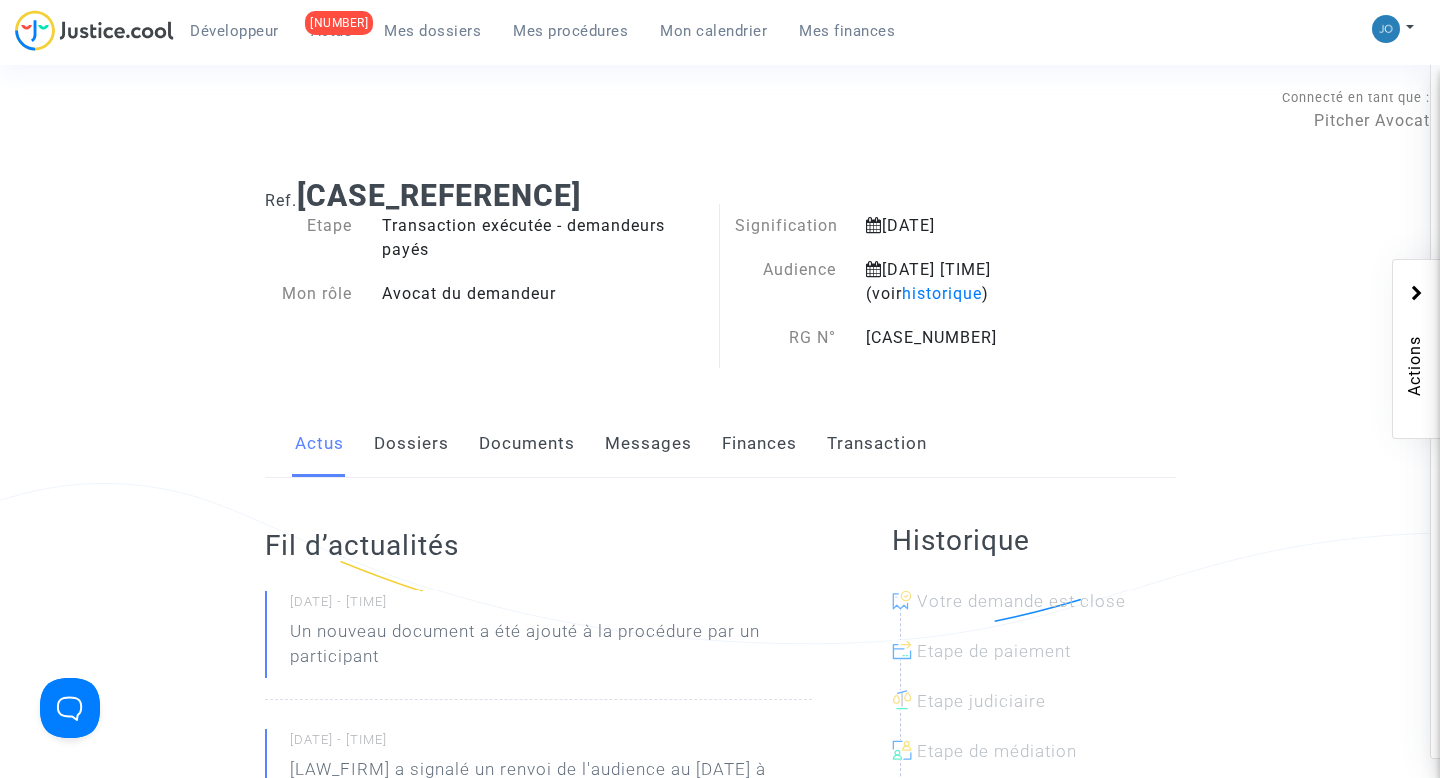 click on "Dossiers" 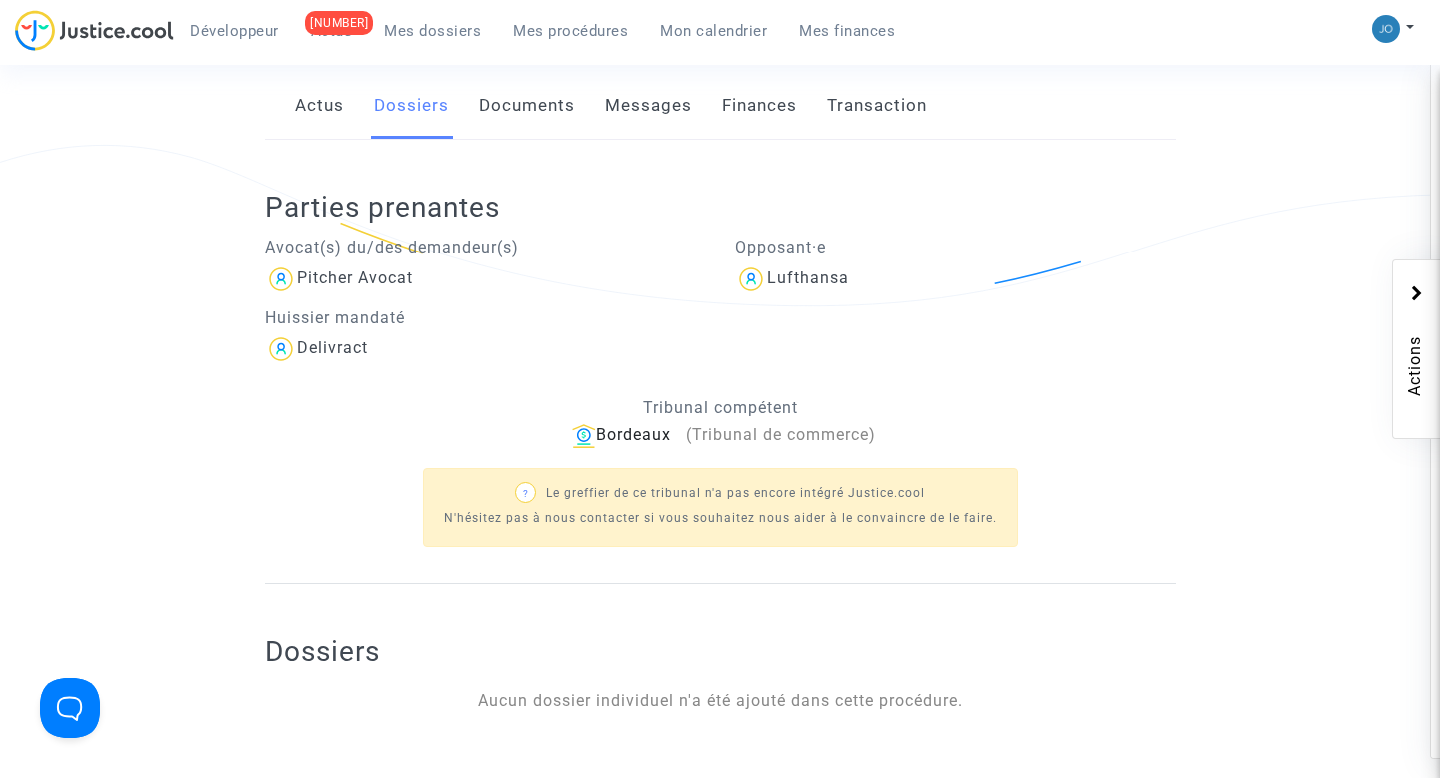 scroll, scrollTop: 334, scrollLeft: 0, axis: vertical 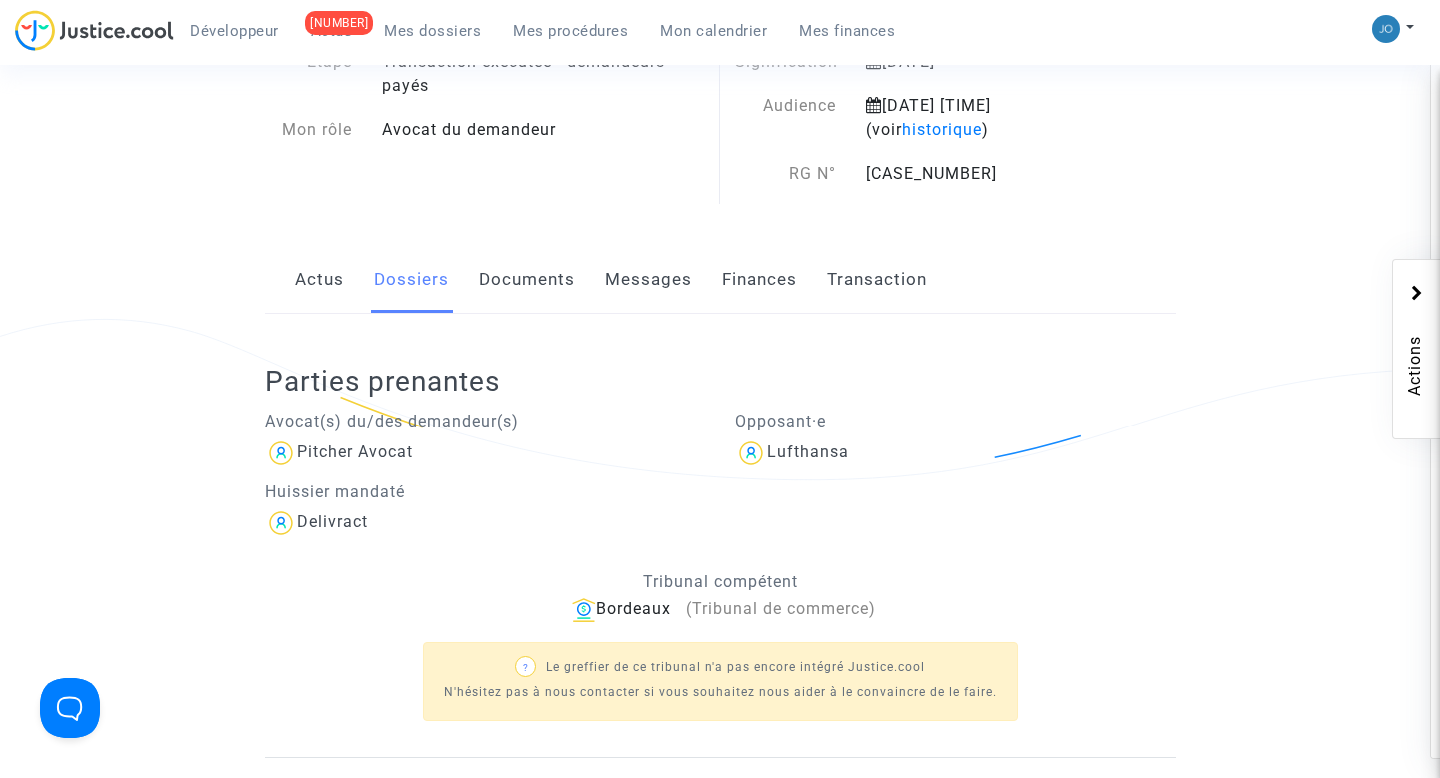 click on "Documents" 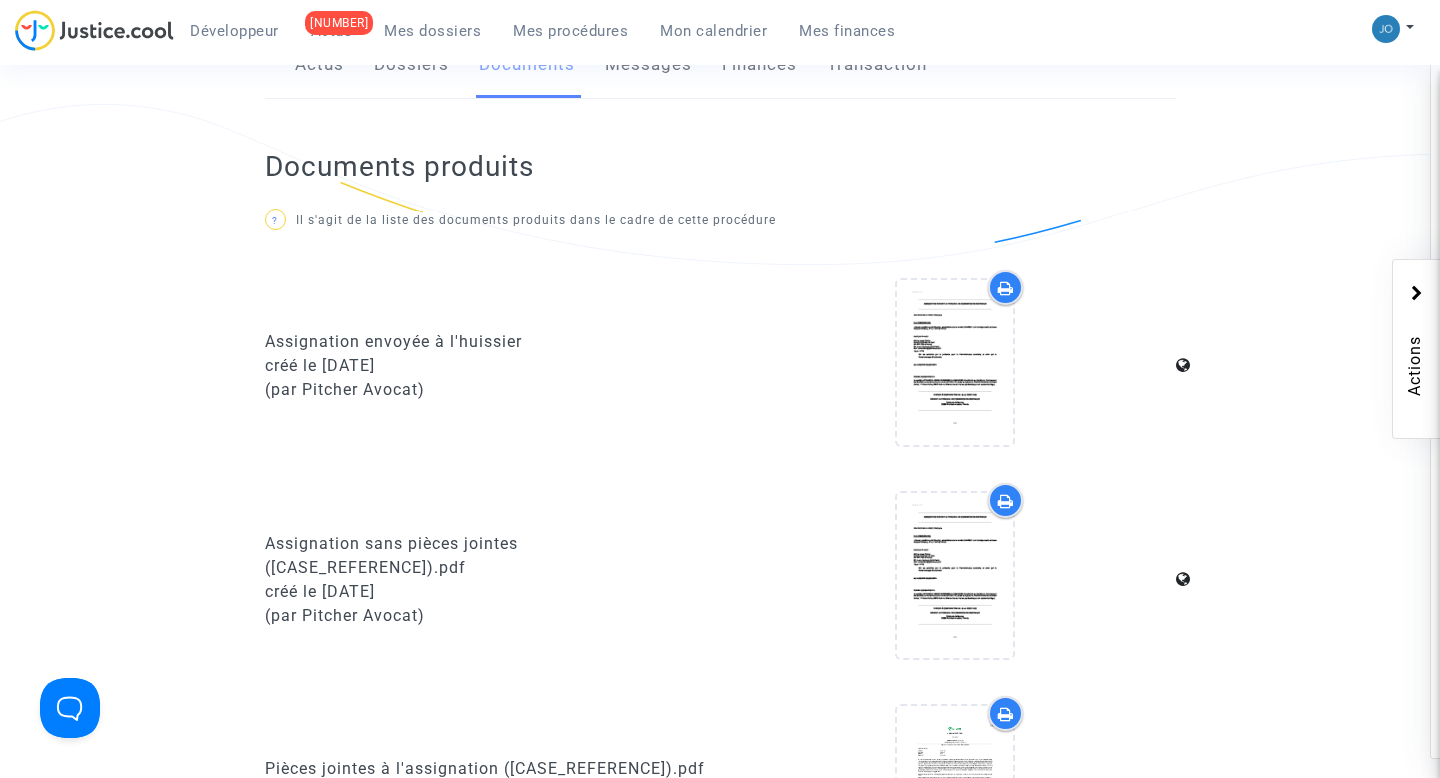 scroll, scrollTop: 378, scrollLeft: 0, axis: vertical 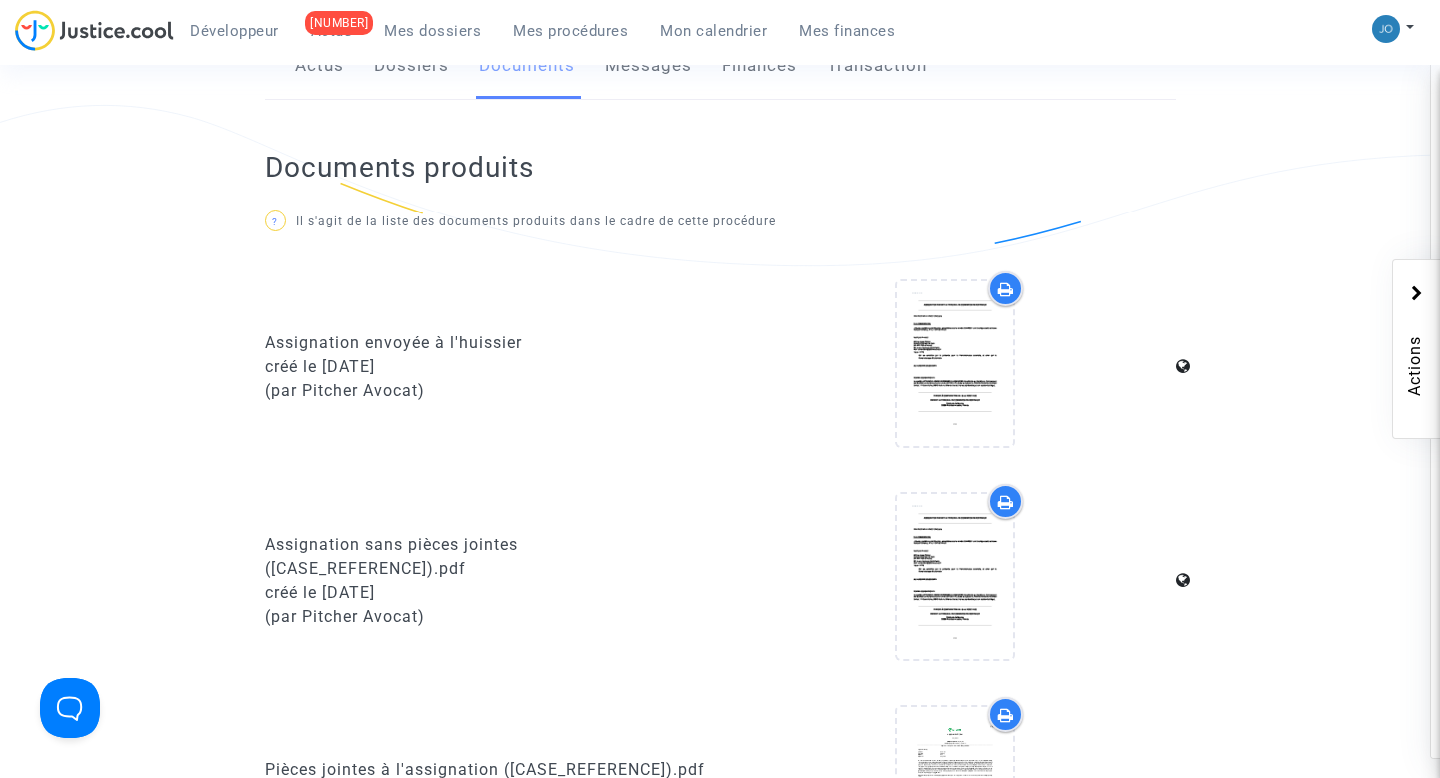 click at bounding box center [955, 367] 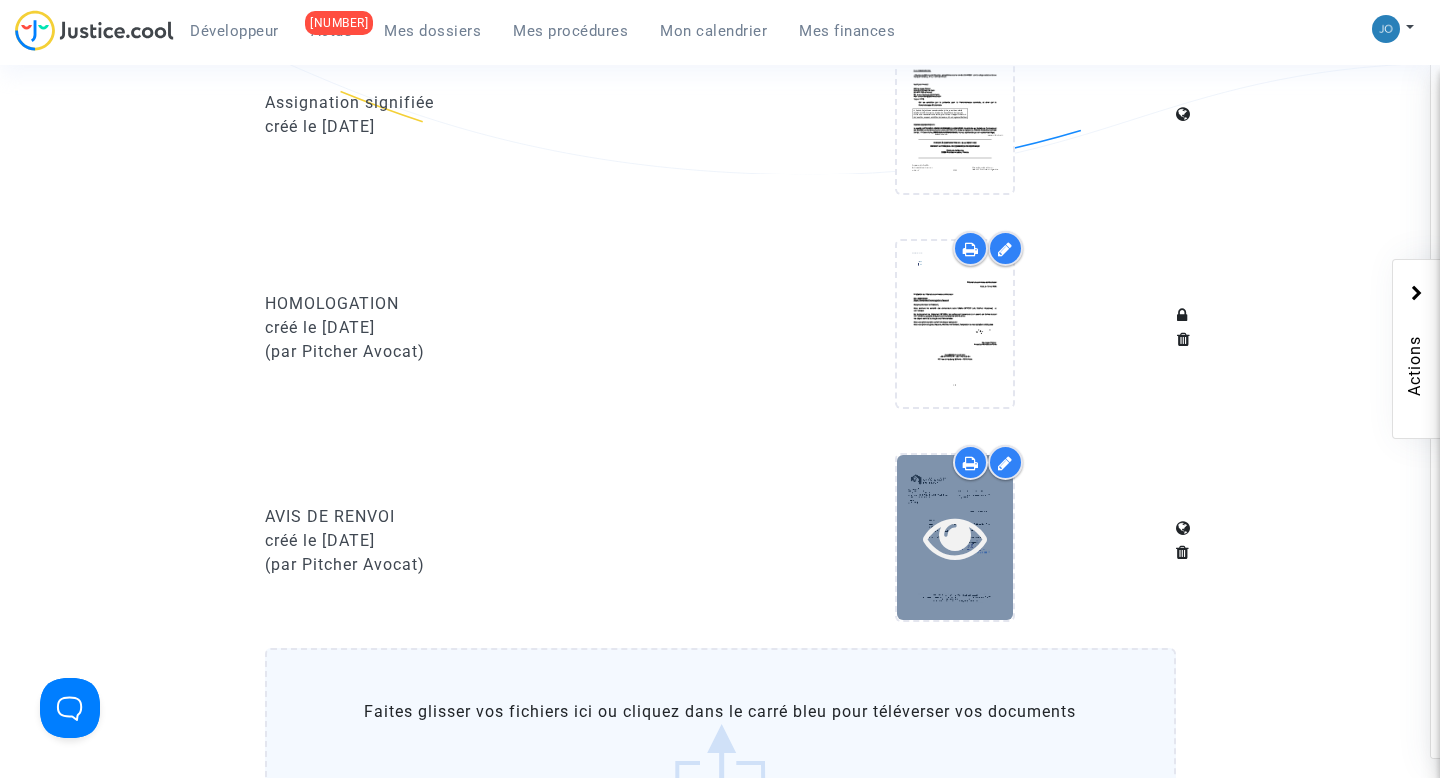 scroll, scrollTop: 1255, scrollLeft: 0, axis: vertical 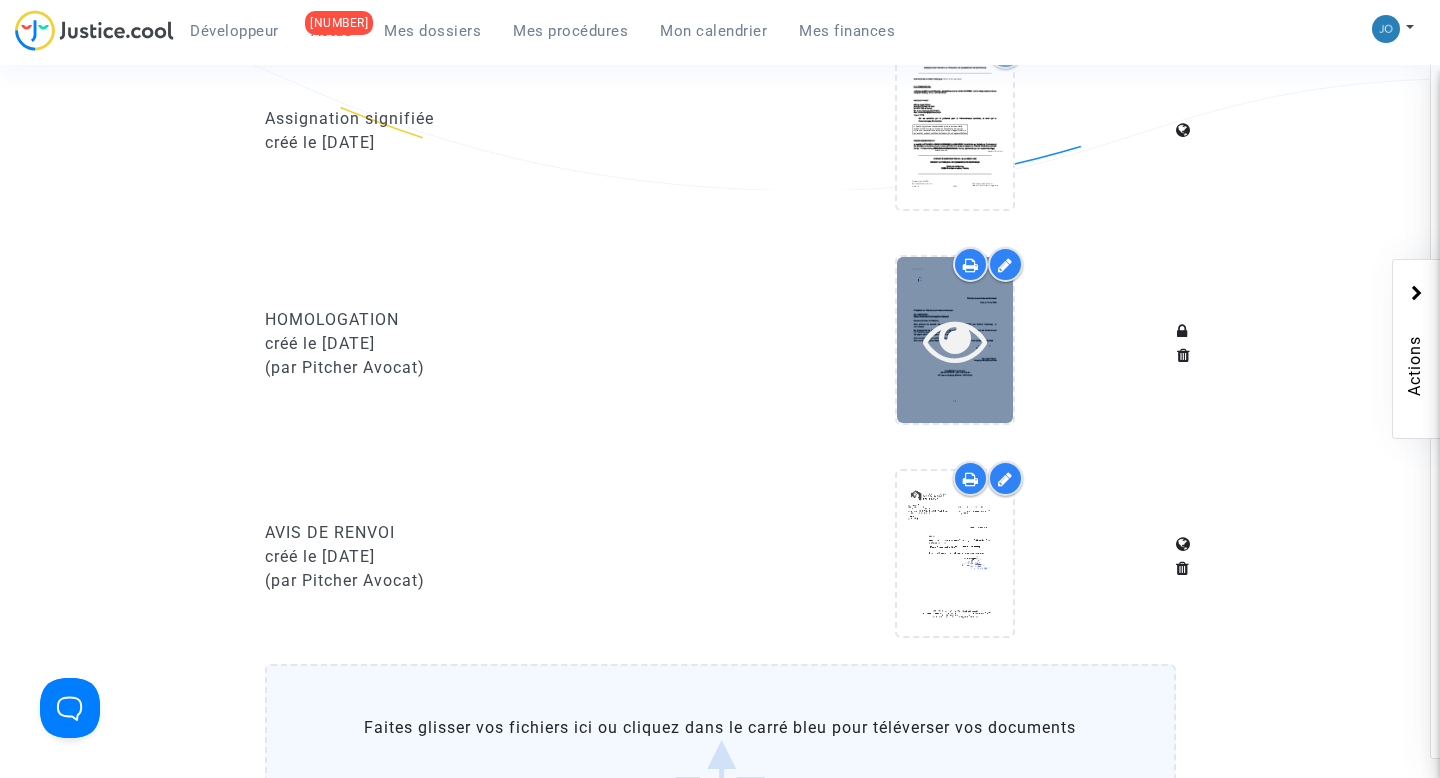 click at bounding box center [955, 339] 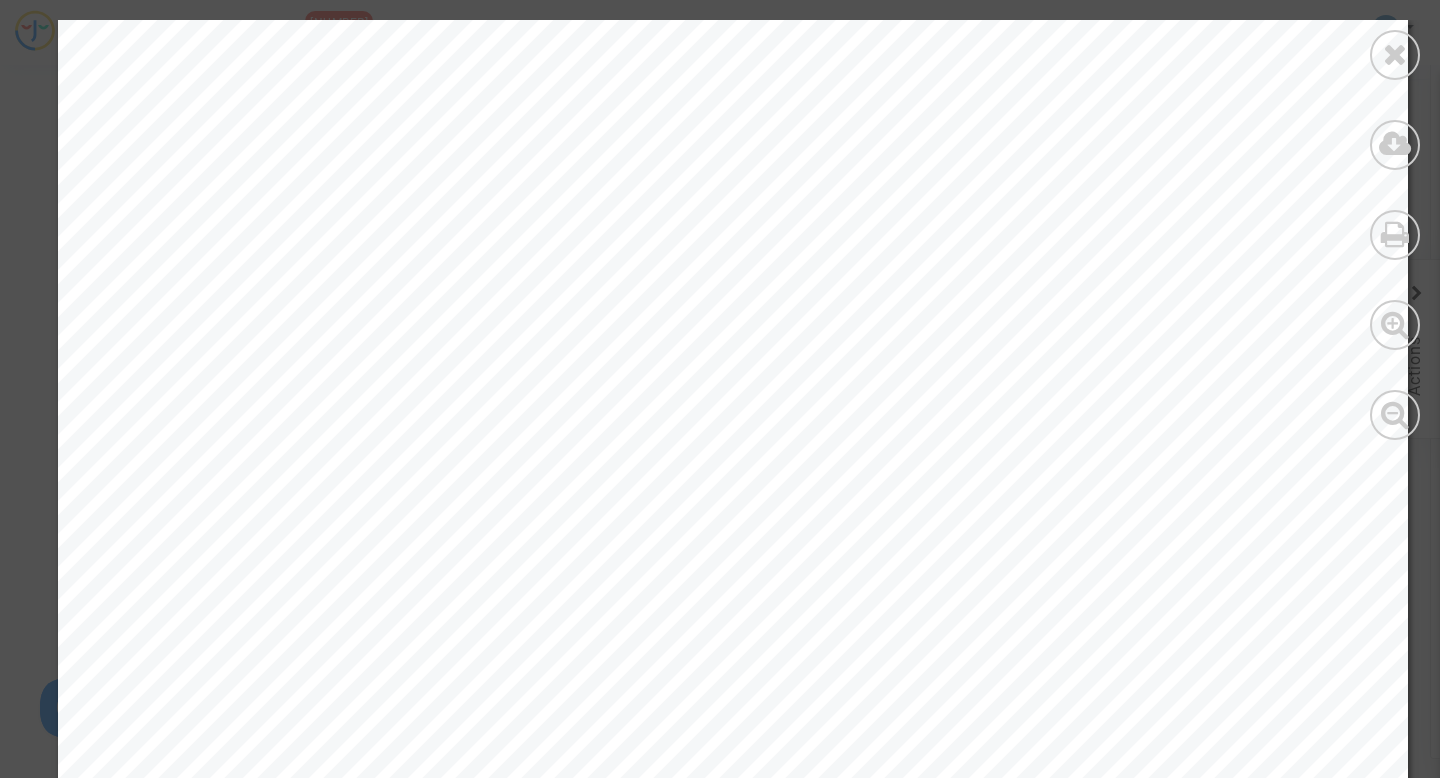 click on "Tribunal de commerce de Bordeaux Paris, le 19 mai 2025 À l’attention du Tribunal de commerce de Bordeaux RG : 2025F00643 Objet : Demande d’homologation d’accord Madame, Monsieur le Président, Nous  sommes  les  conseils  des  demandeurs  dans  l’affaire  SKYCOP  (via  Gulshan  Hasanova)  c/ LUFTHANSA. Sur le fondement du Règlement 261/2004, les parties sont parvenues à un accord aux termes duquel LUFTHANSA a accepté de régler la somme totale de 546.46 euros. Les dépens seront à la charge de la Défenderesse. Nous vous prions de bien vouloir homologuer cet accord. Nous vous prions d’agréer, Madame, Monsieur le Président, l’expression de nos salutations distinguées. Me Joyce Pitcher Avocat au Barreau de Paris joyce@pitcher-avocat.com +33.6.47.22.73.72 - +33.1.45.49.09.34 201 rue du Faubourg St Denis - 75010 Paris 1/1 LS-250131-DJRC" at bounding box center [733, 974] 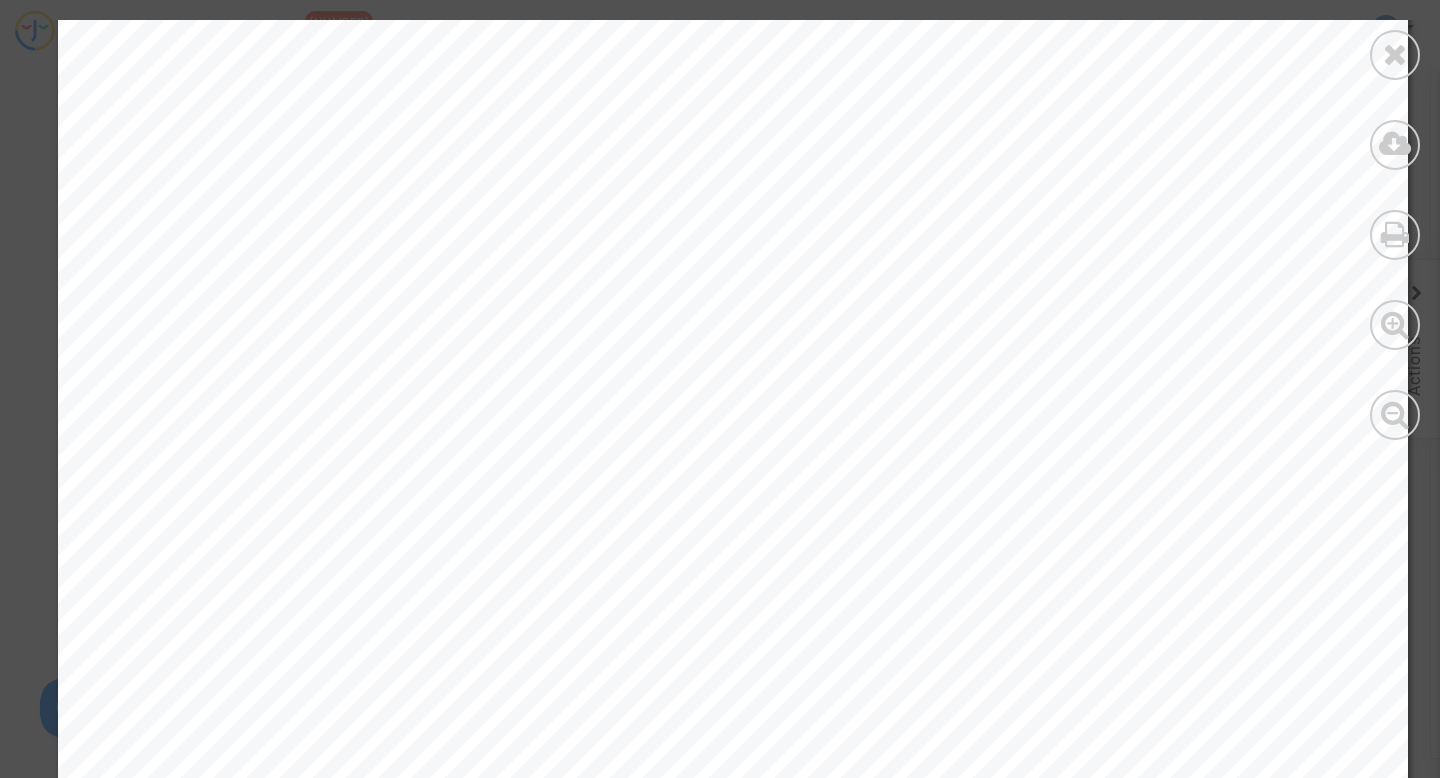 scroll, scrollTop: 375, scrollLeft: 0, axis: vertical 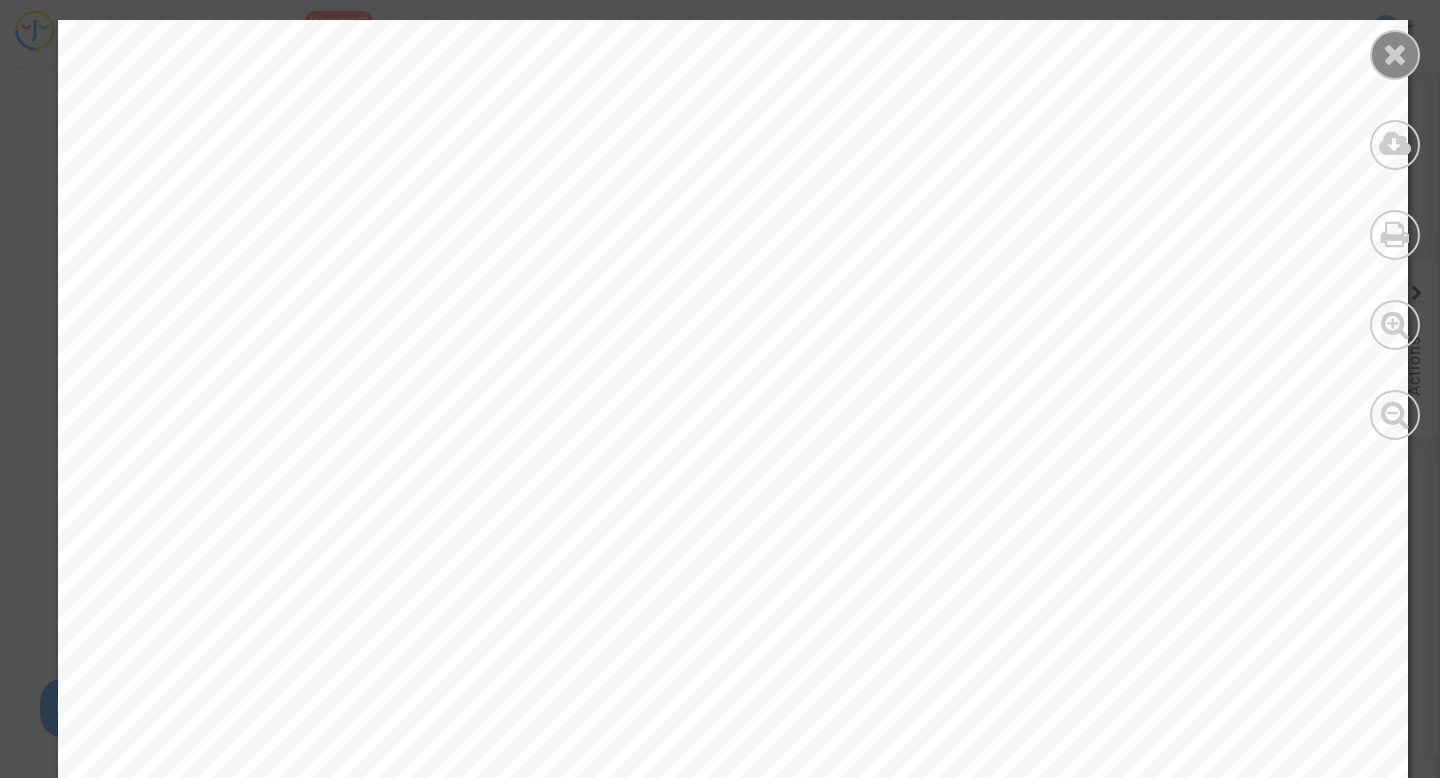 click at bounding box center (1395, 55) 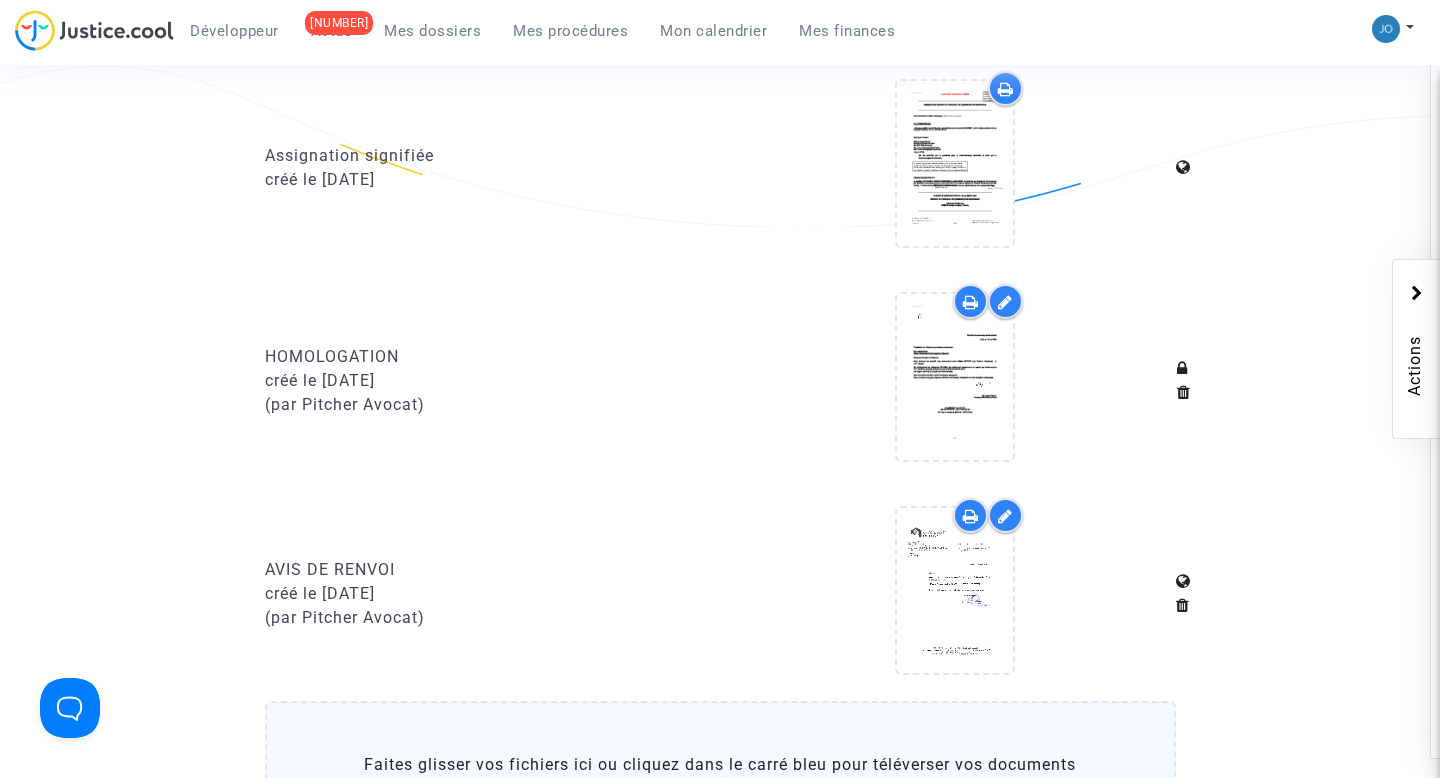scroll, scrollTop: 1210, scrollLeft: 0, axis: vertical 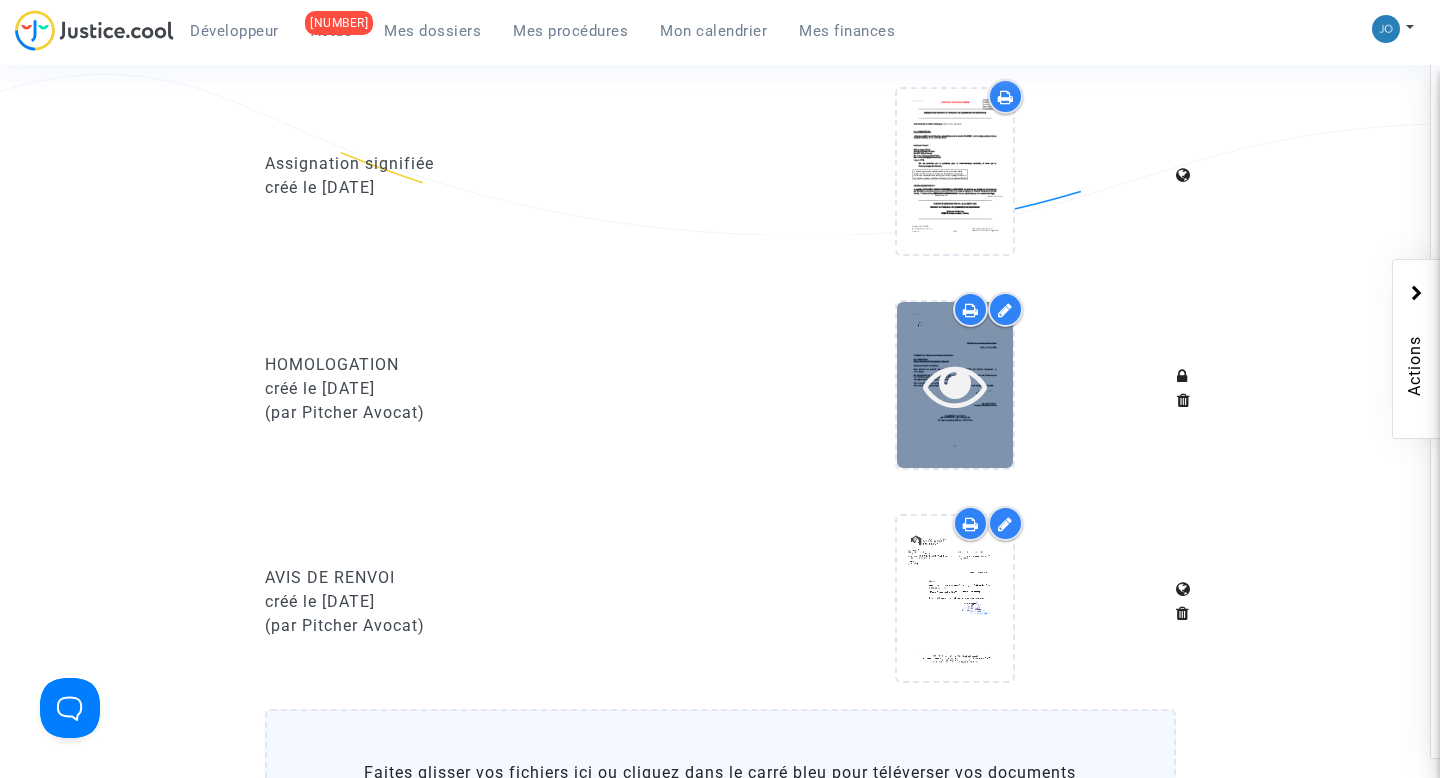 click at bounding box center (955, 385) 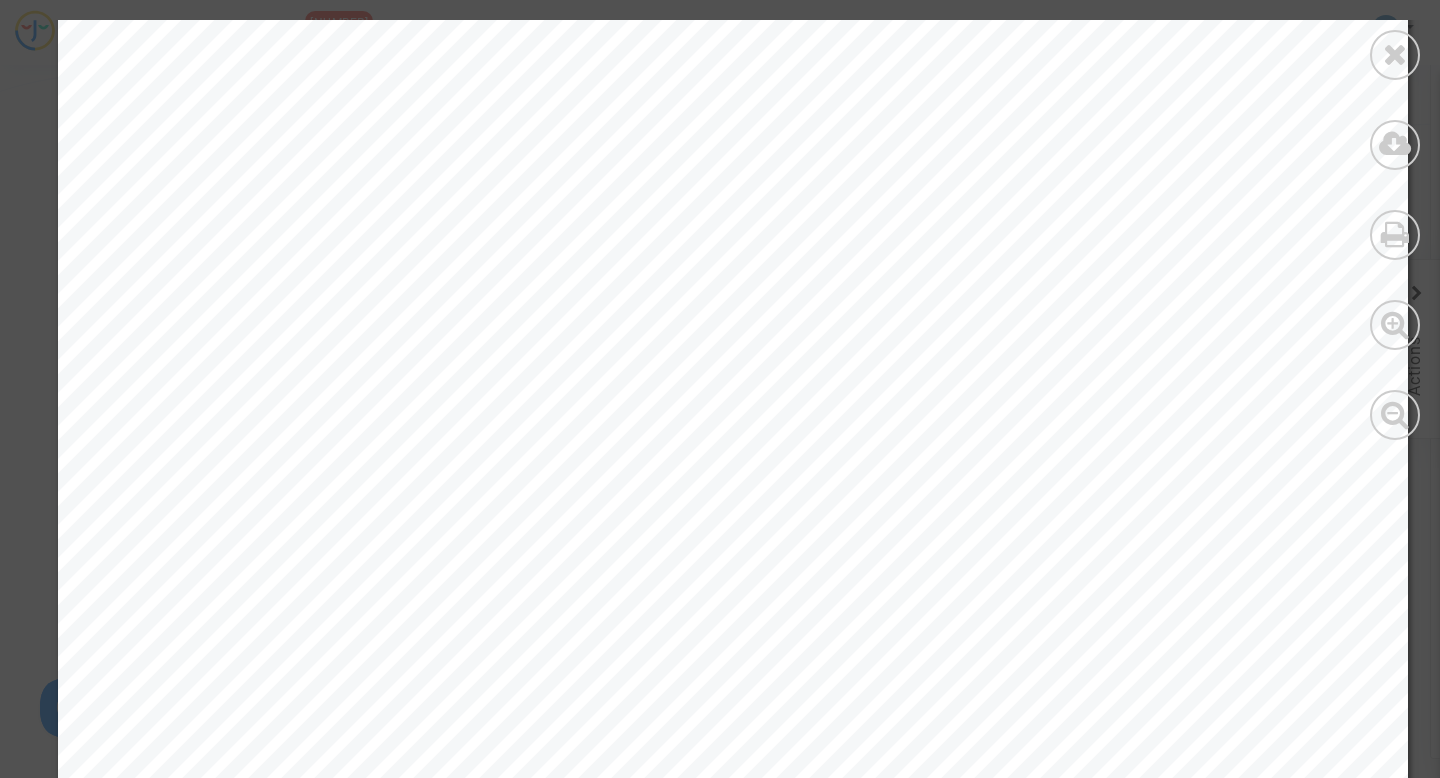 scroll, scrollTop: 314, scrollLeft: 0, axis: vertical 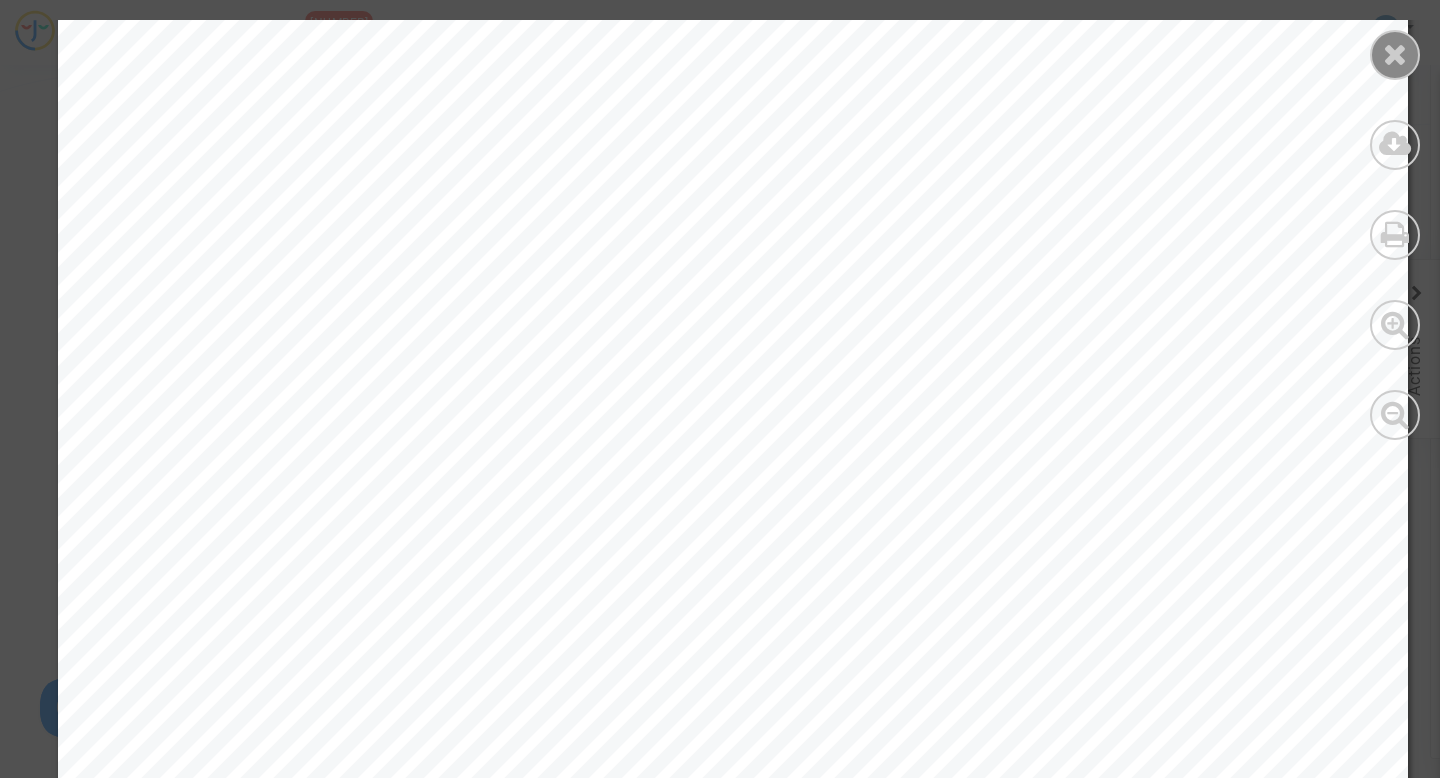 click at bounding box center [1395, 55] 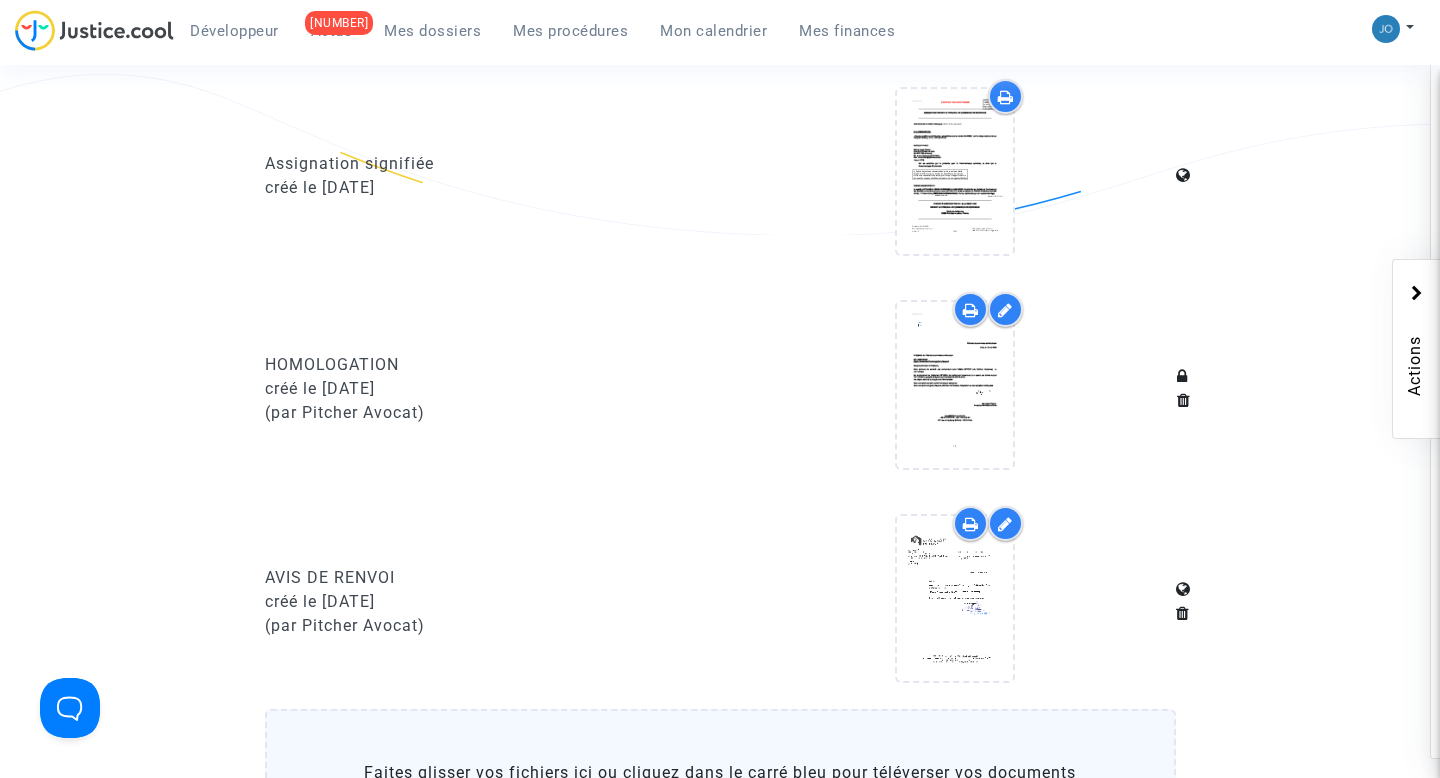 scroll, scrollTop: 1242, scrollLeft: 0, axis: vertical 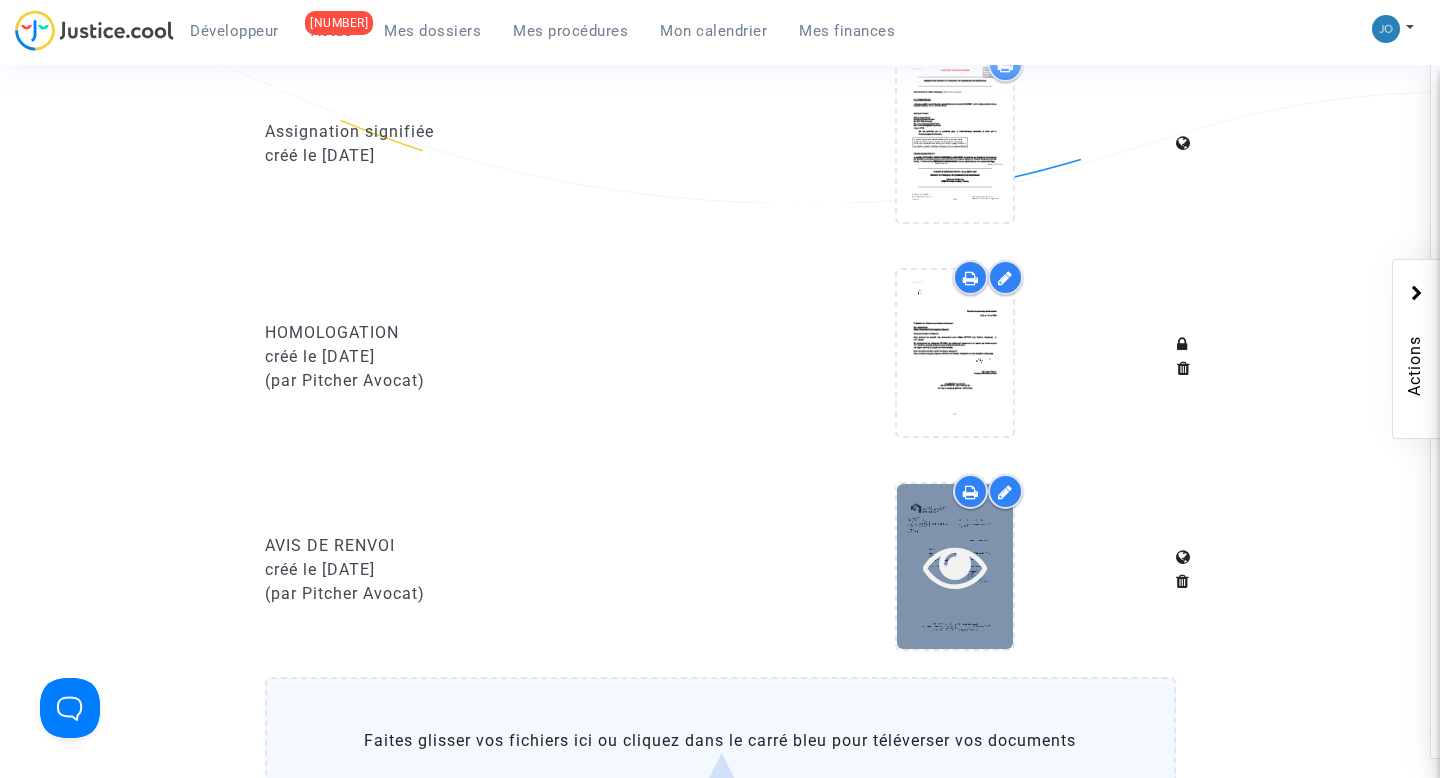 click at bounding box center [955, 566] 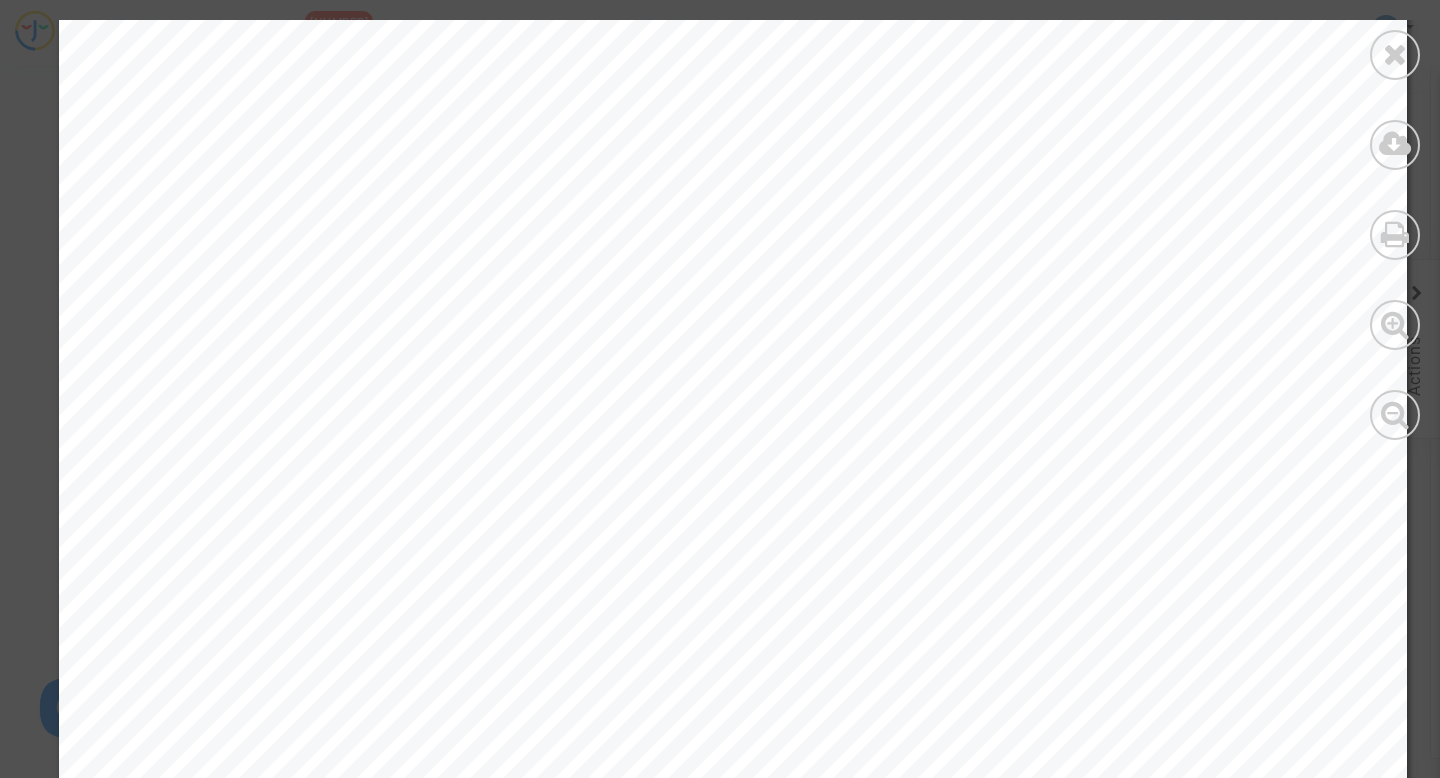 scroll, scrollTop: 105, scrollLeft: 0, axis: vertical 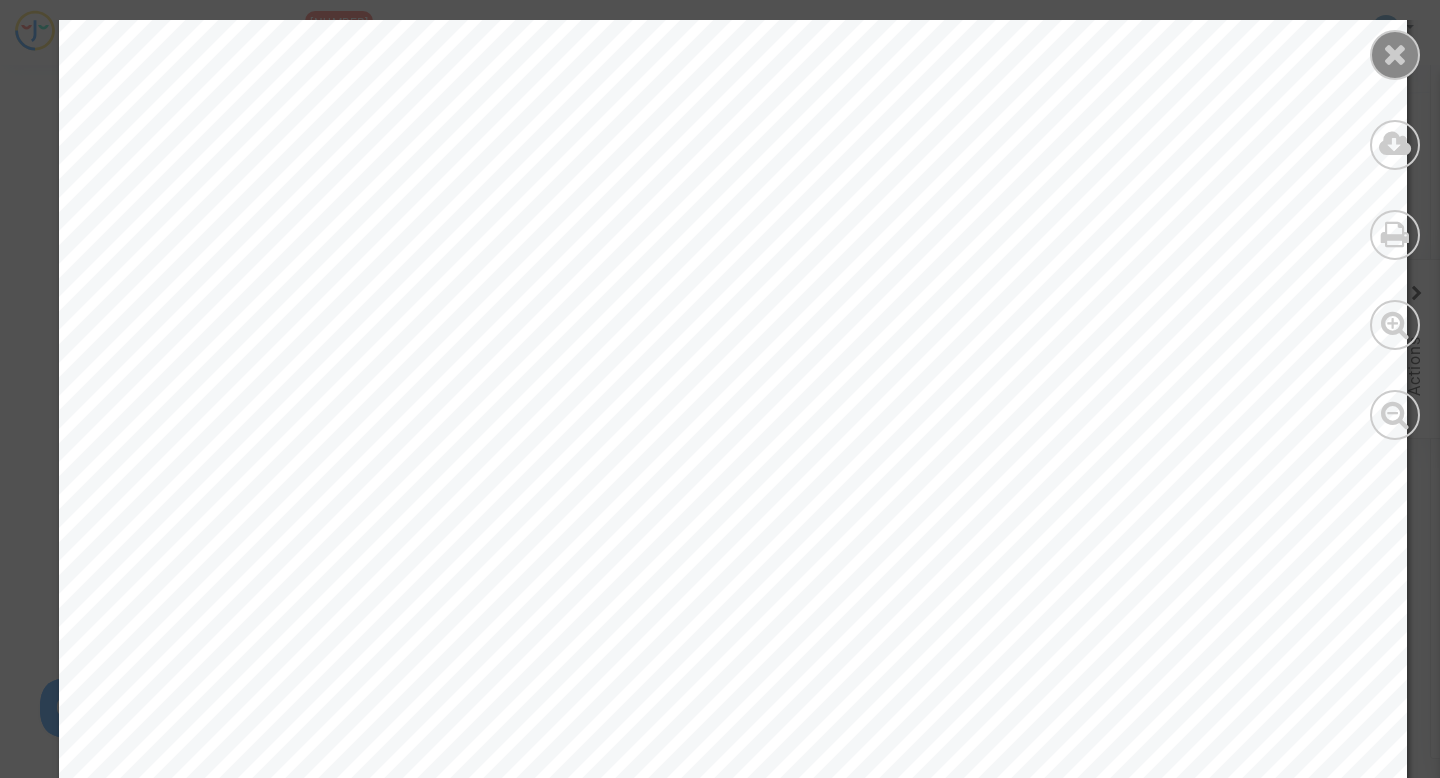 click at bounding box center [1395, 54] 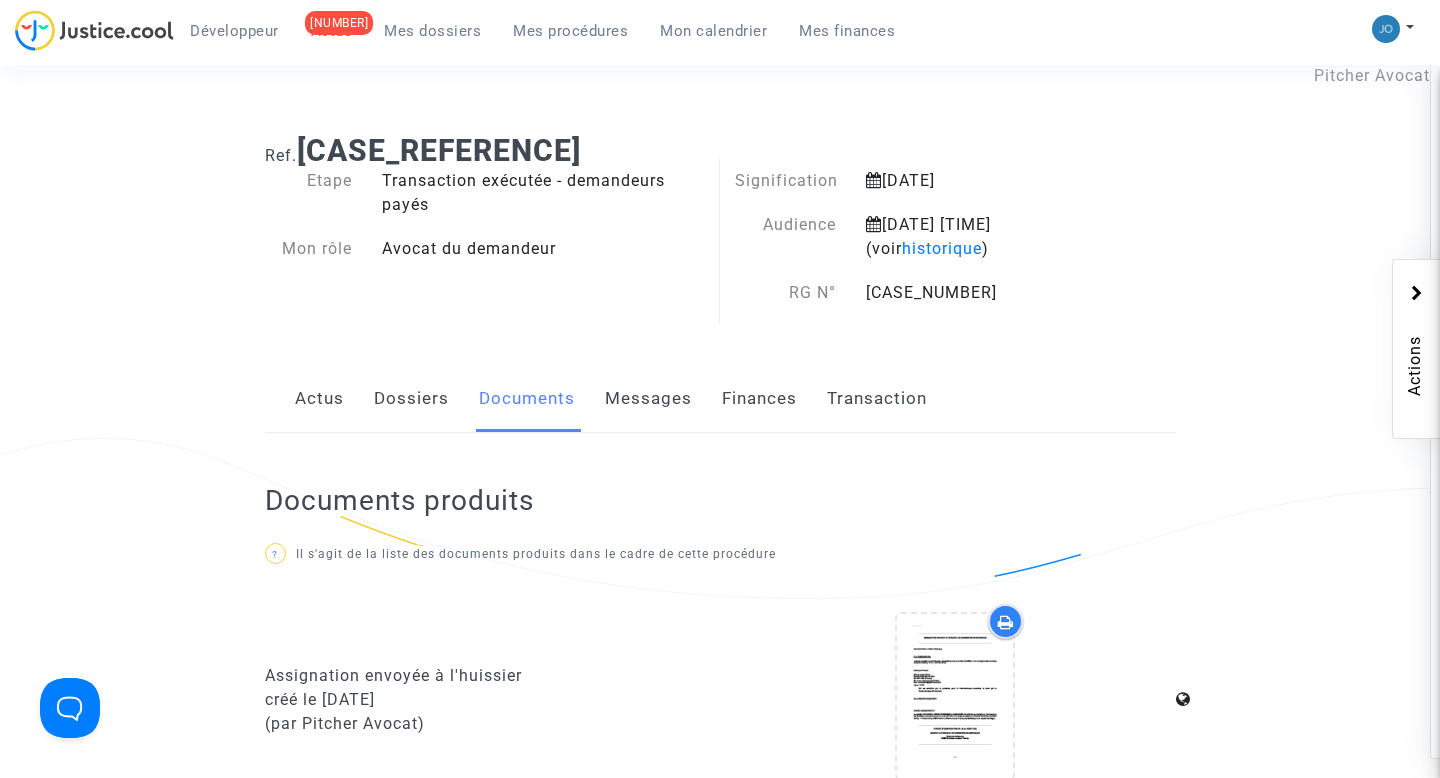 scroll, scrollTop: 0, scrollLeft: 0, axis: both 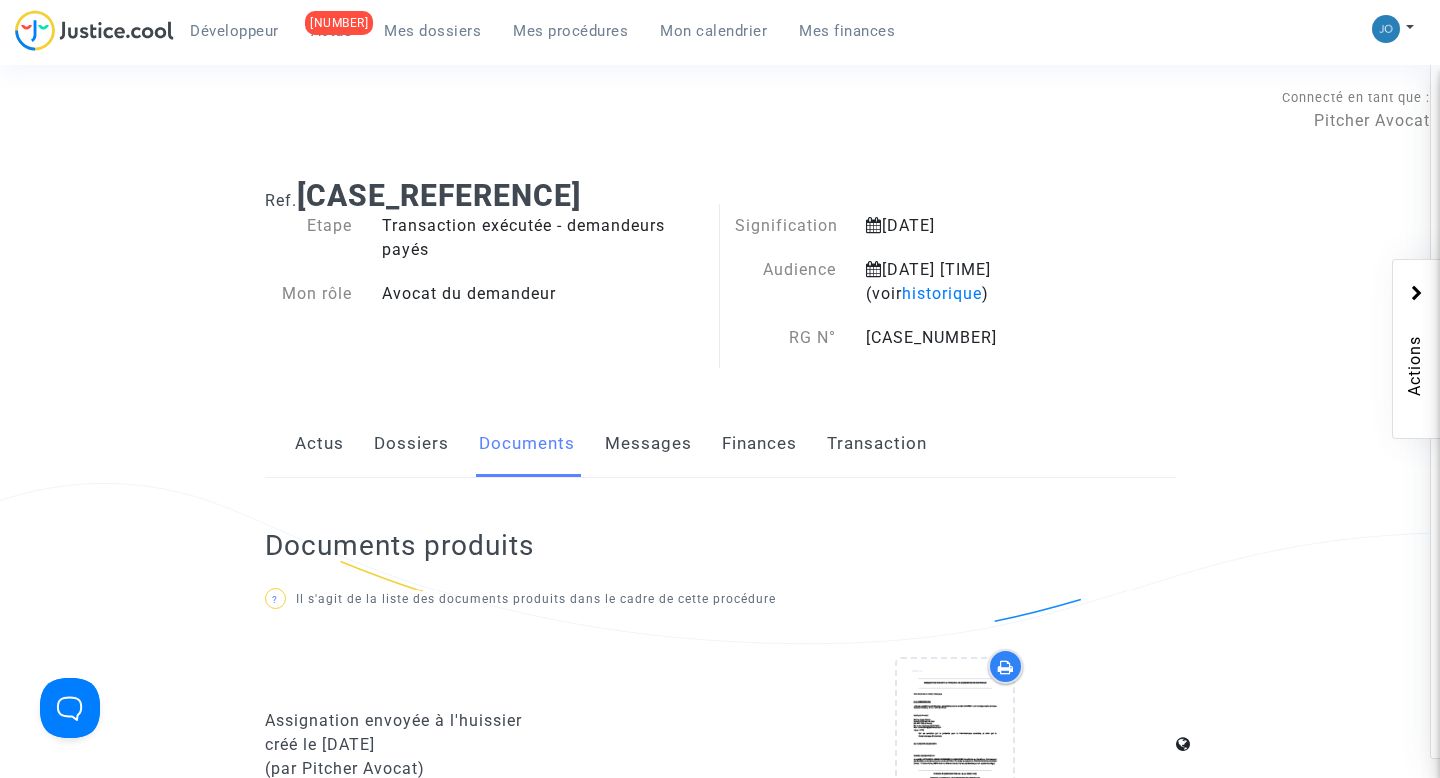 click on "Actus" 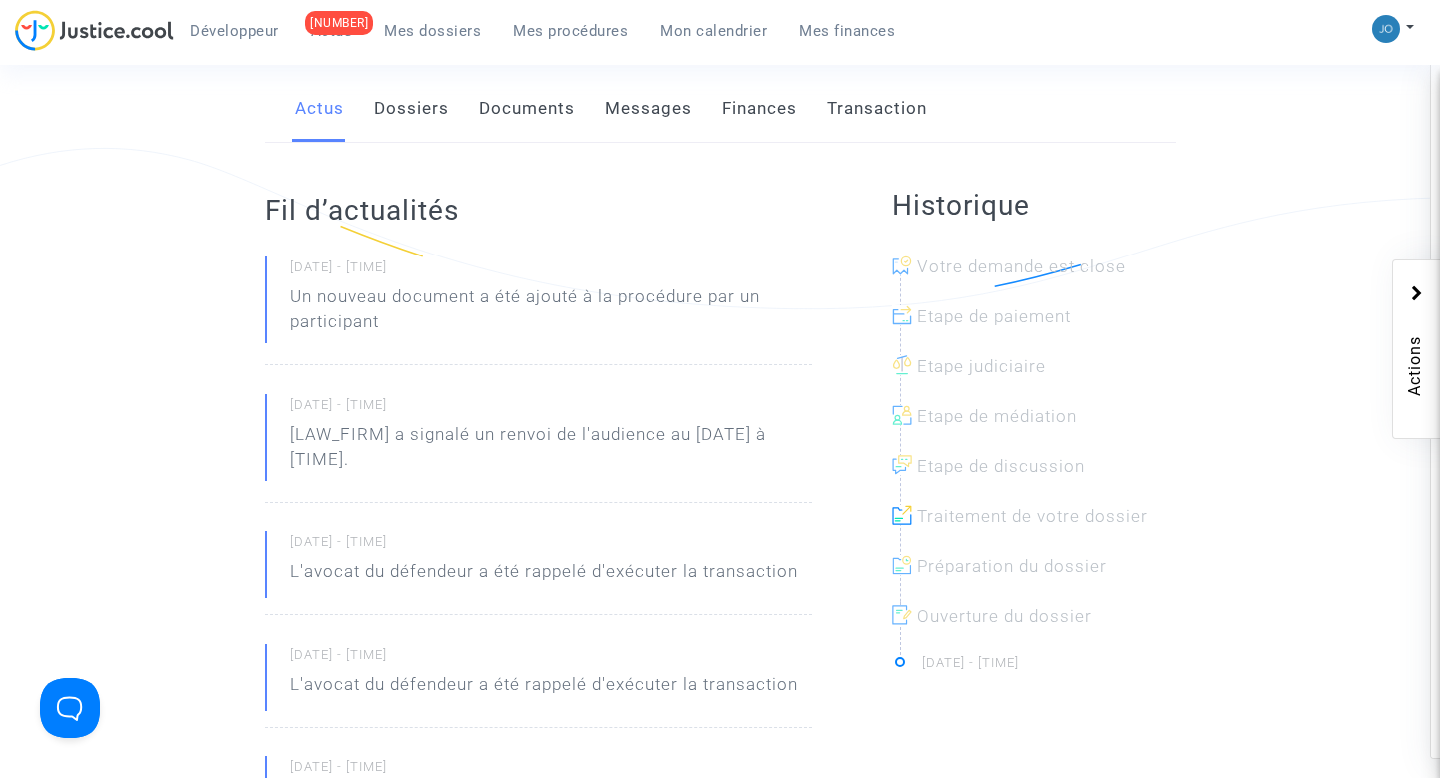 scroll, scrollTop: 293, scrollLeft: 0, axis: vertical 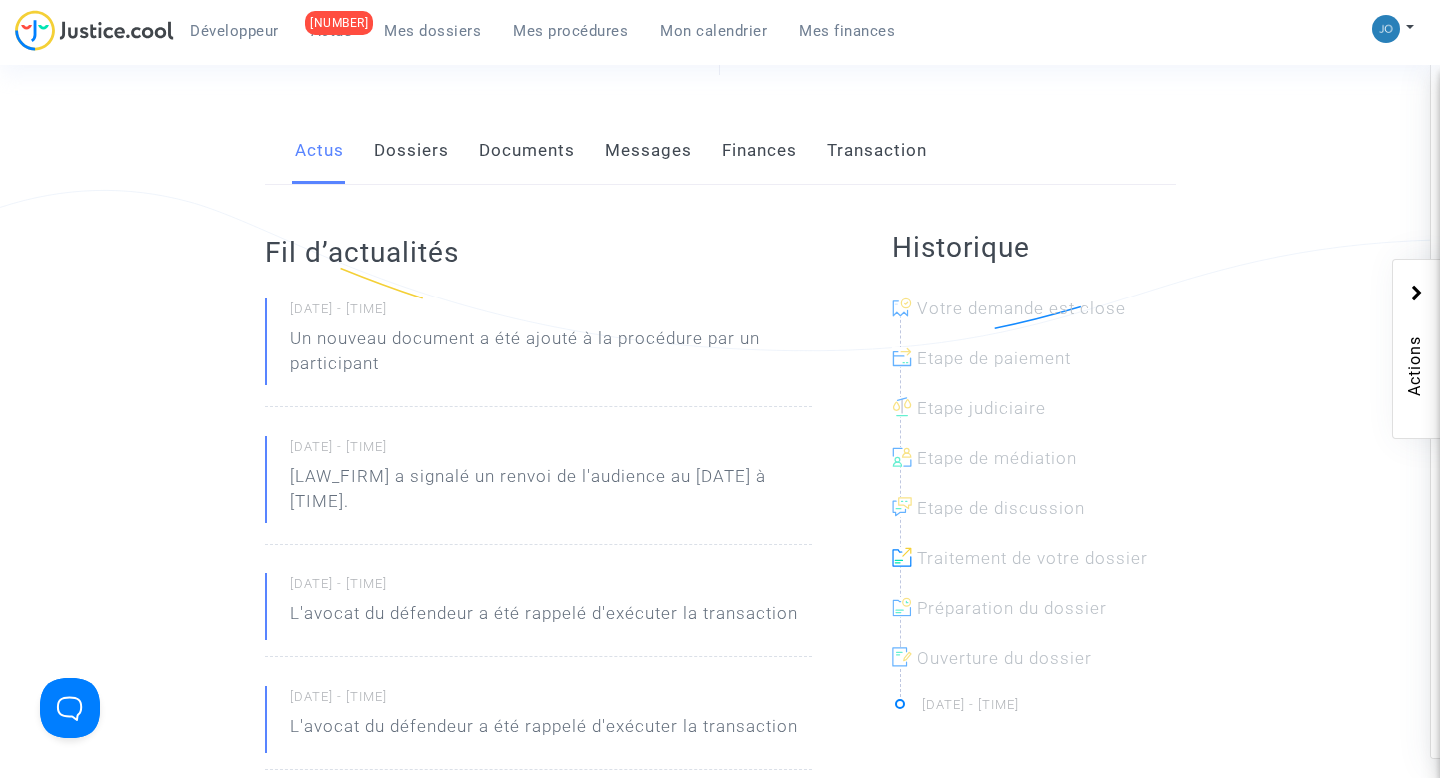 click on "Actus   Dossiers   Documents   Messages   Finances   Transaction" 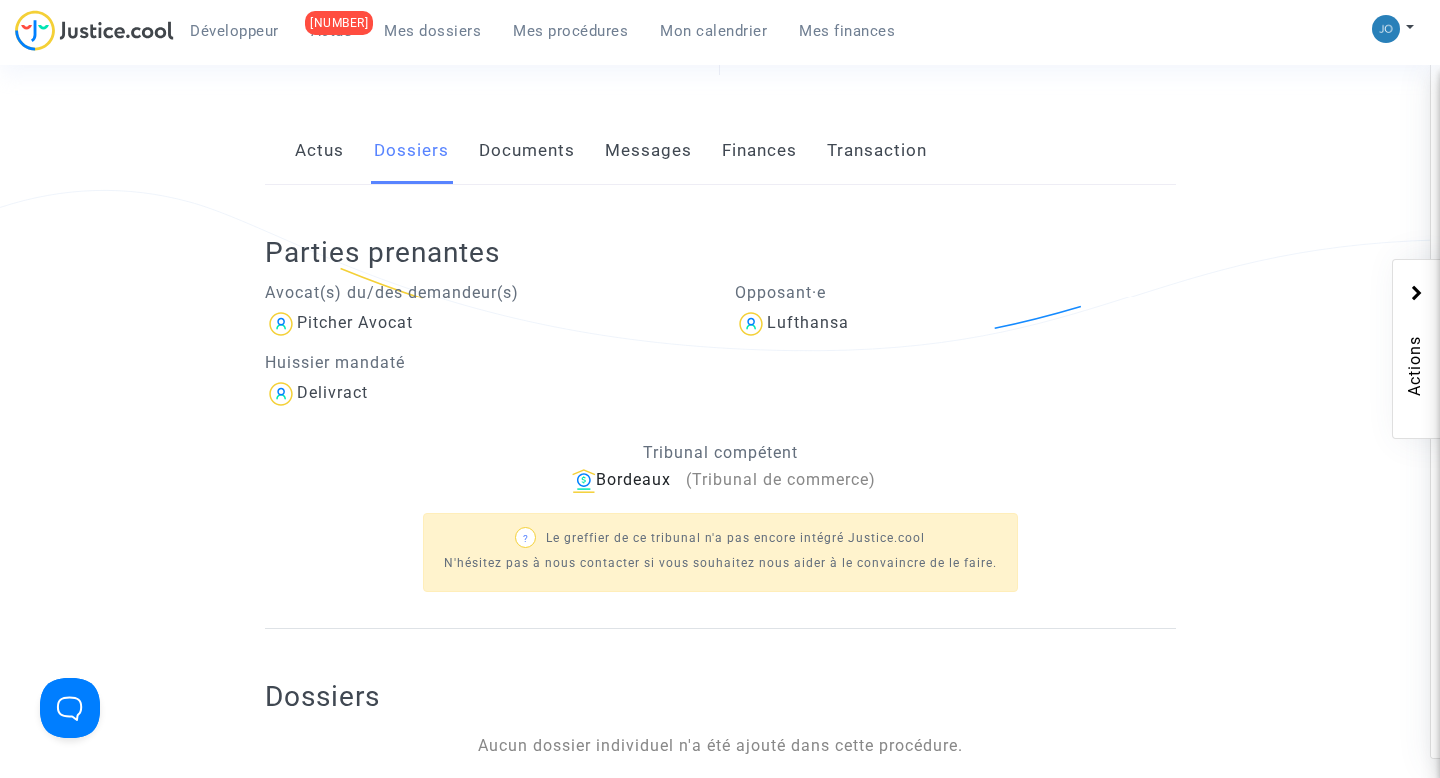 scroll, scrollTop: 303, scrollLeft: 0, axis: vertical 